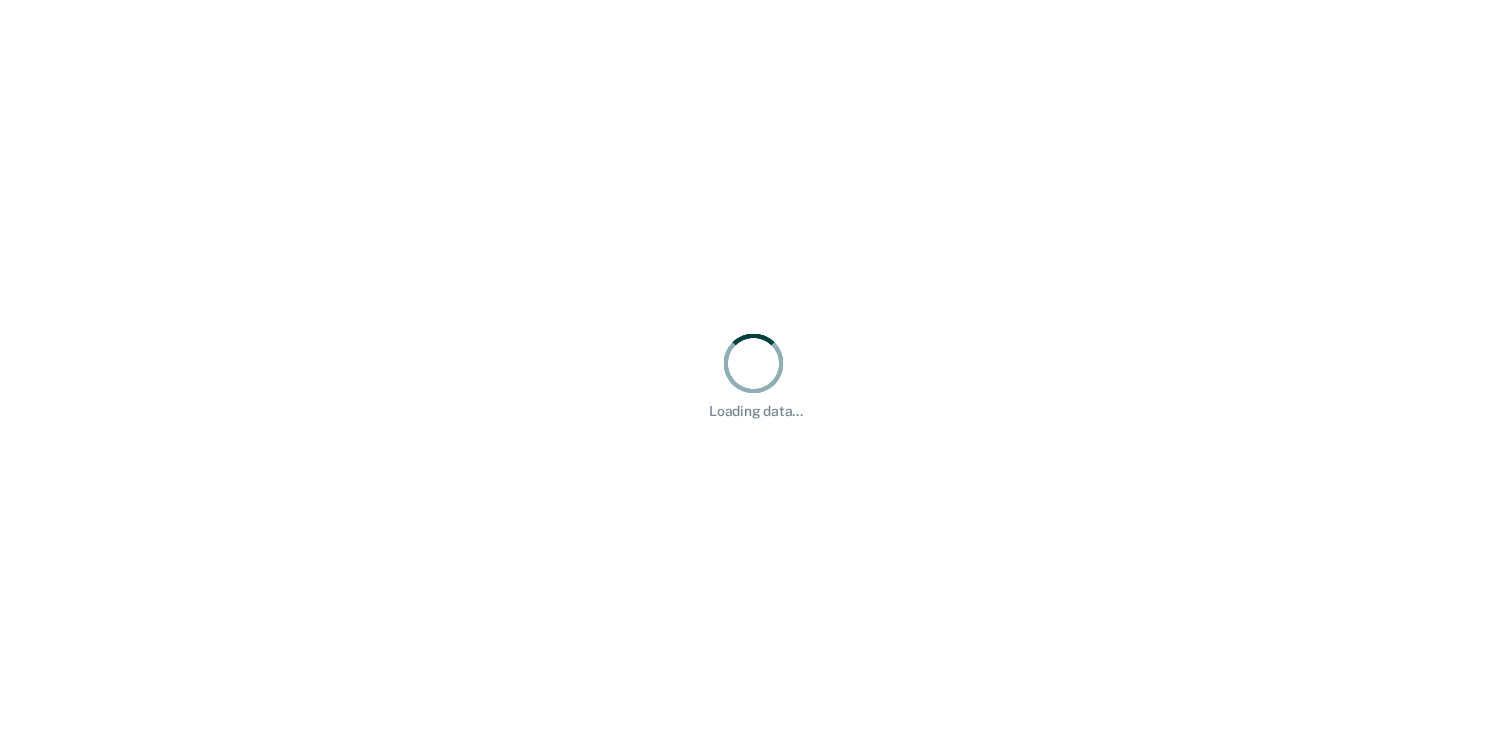 scroll, scrollTop: 0, scrollLeft: 0, axis: both 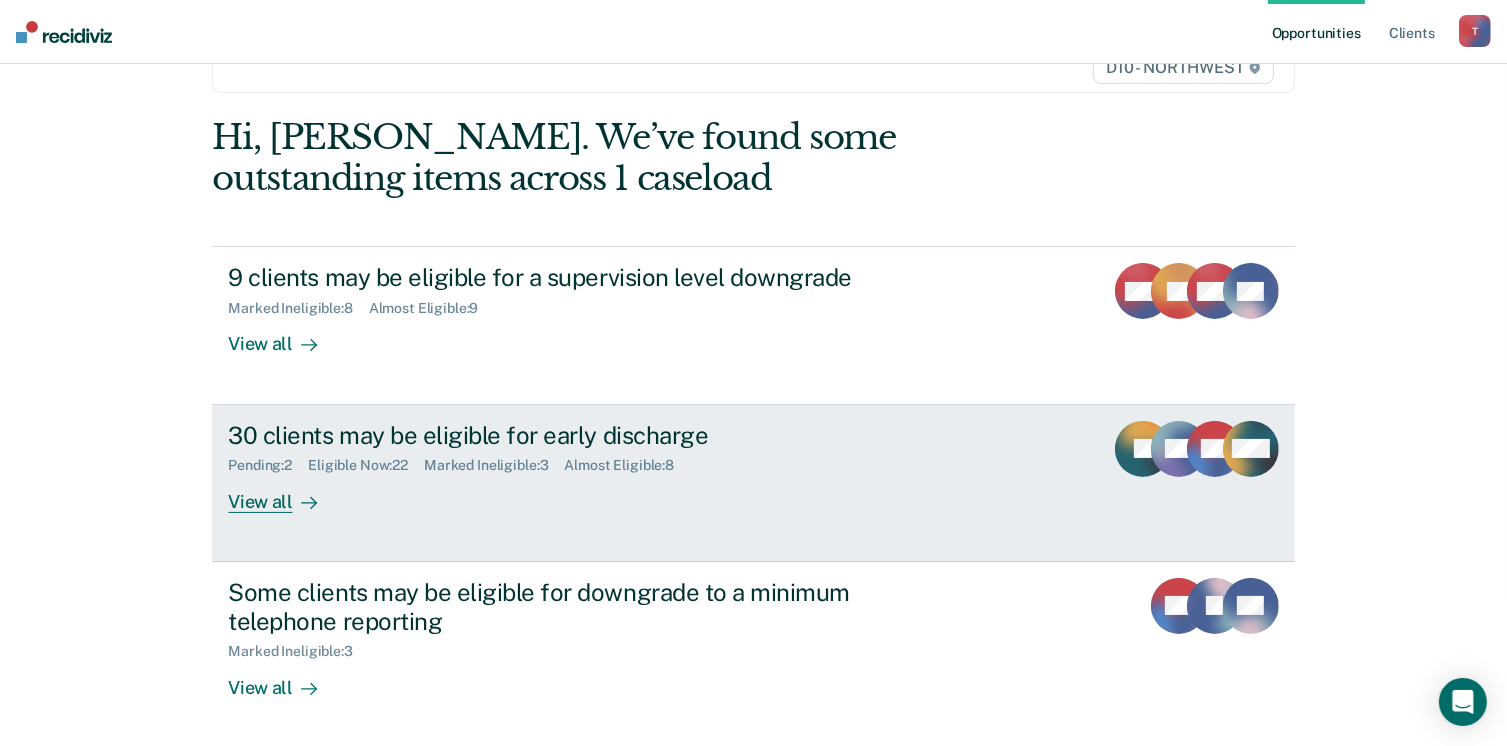 click on "View all" at bounding box center [284, 493] 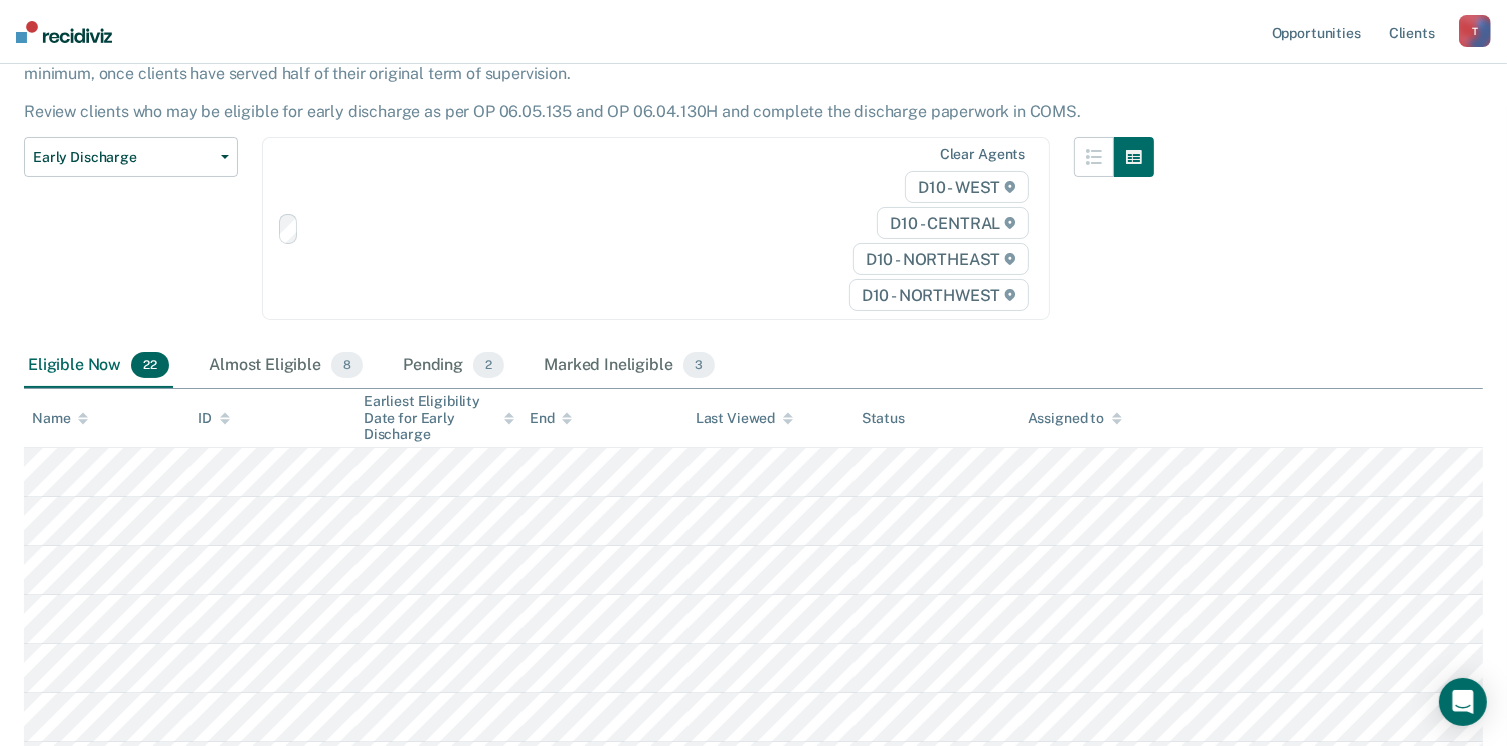 scroll, scrollTop: 0, scrollLeft: 0, axis: both 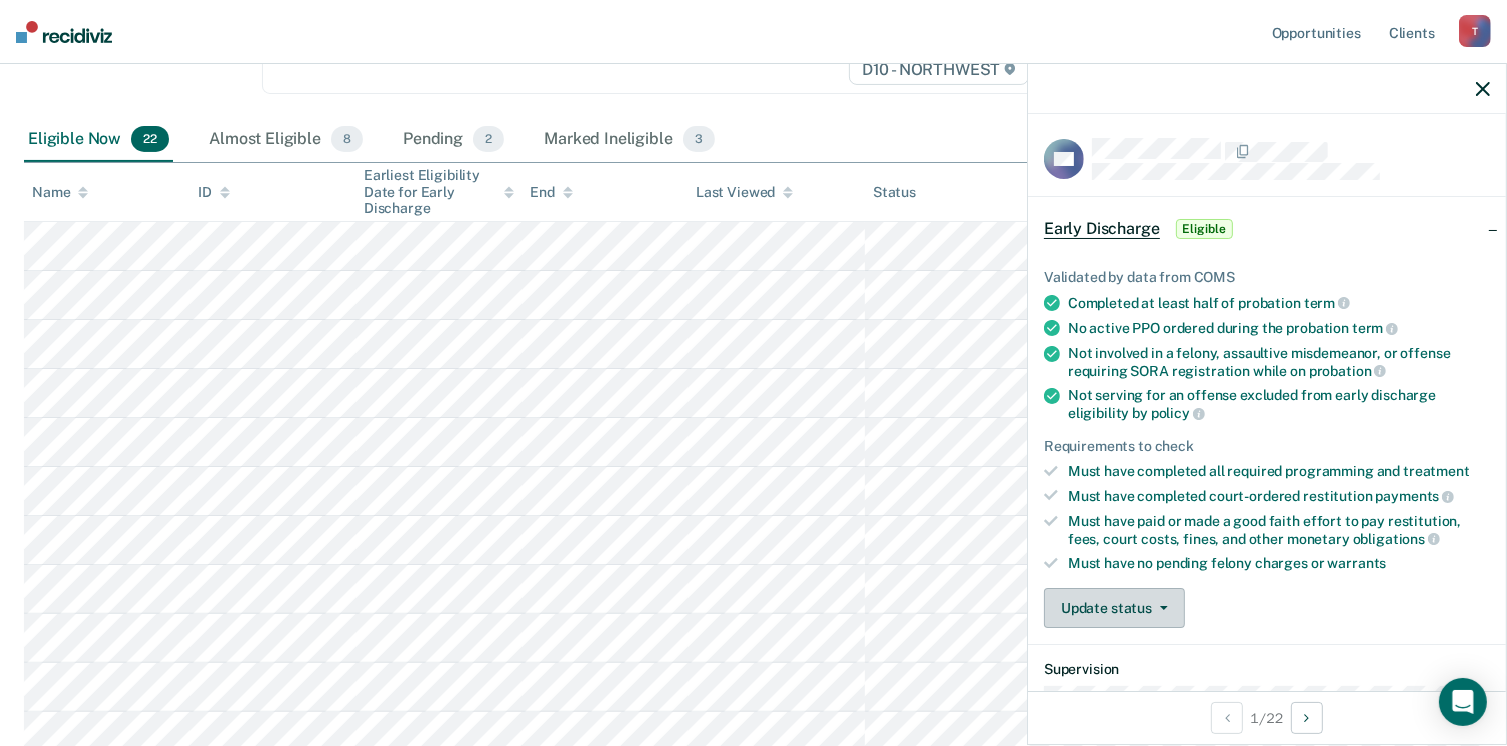 click on "Update status" at bounding box center [1114, 608] 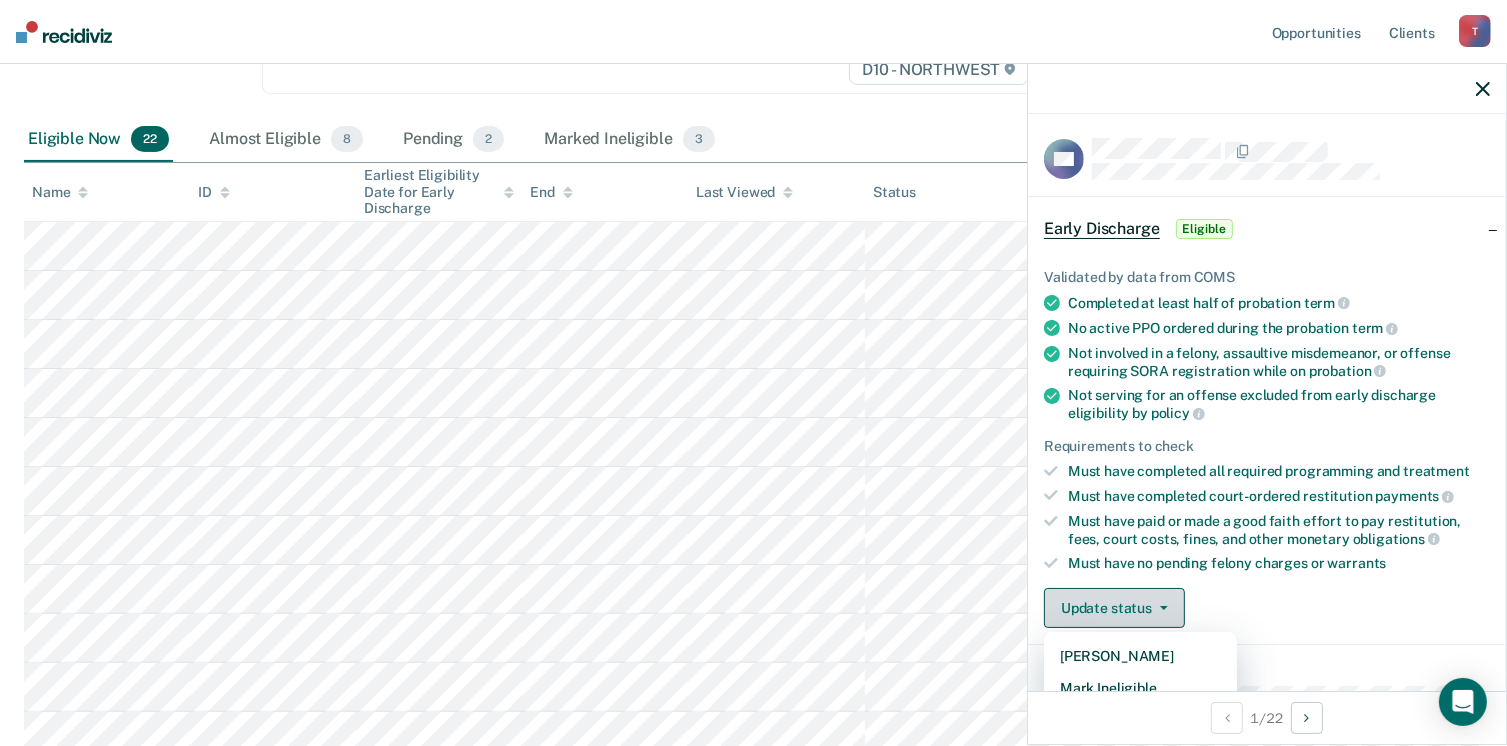 click on "Update status" at bounding box center [1114, 608] 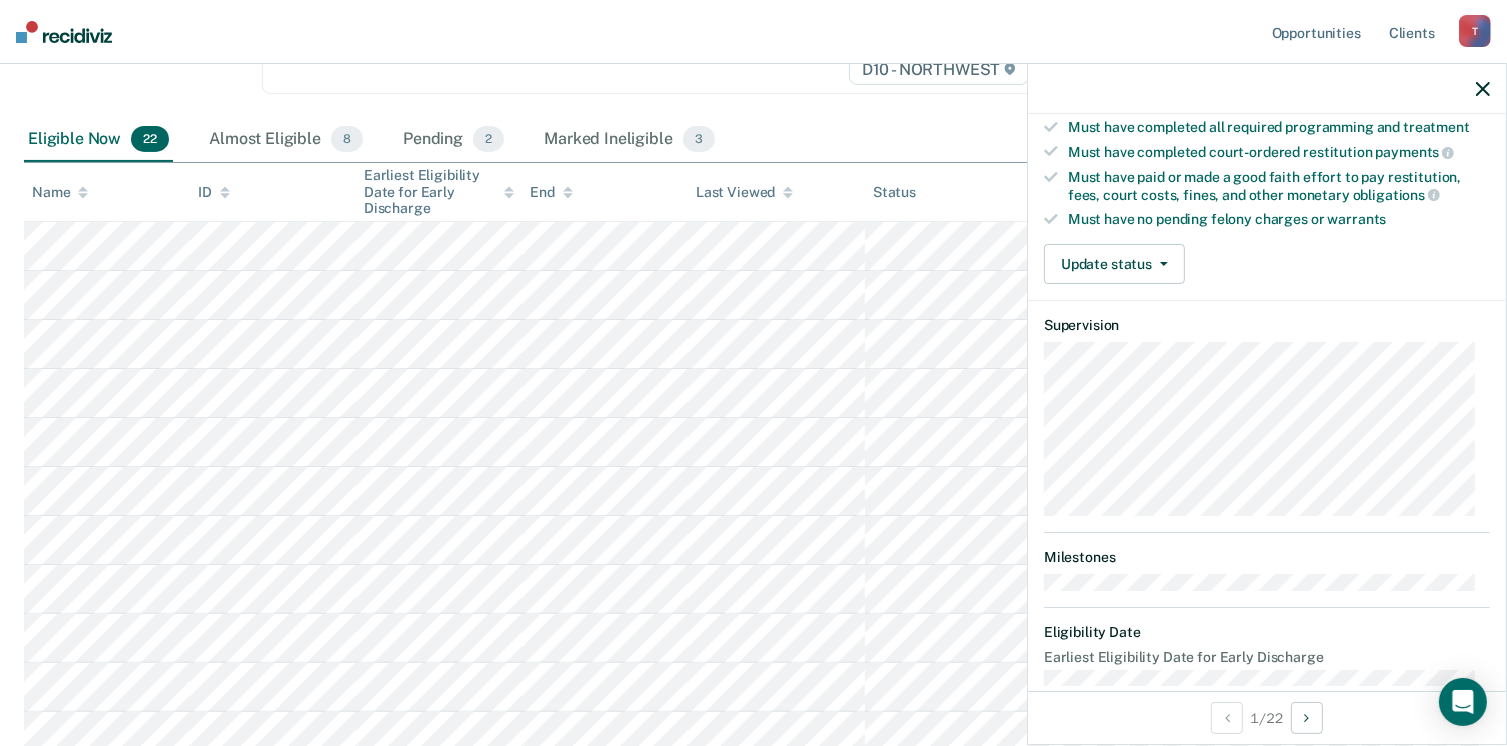 scroll, scrollTop: 268, scrollLeft: 0, axis: vertical 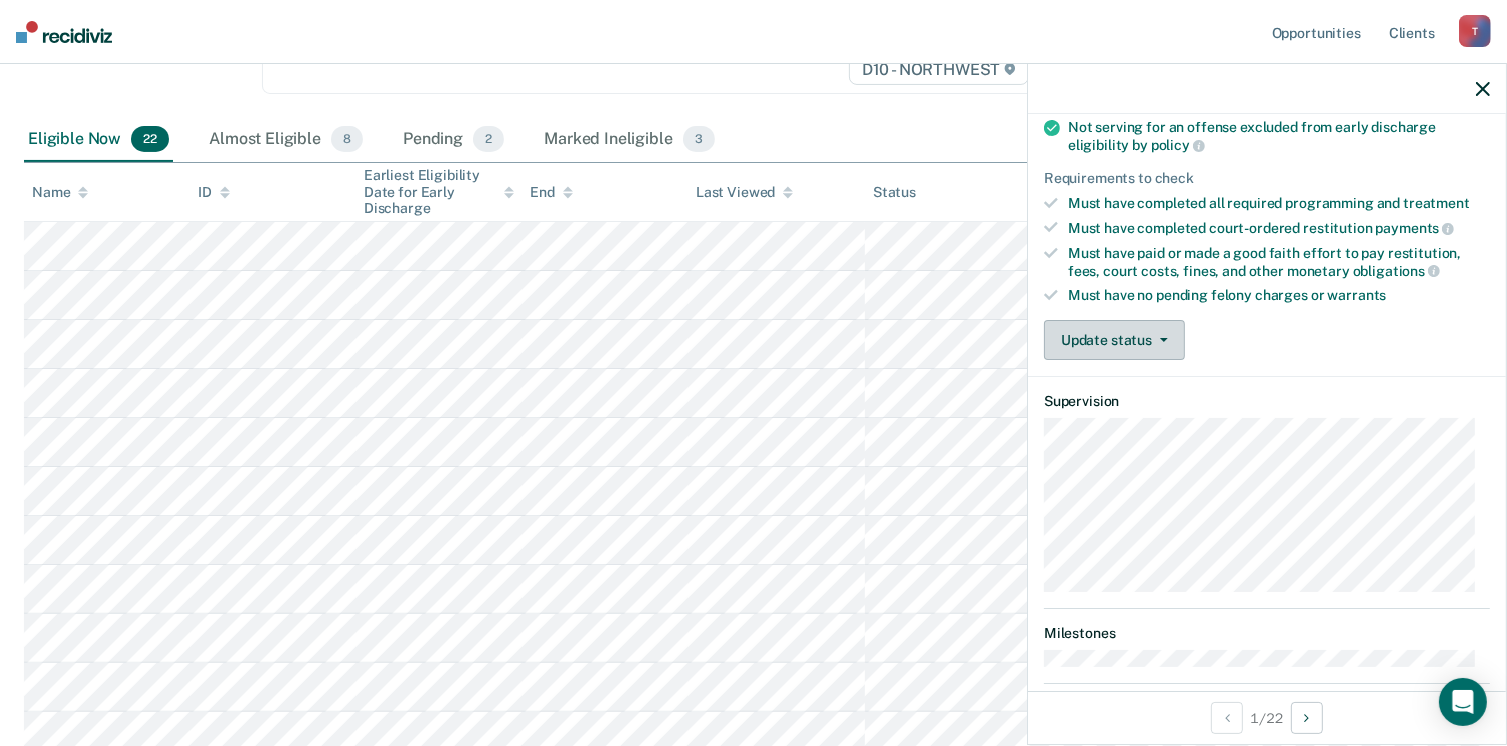 click on "Update status" at bounding box center [1114, 340] 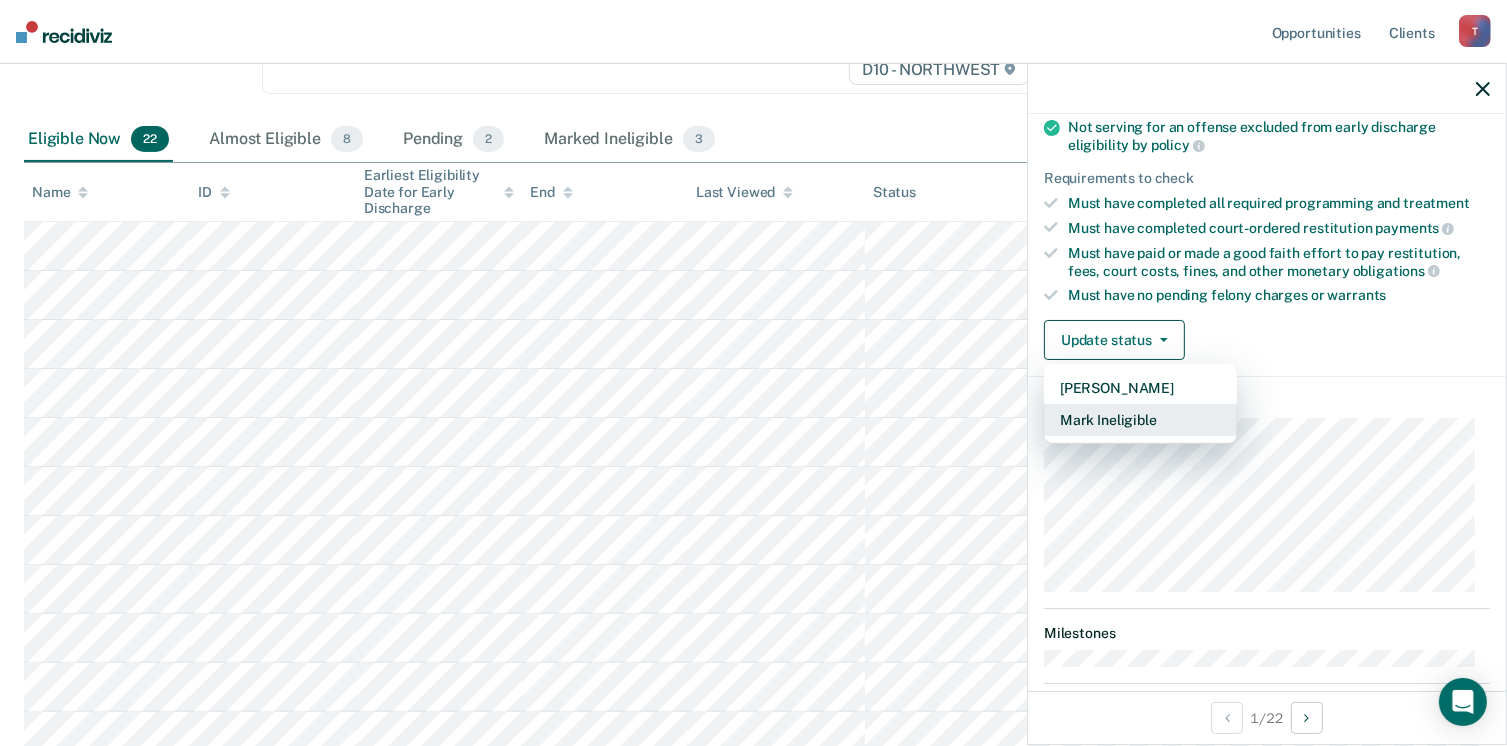 click on "Mark Ineligible" at bounding box center [1140, 420] 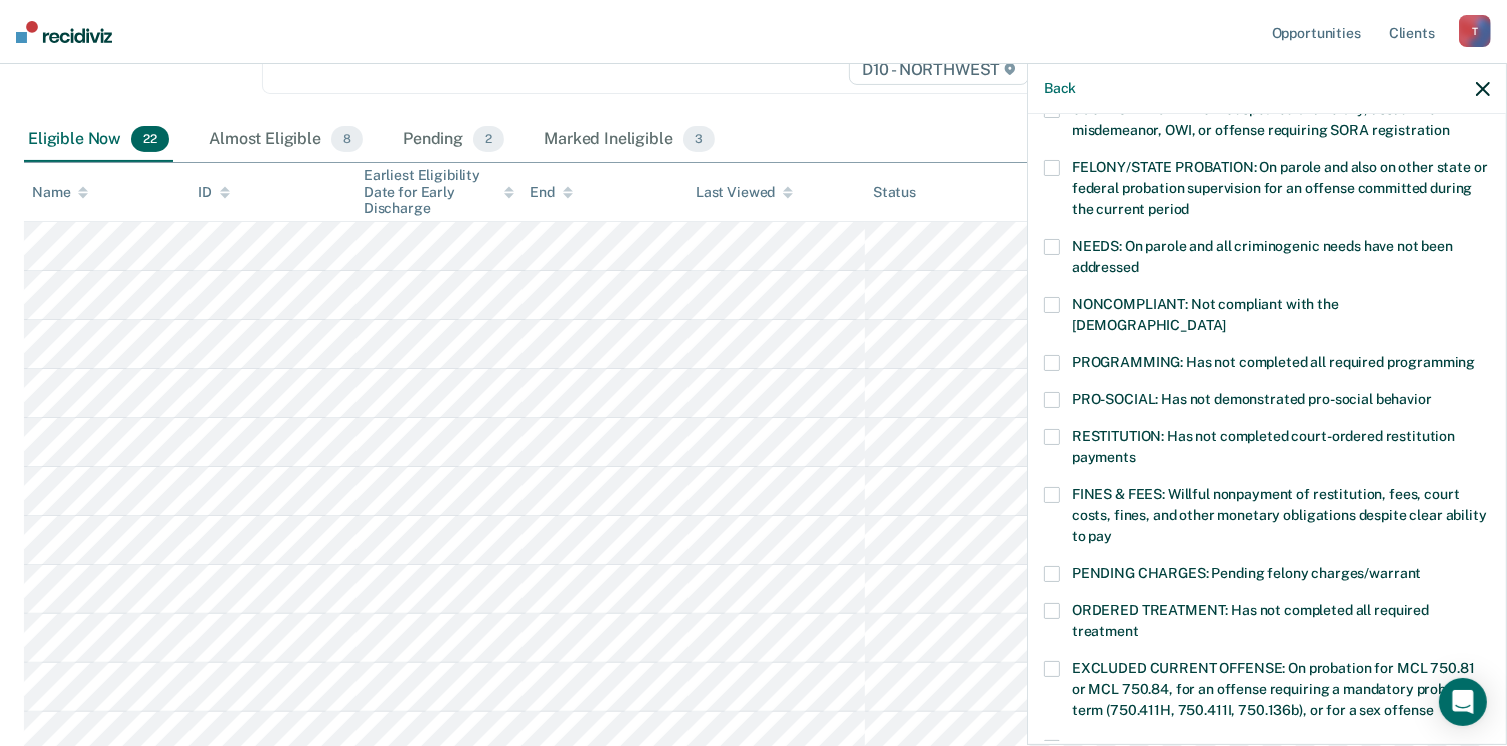 scroll, scrollTop: 218, scrollLeft: 0, axis: vertical 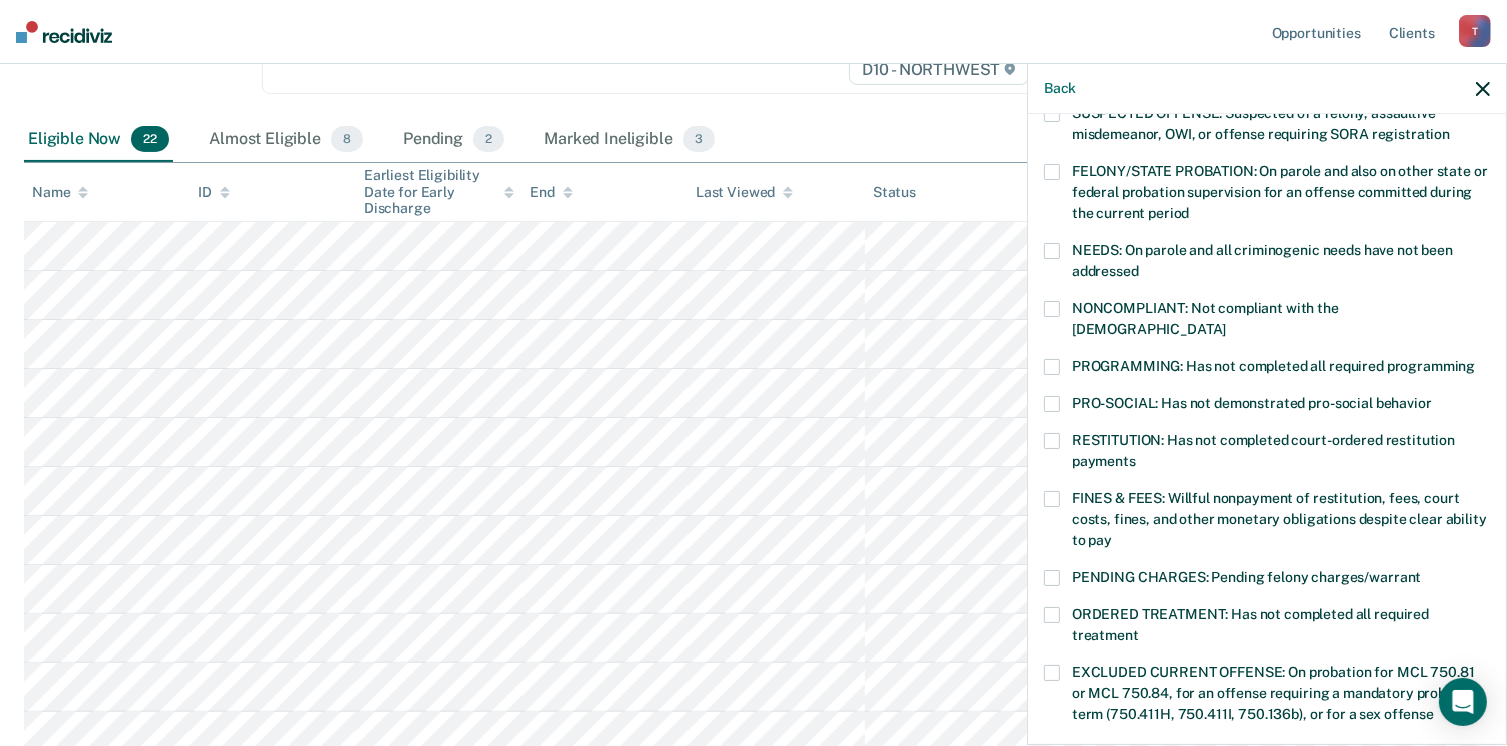 click at bounding box center [1052, 309] 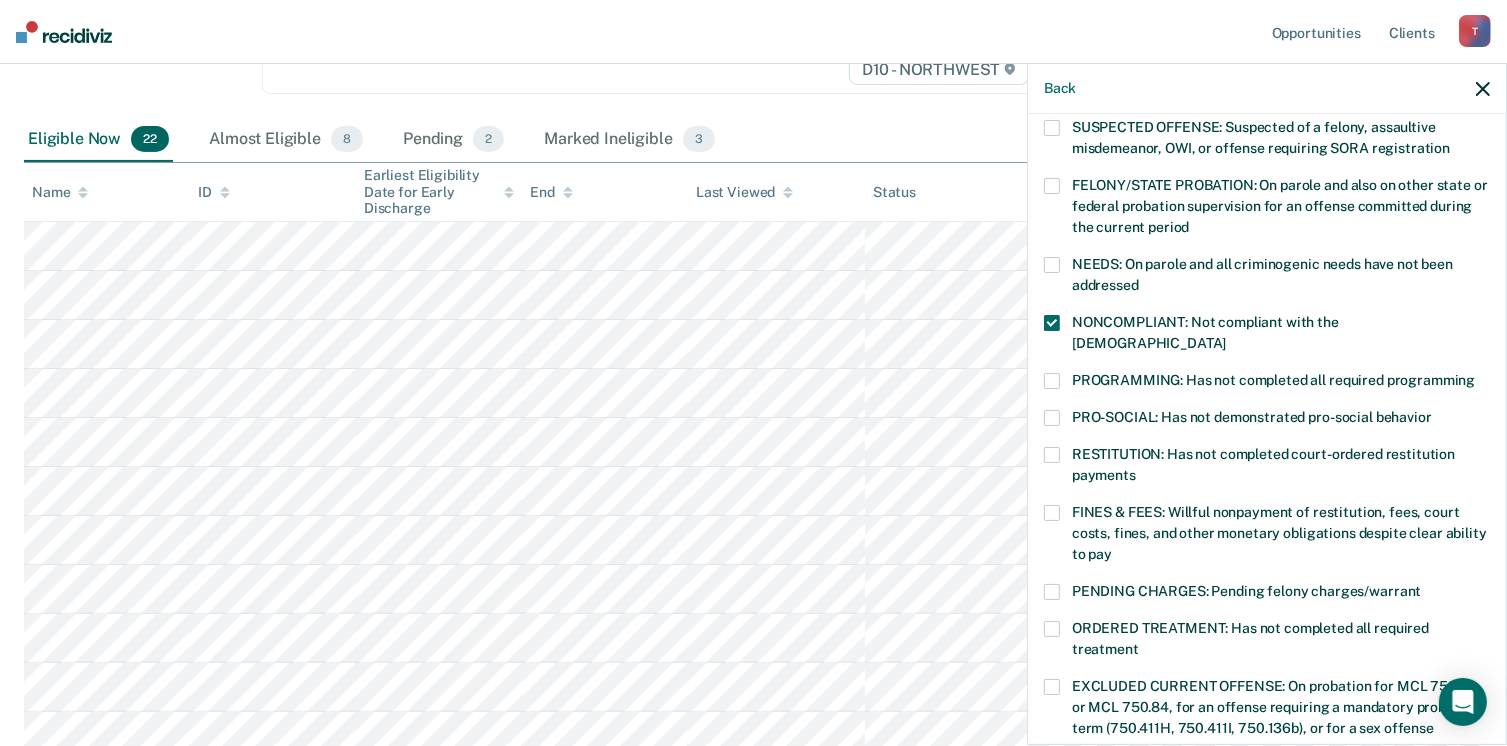 scroll, scrollTop: 216, scrollLeft: 0, axis: vertical 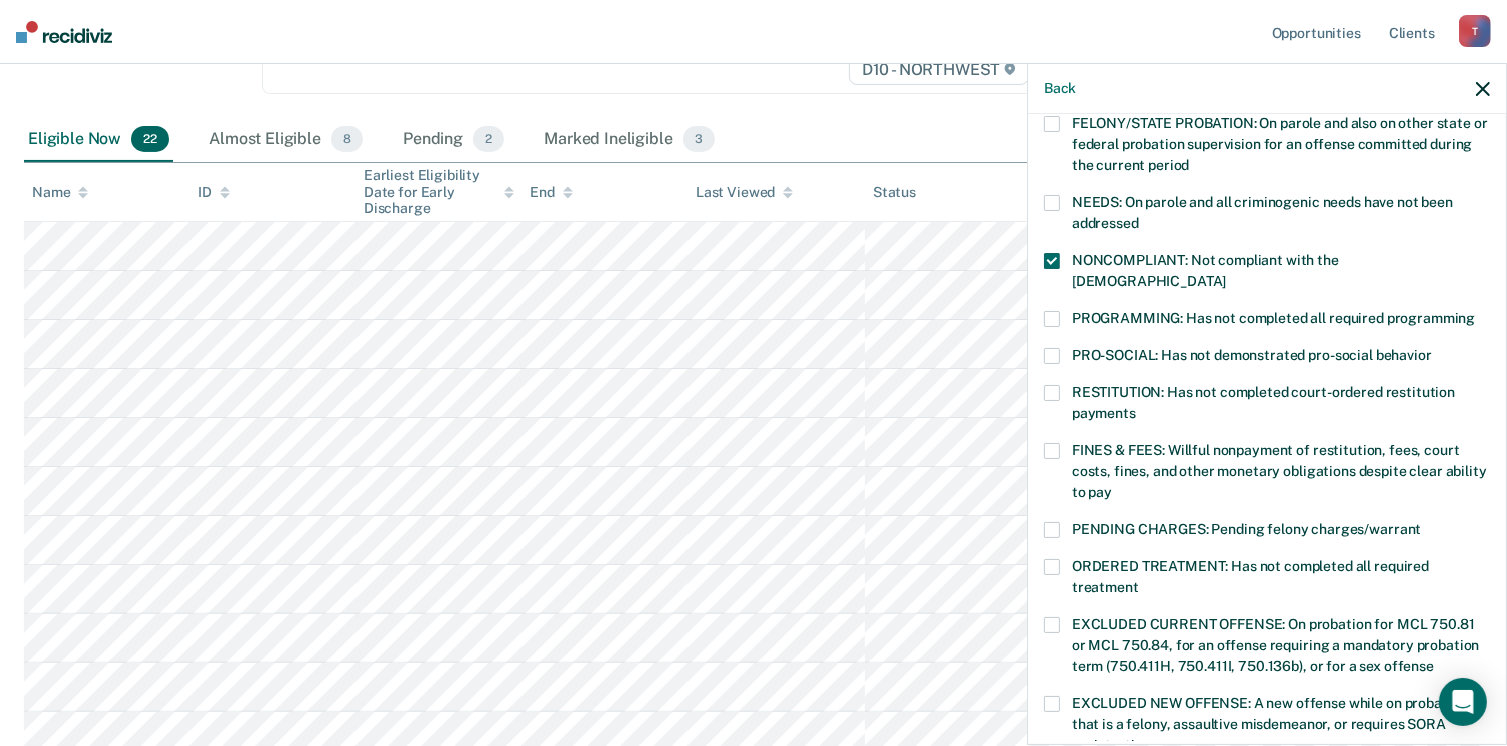 click on "PROGRAMMING: Has not completed all required programming" at bounding box center (1267, 321) 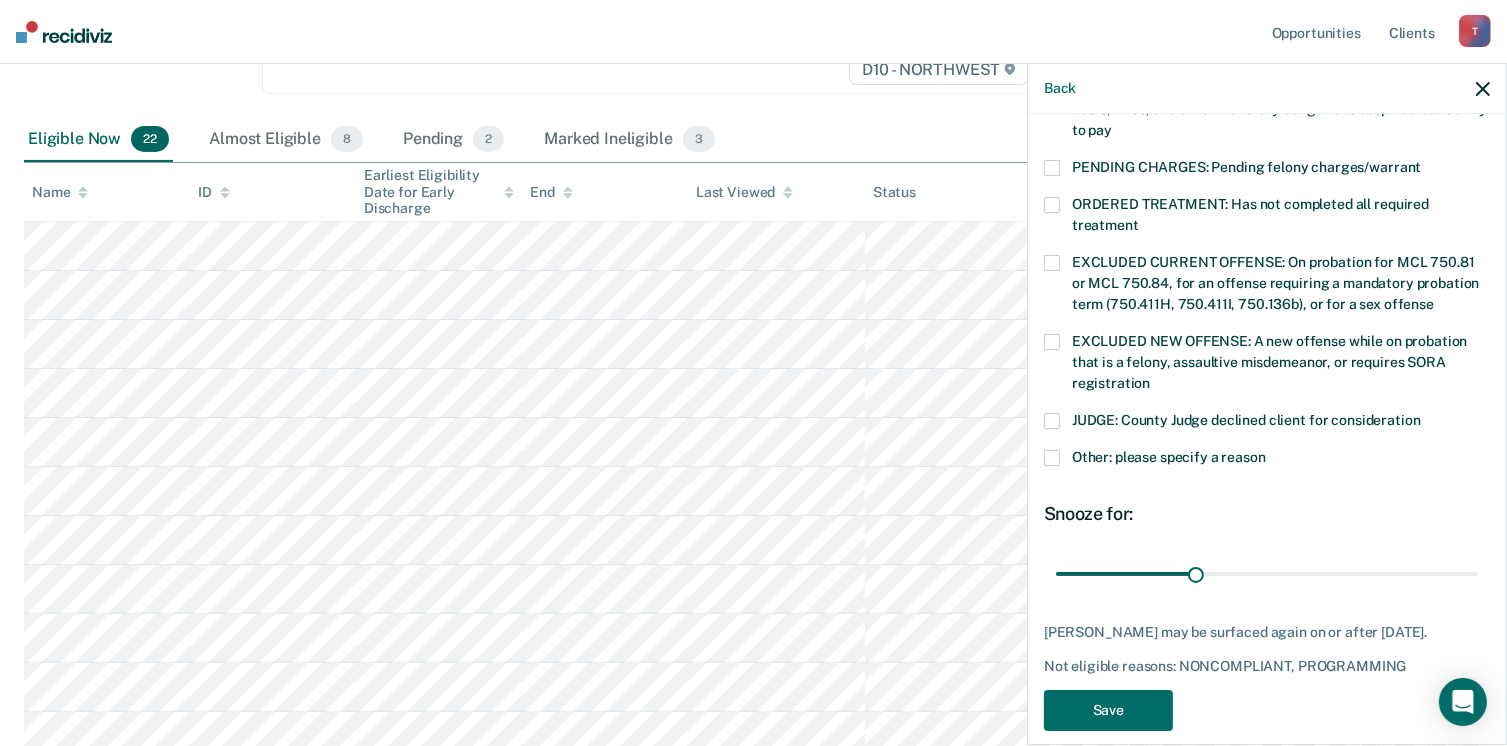 scroll, scrollTop: 647, scrollLeft: 0, axis: vertical 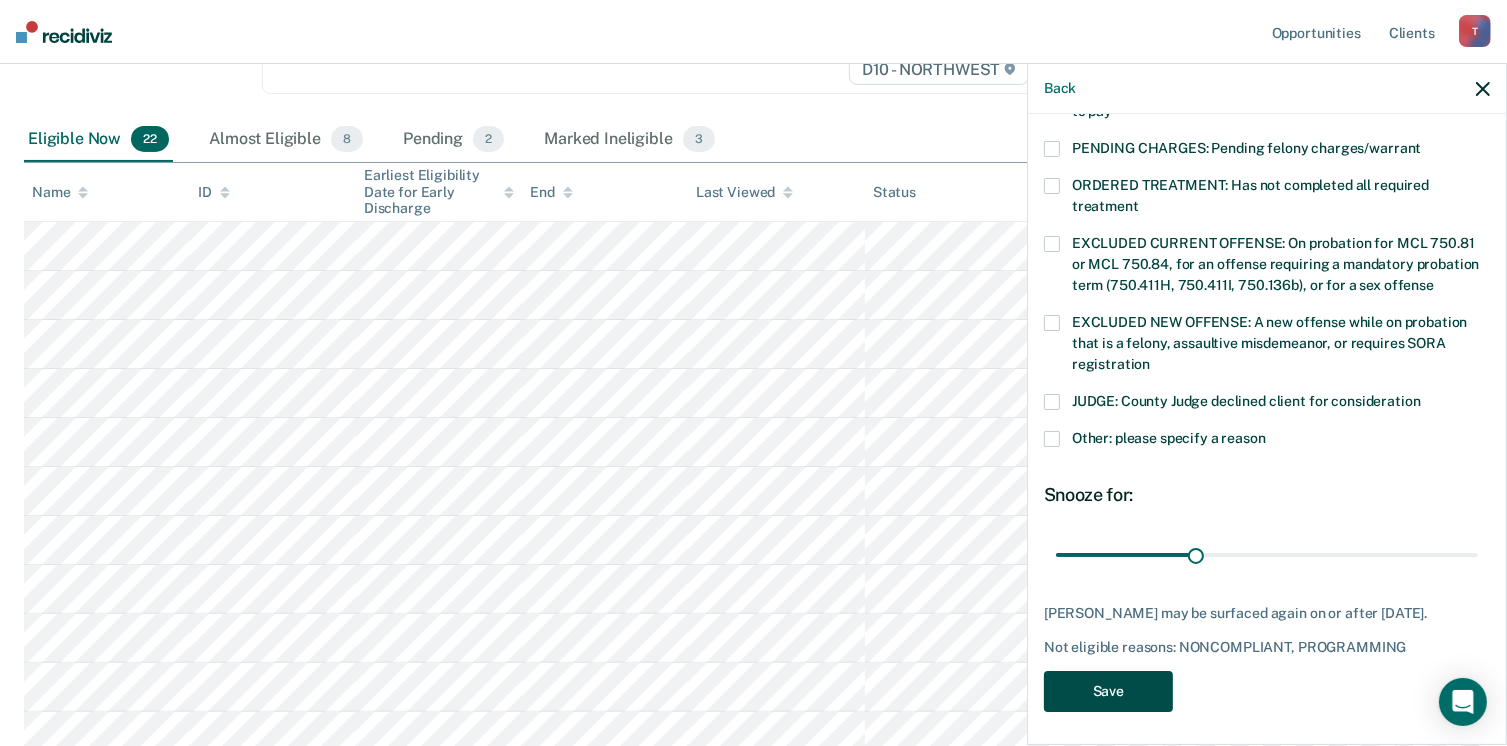 click on "Save" at bounding box center [1108, 691] 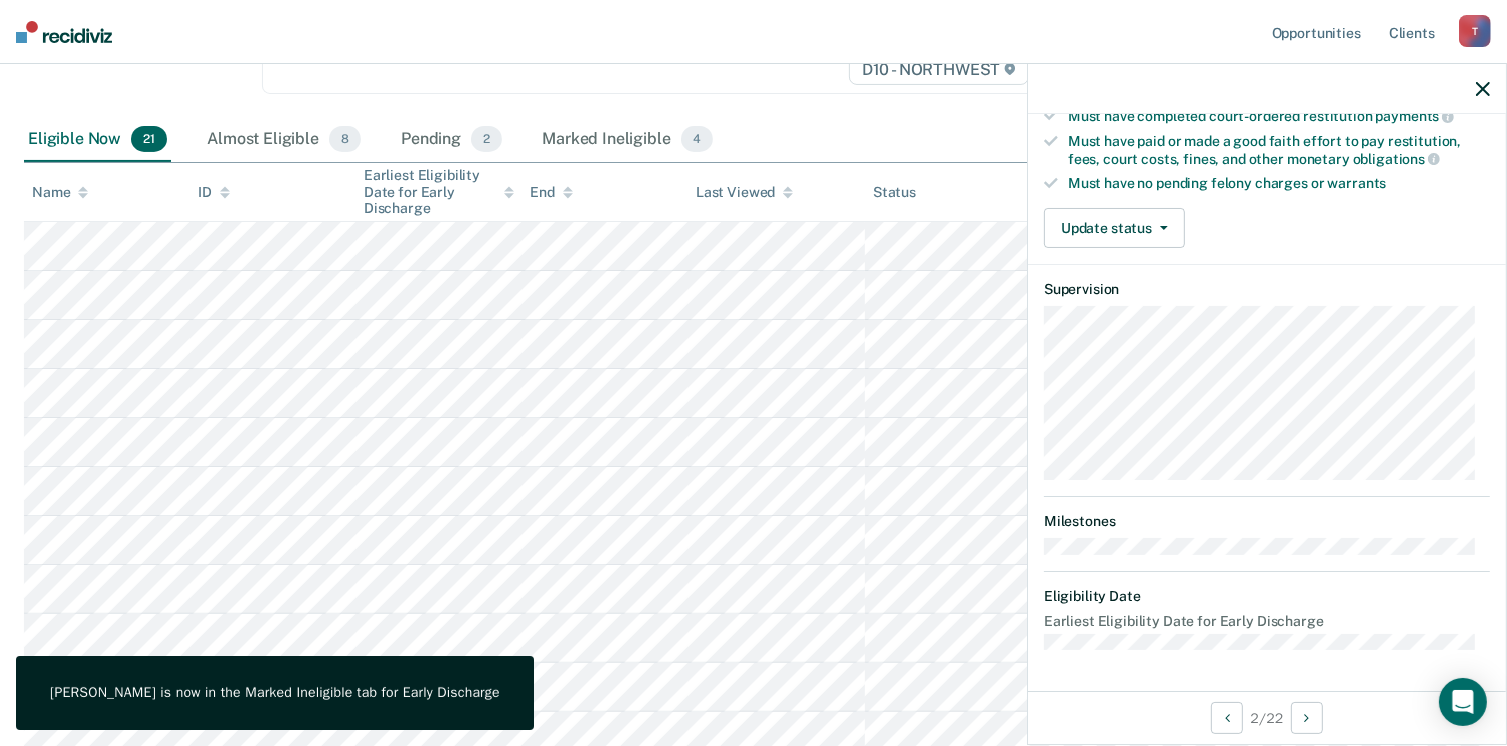 scroll, scrollTop: 371, scrollLeft: 0, axis: vertical 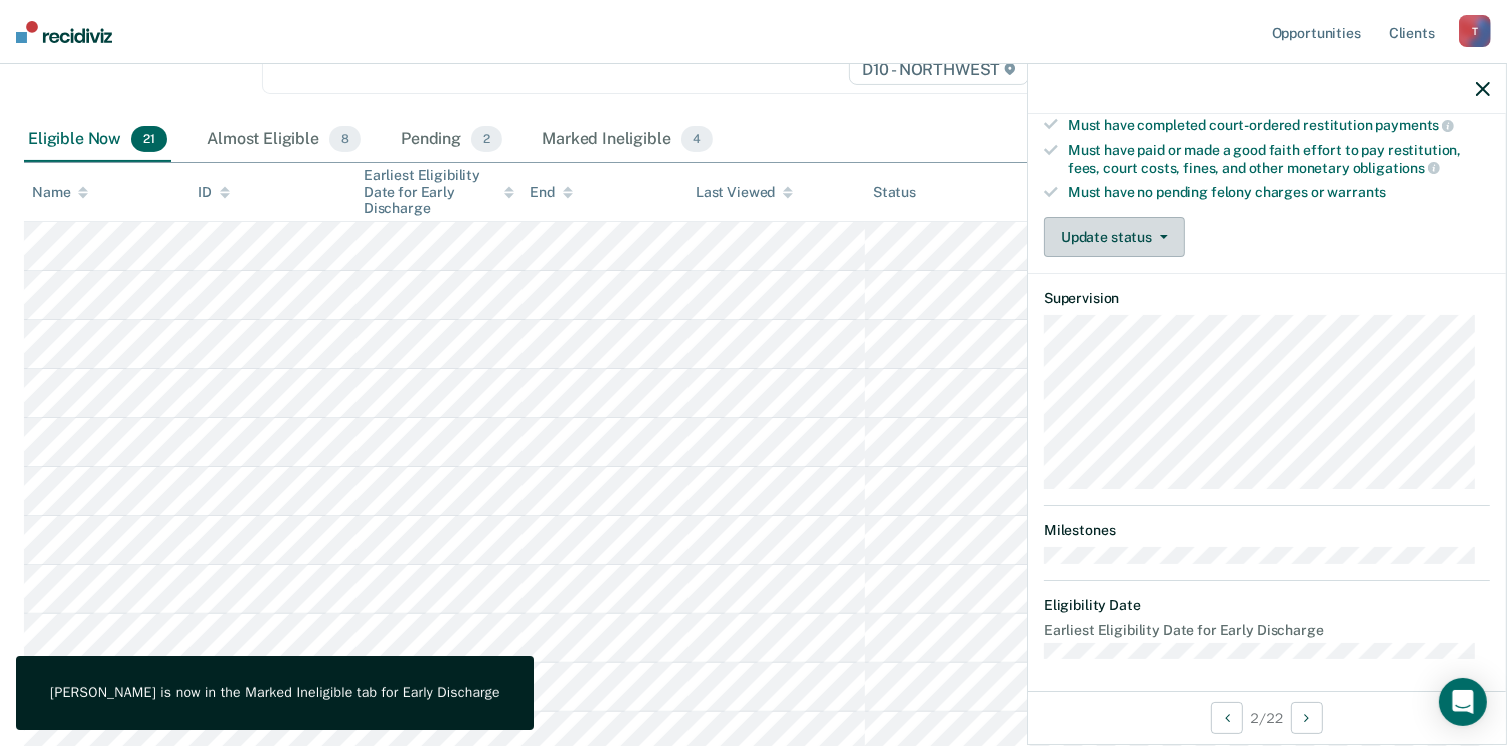 click on "Update status" at bounding box center [1114, 237] 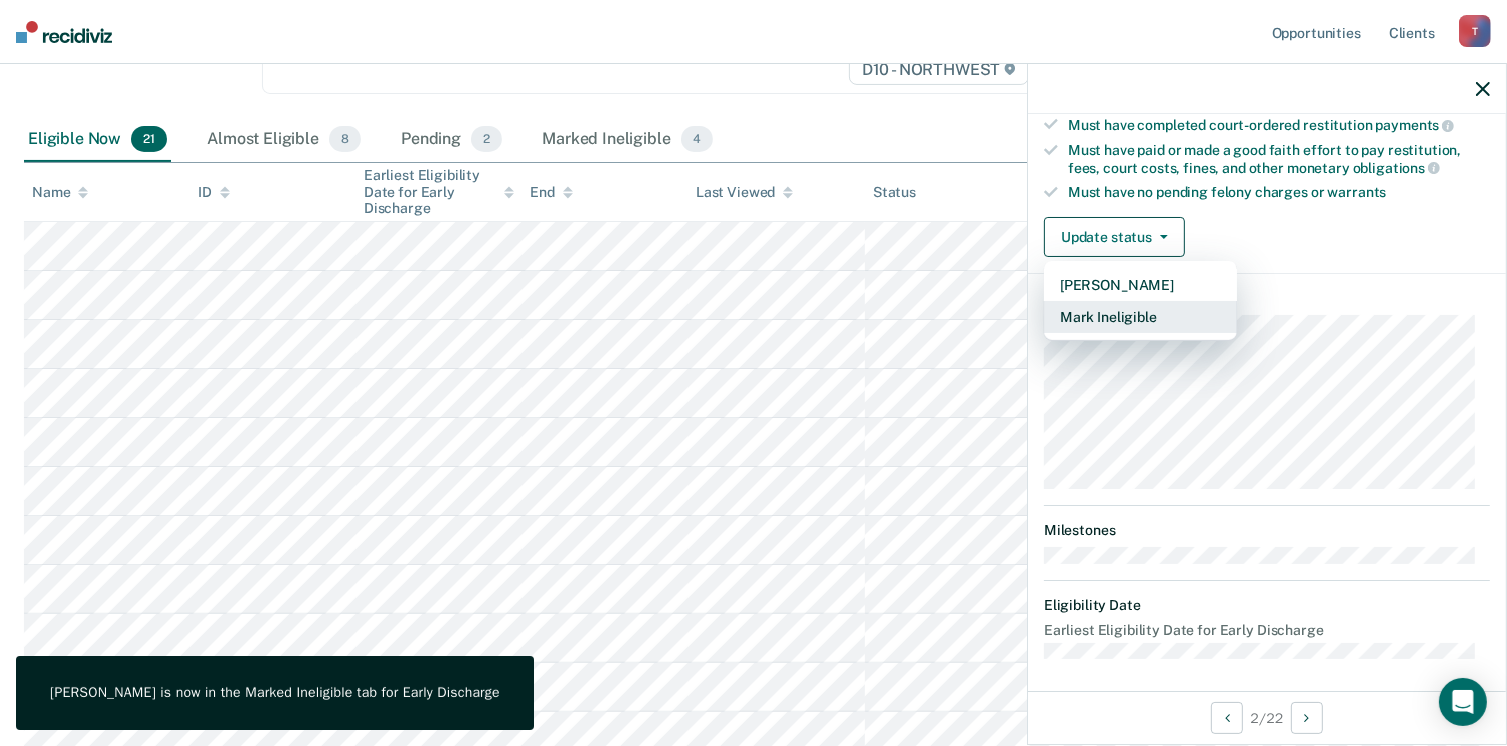 click on "Mark Ineligible" at bounding box center (1140, 317) 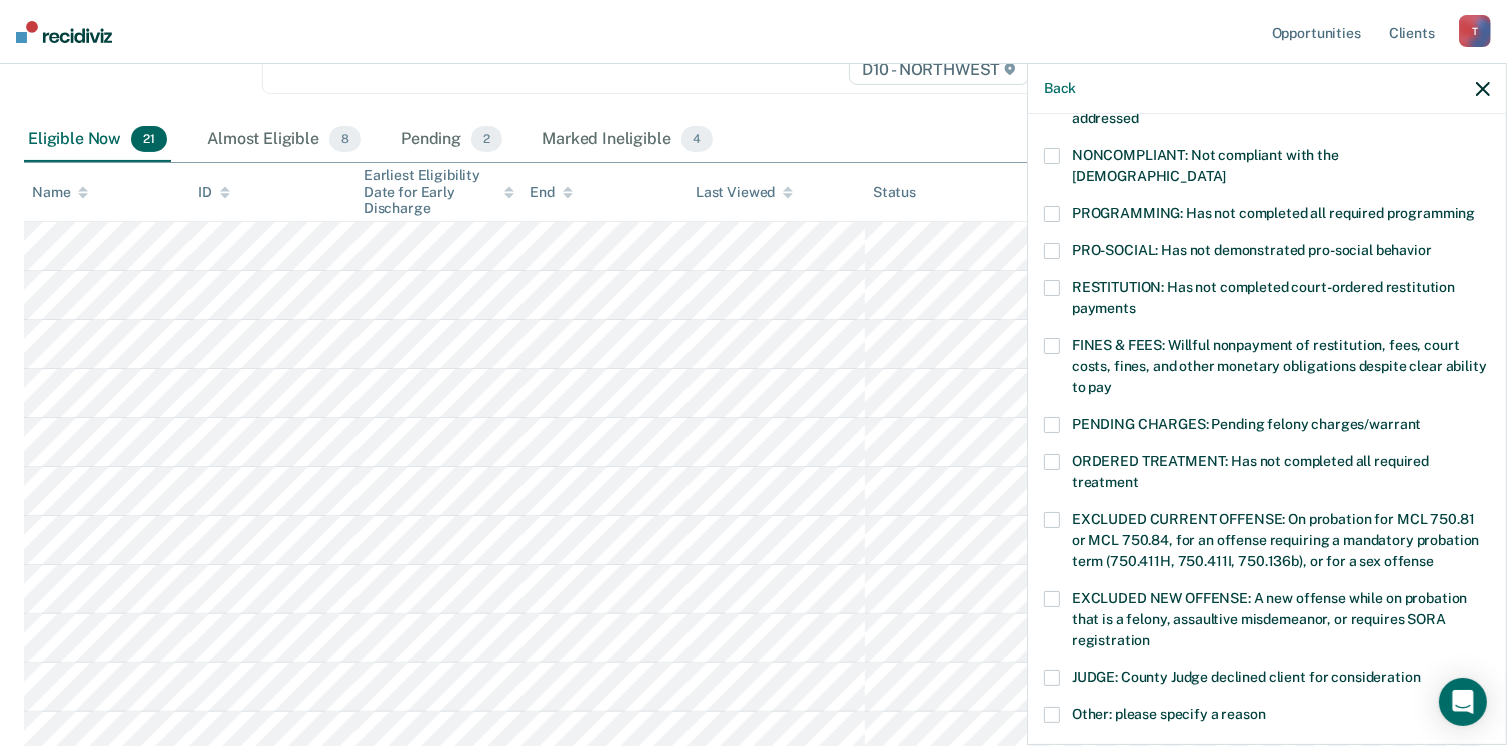 click on "ORDERED TREATMENT: Has not completed all required treatment" at bounding box center [1267, 483] 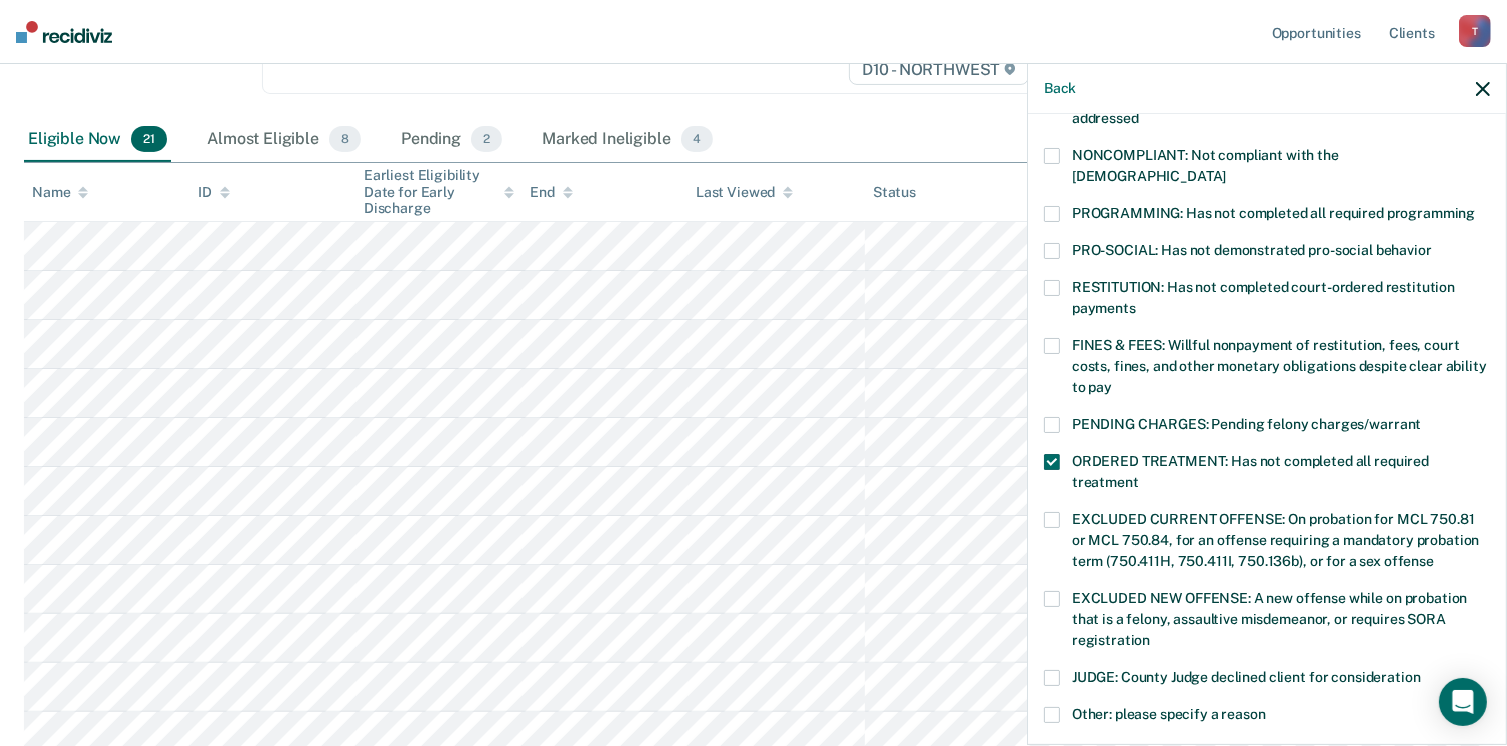 click at bounding box center [1052, 156] 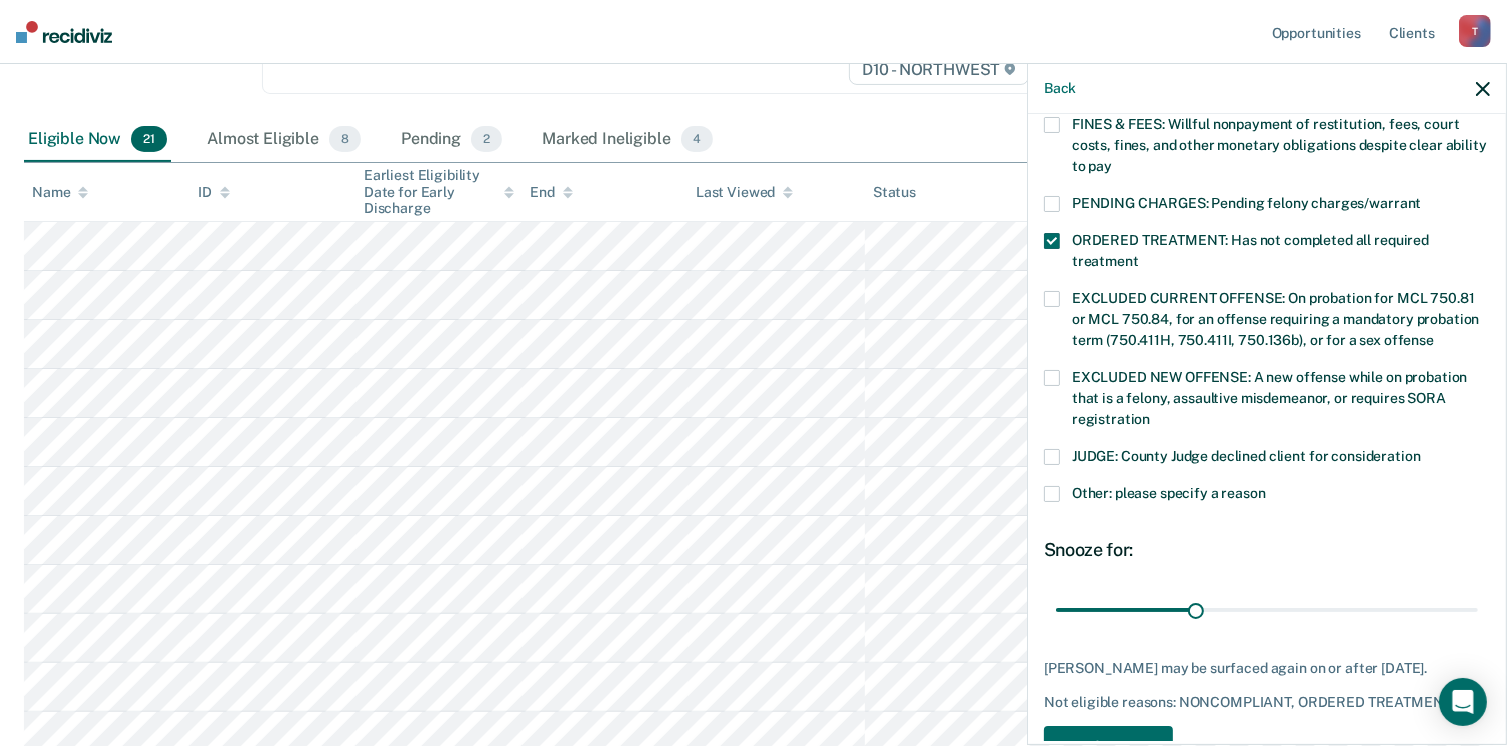 scroll, scrollTop: 590, scrollLeft: 0, axis: vertical 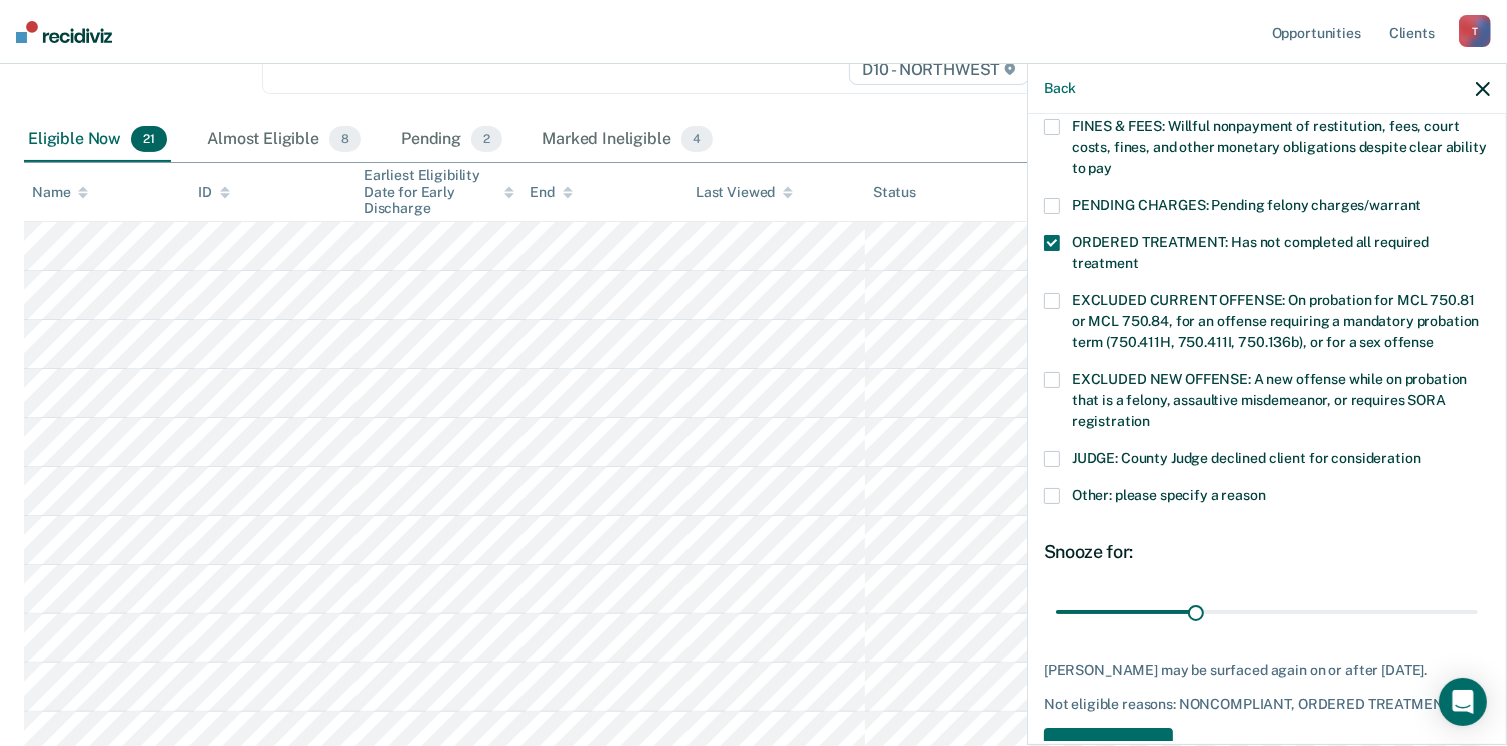 click at bounding box center (1052, 496) 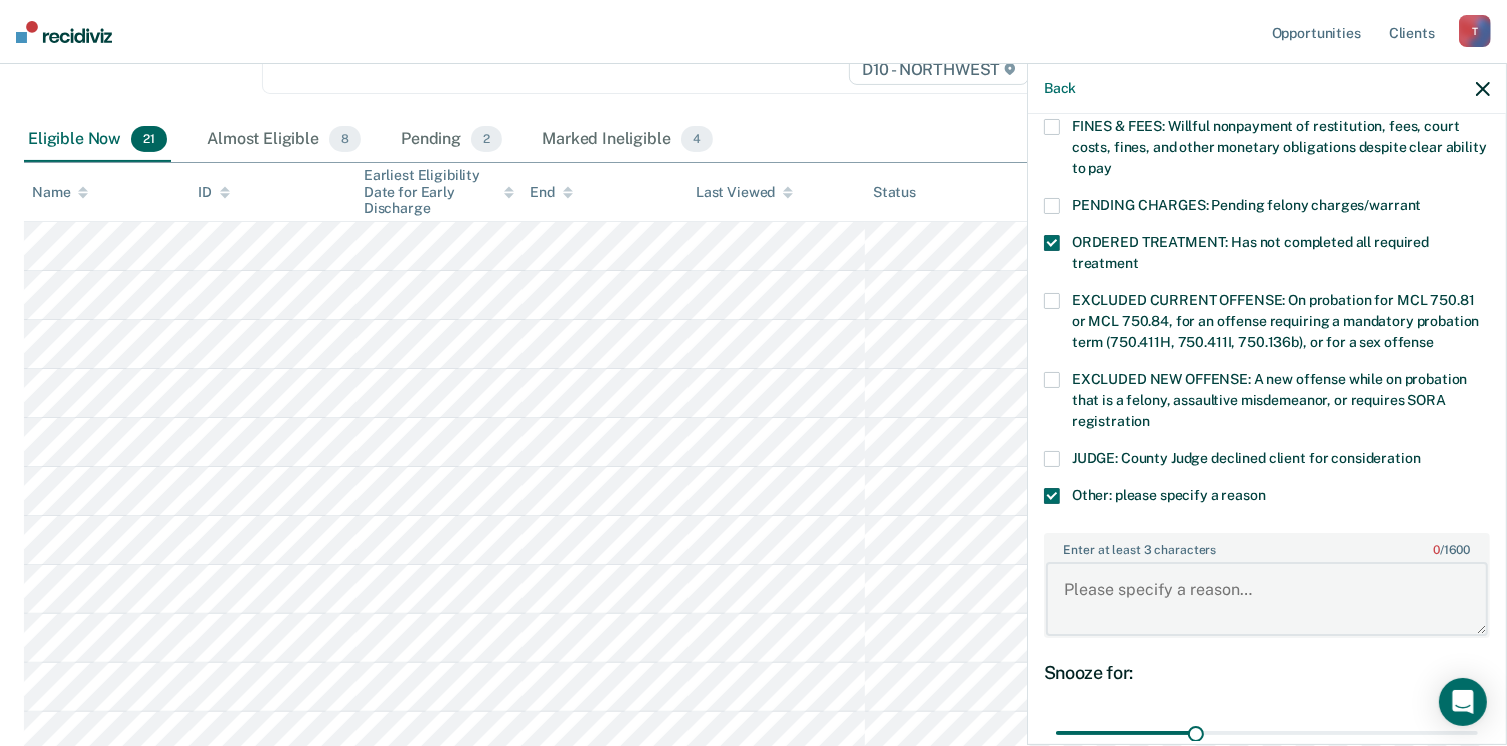 click on "Enter at least 3 characters 0  /  1600" at bounding box center (1267, 599) 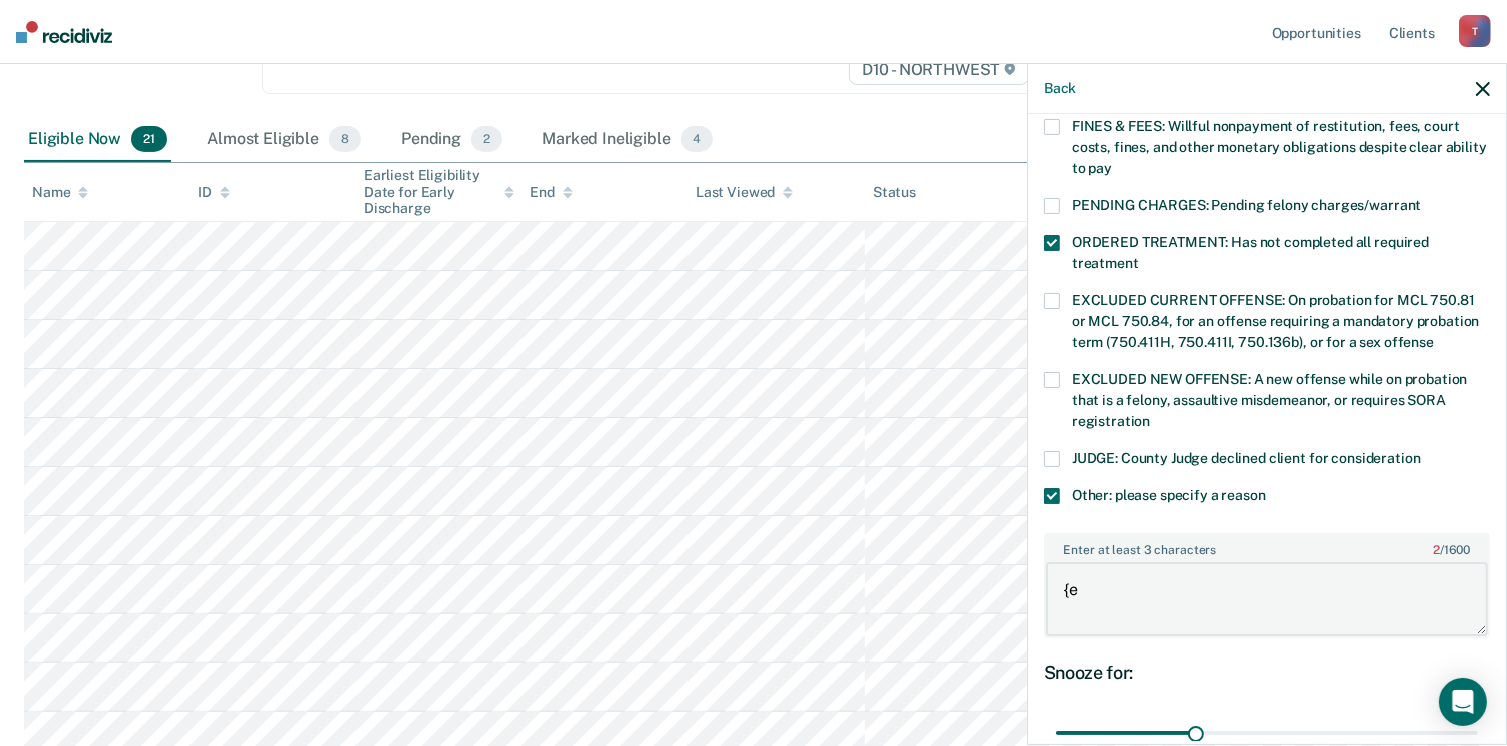 type on "{" 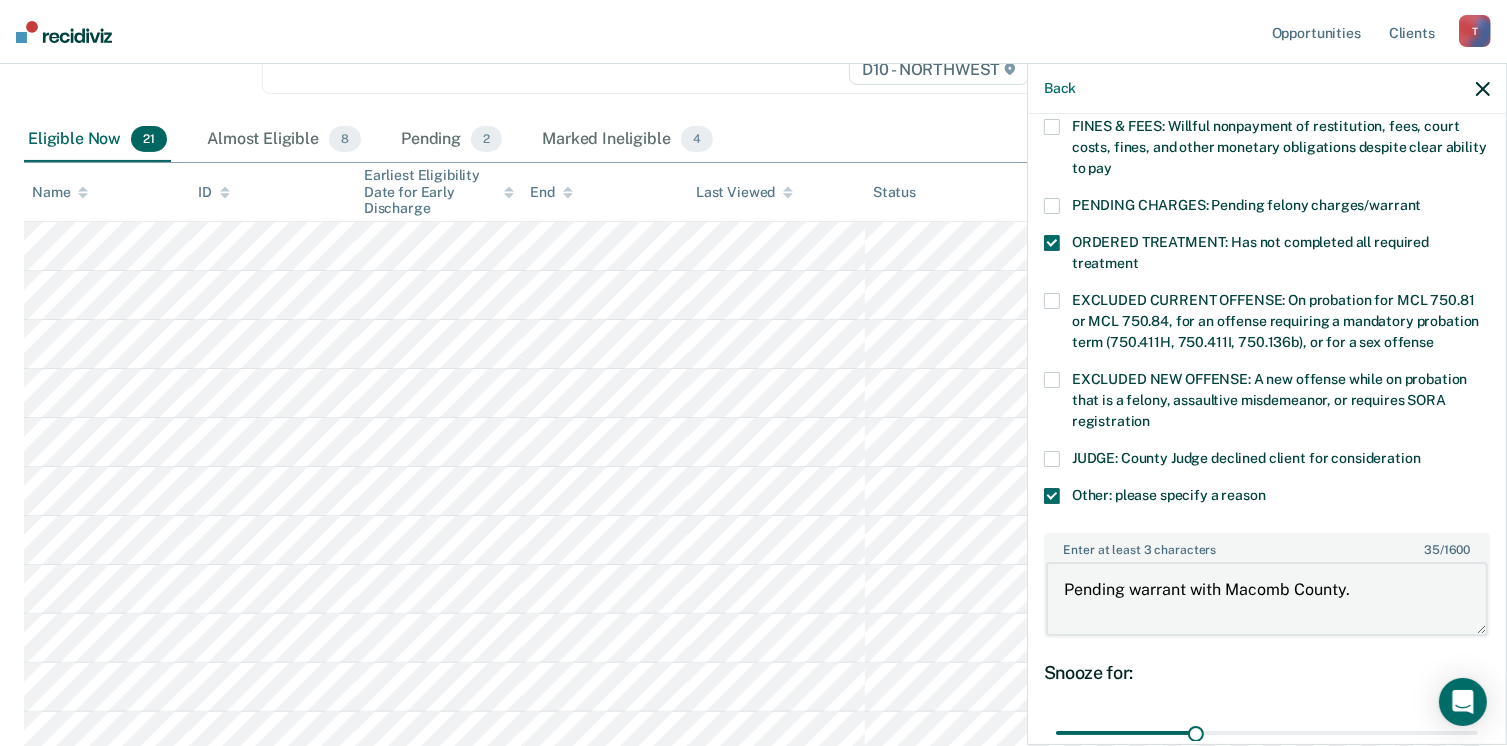 type on "Pending warrant with Macomb County." 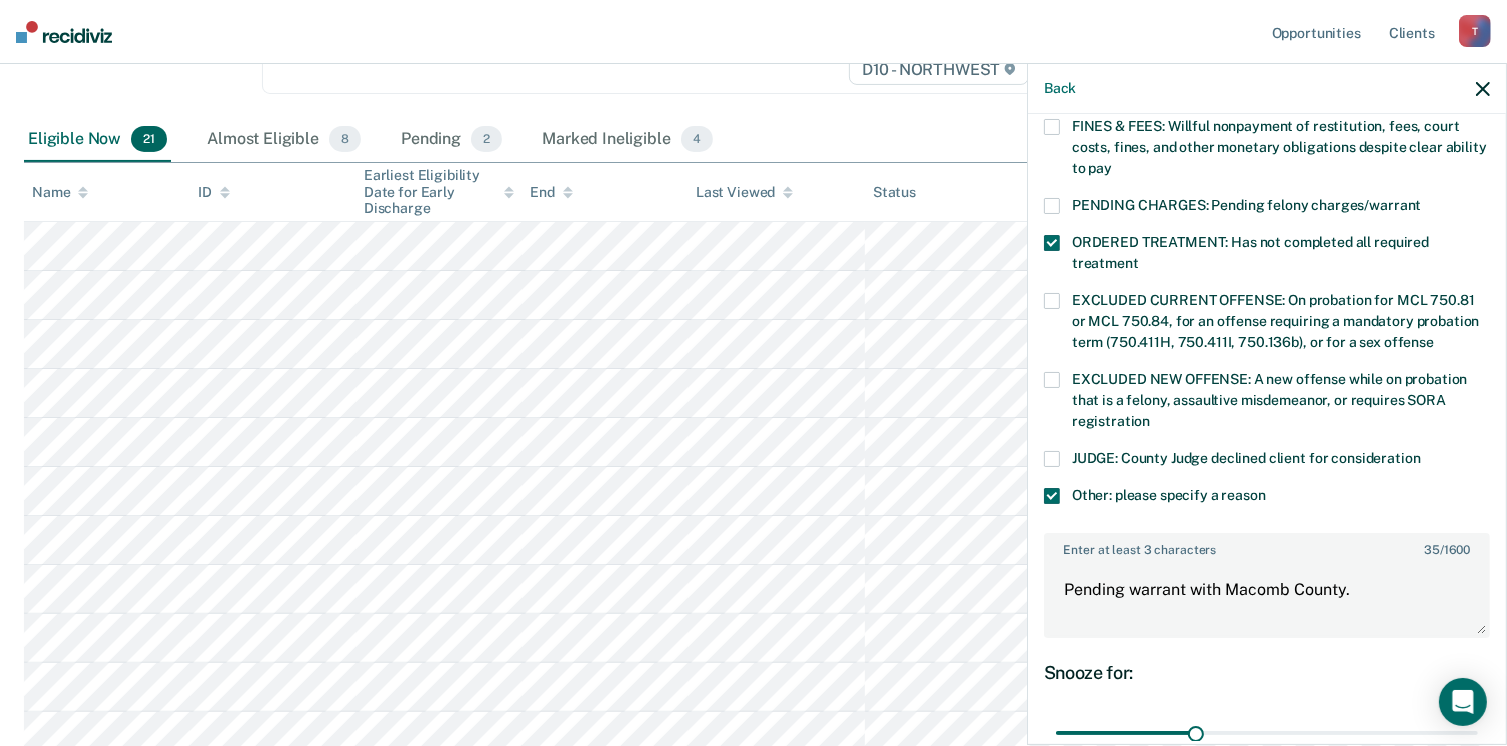 scroll, scrollTop: 766, scrollLeft: 0, axis: vertical 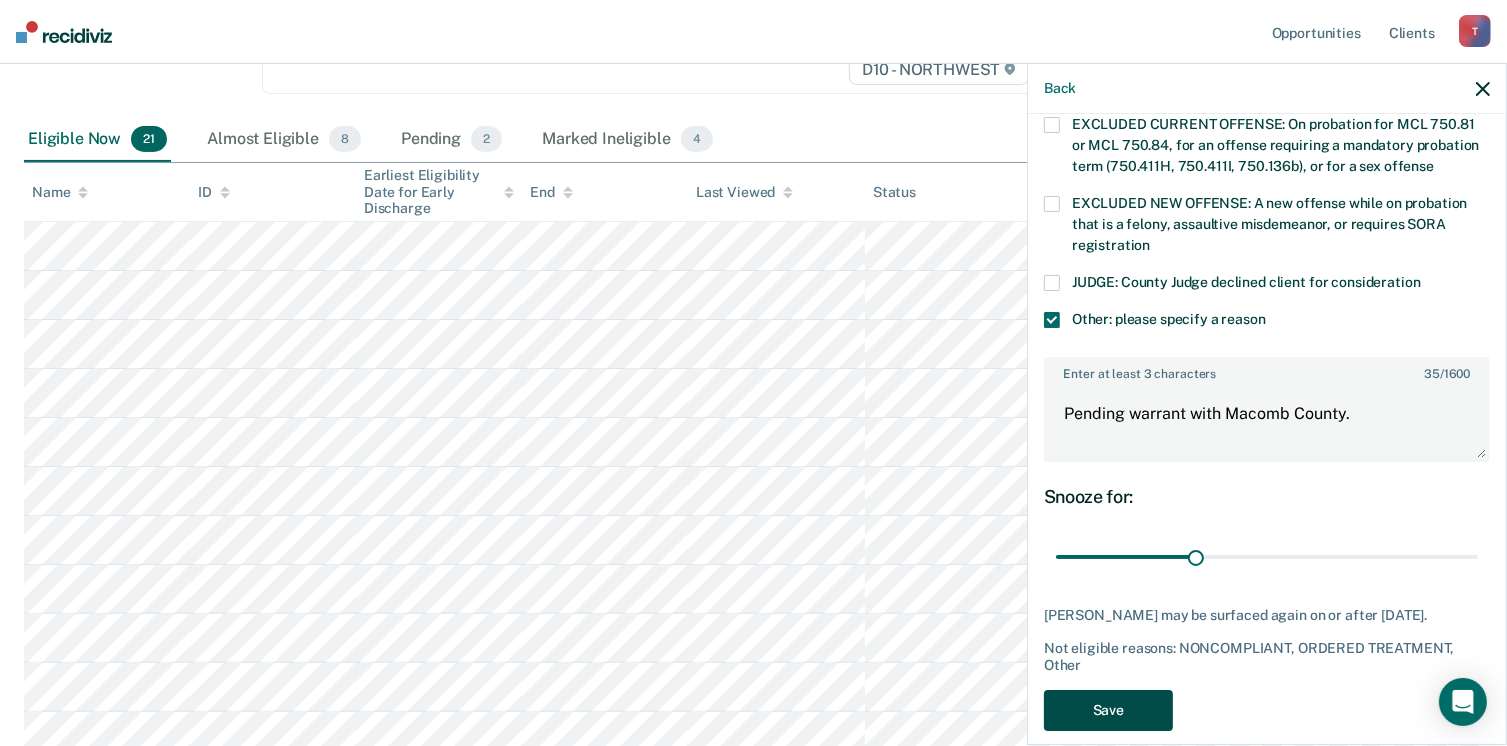 click on "Save" at bounding box center [1108, 710] 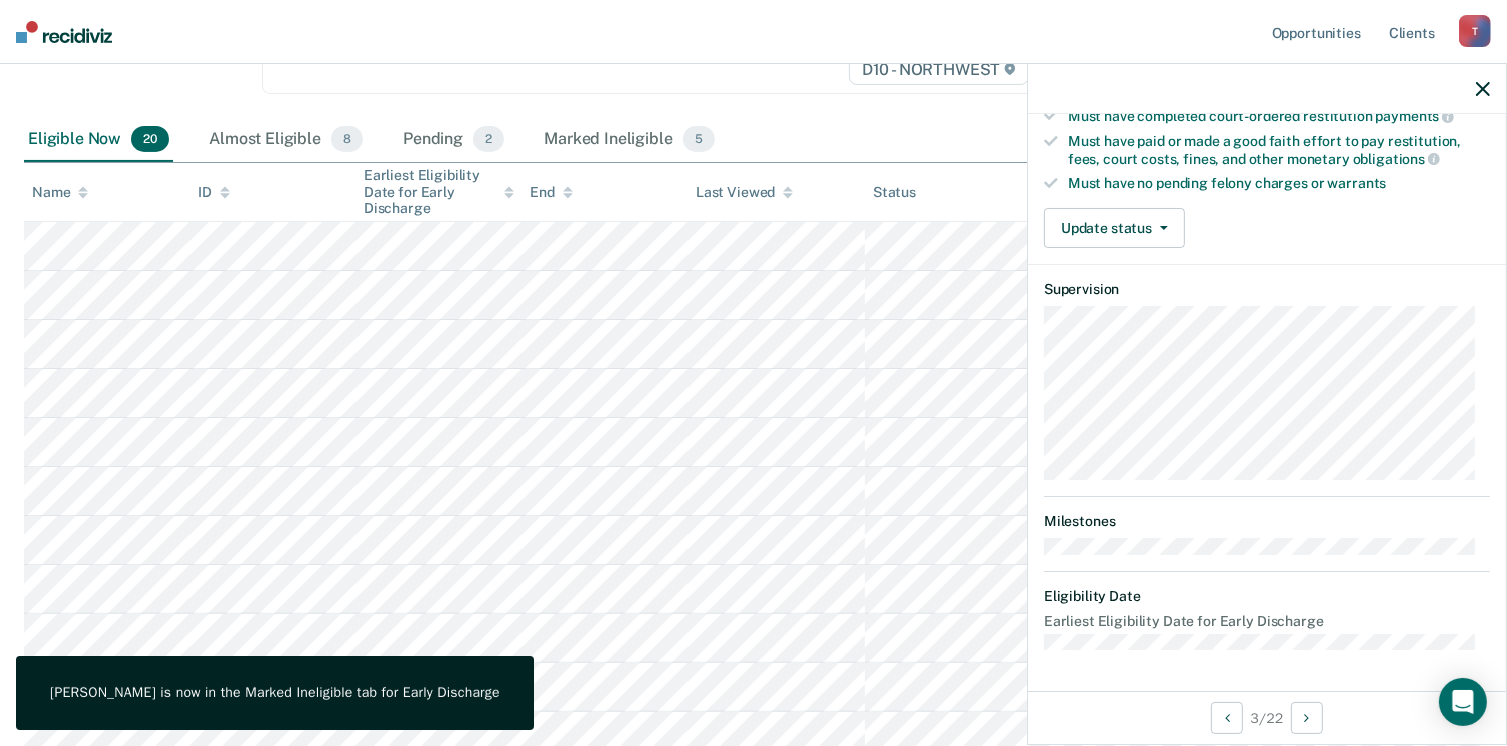 scroll, scrollTop: 371, scrollLeft: 0, axis: vertical 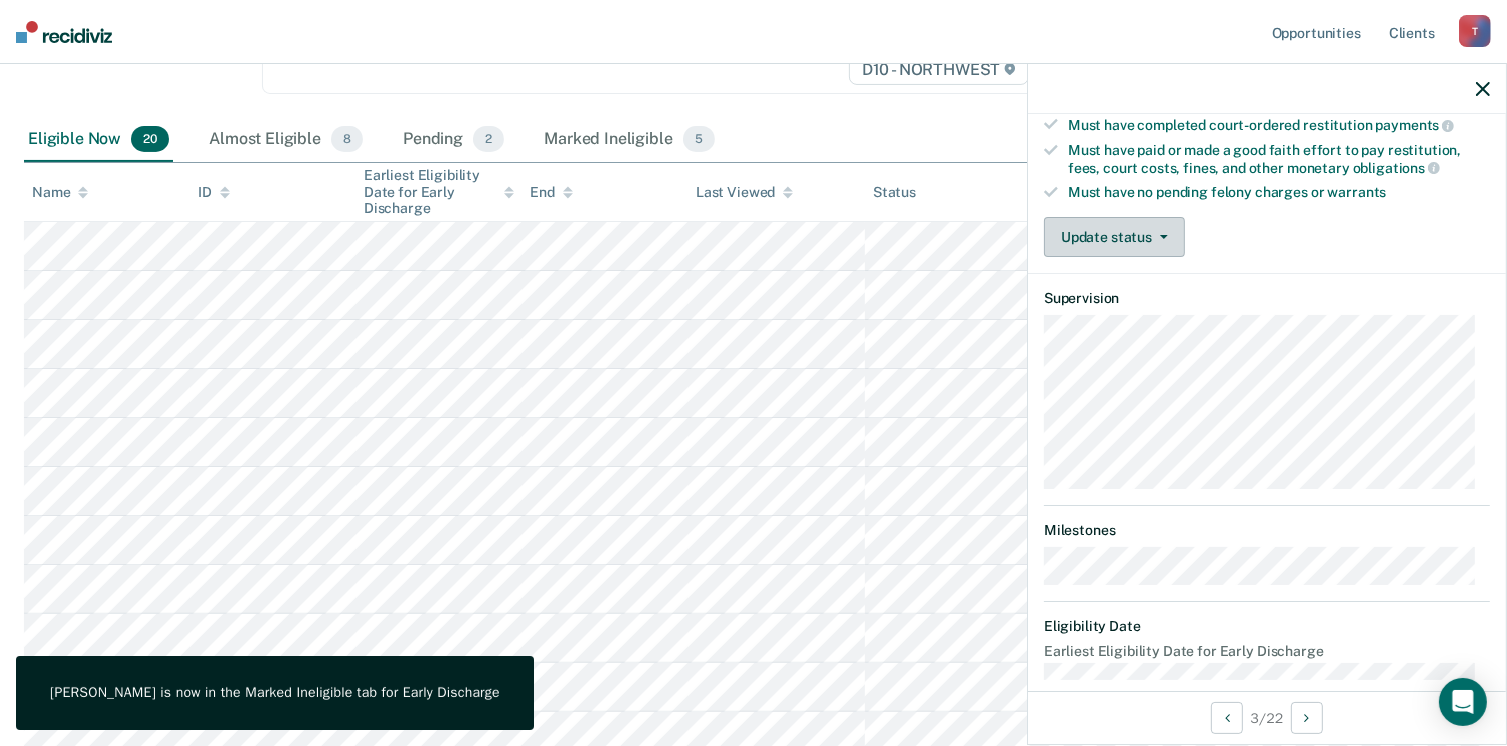 click on "Update status" at bounding box center (1114, 237) 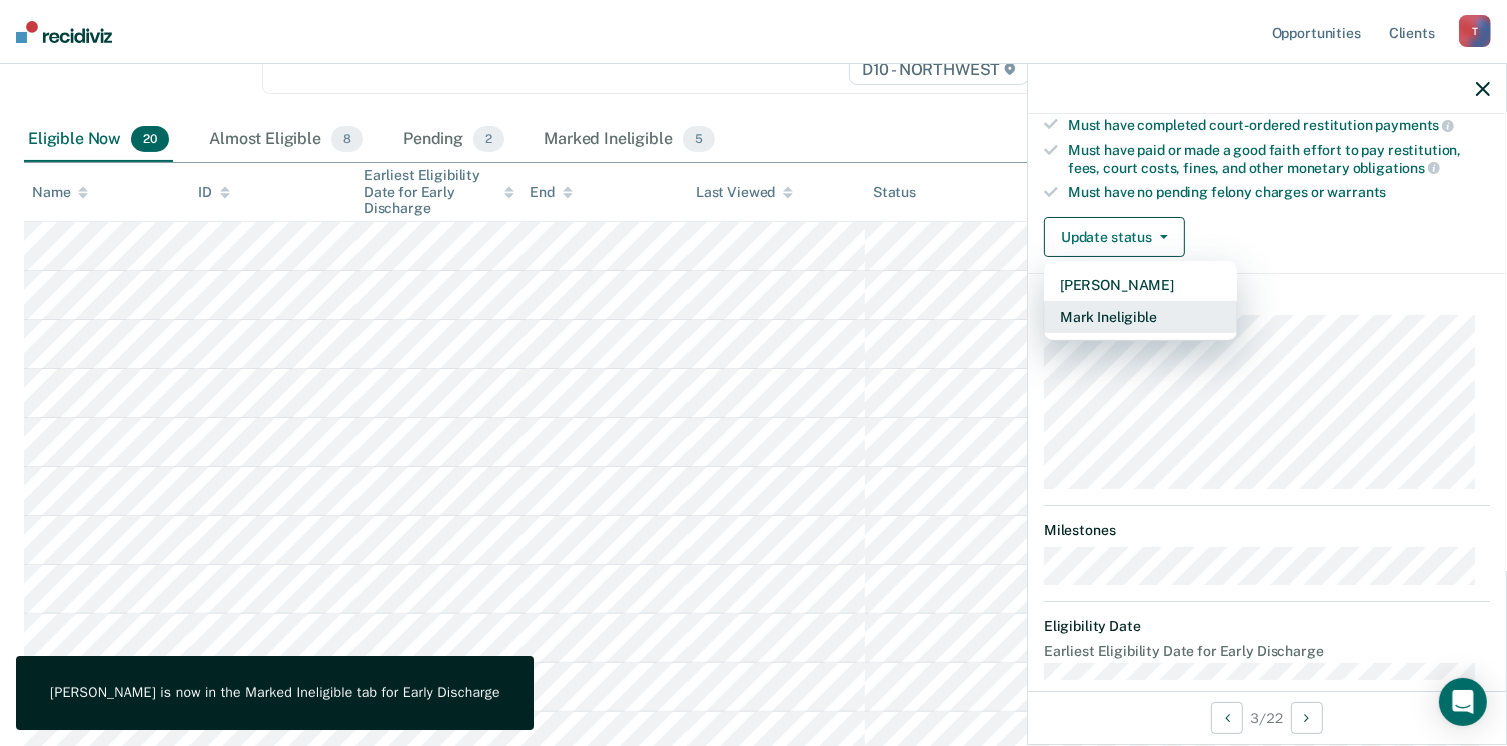 click on "Mark Ineligible" at bounding box center (1140, 317) 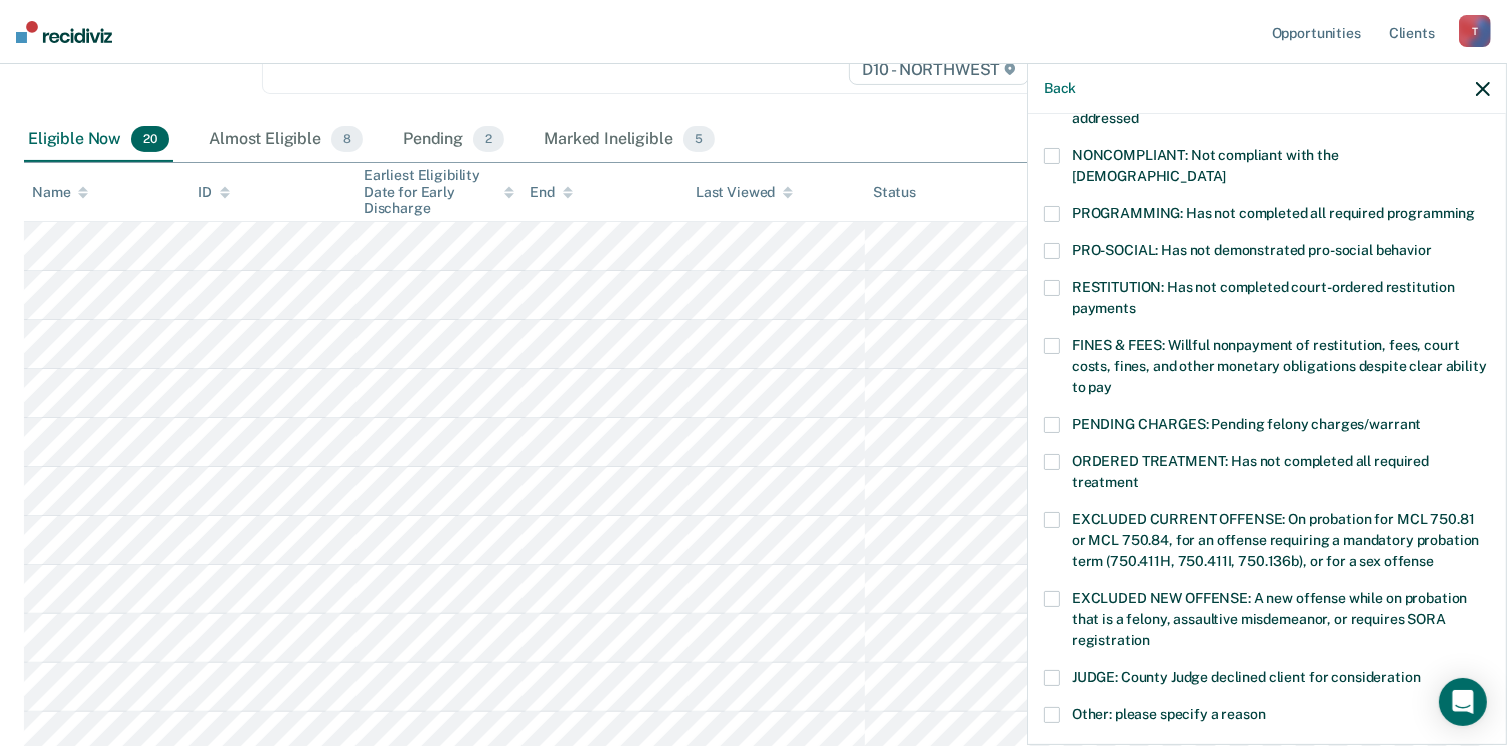 click at bounding box center [1052, 156] 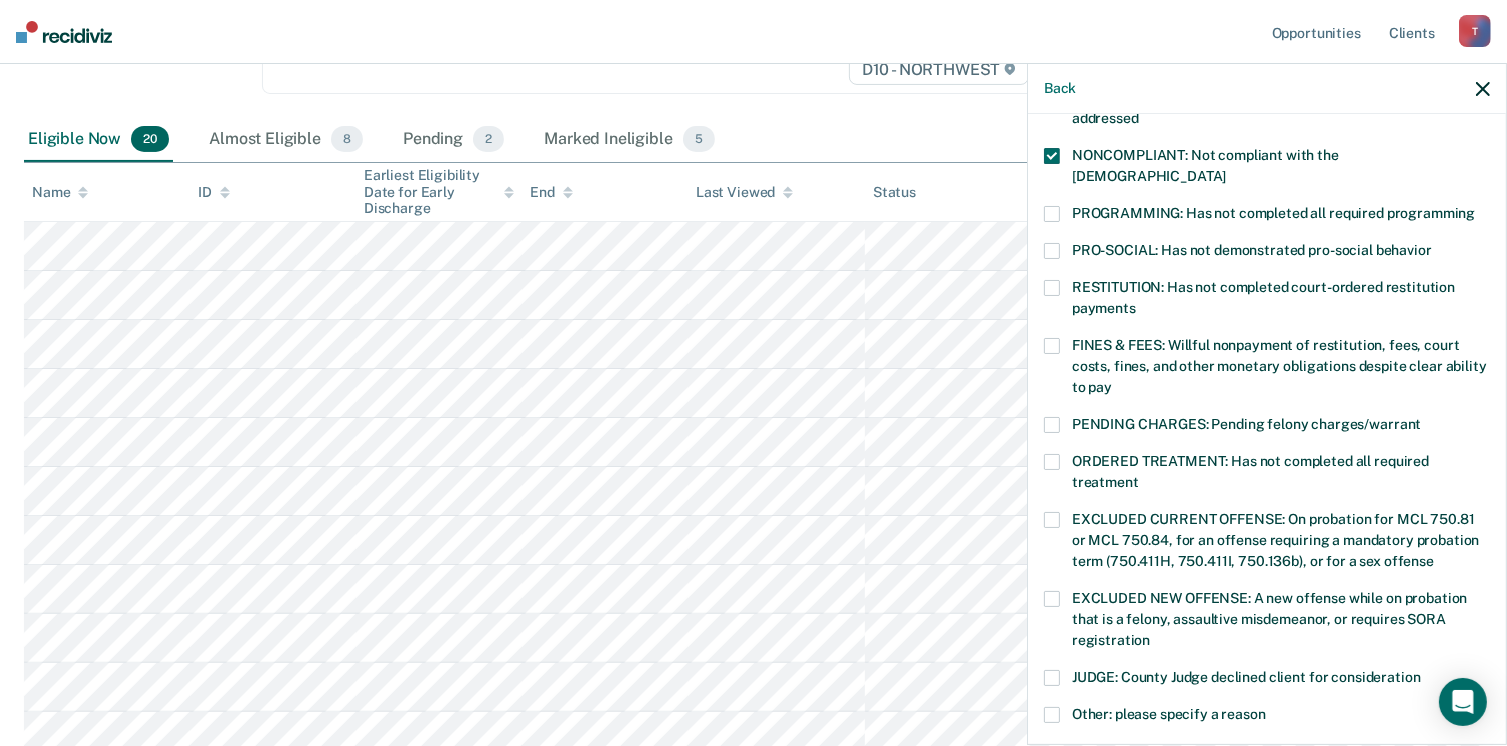 click at bounding box center (1052, 214) 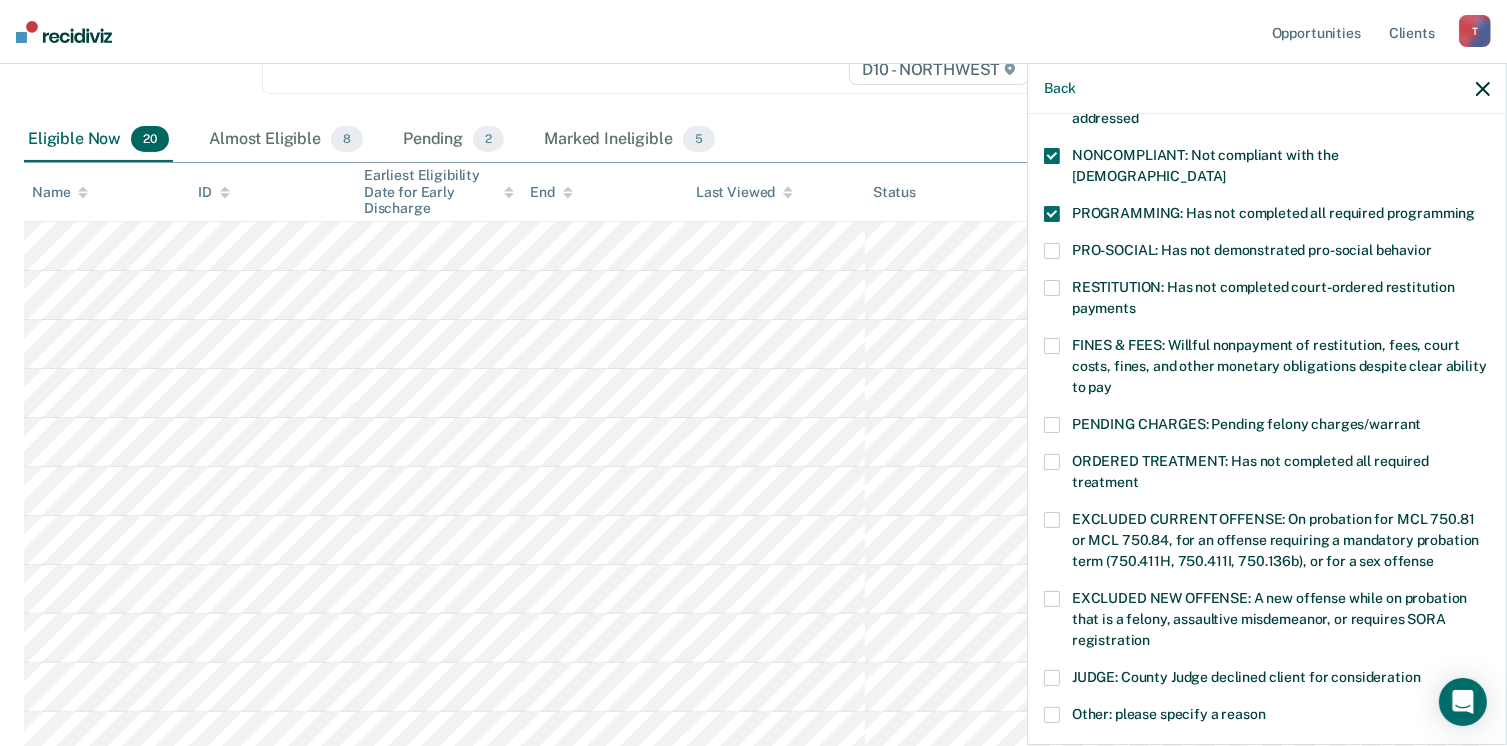 click at bounding box center (1052, 715) 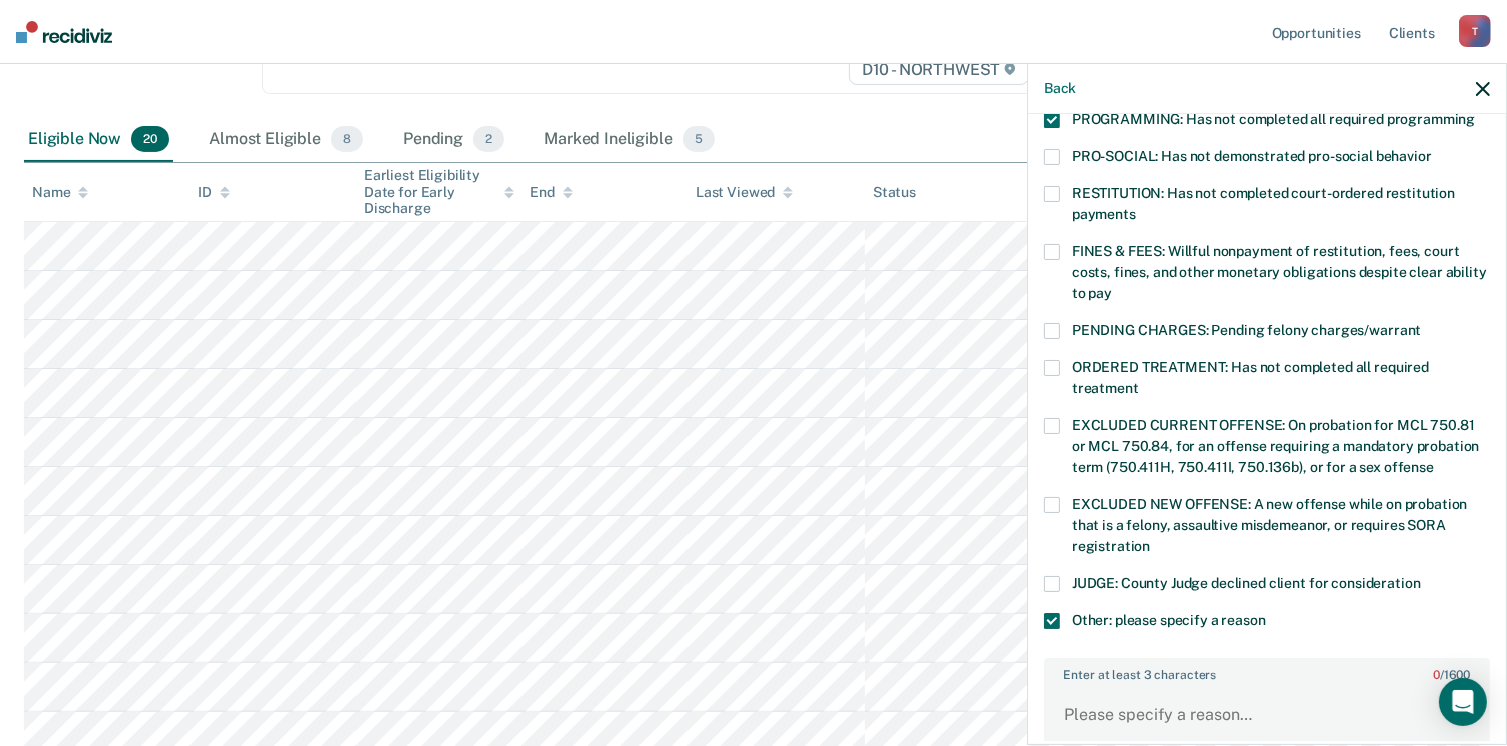 scroll, scrollTop: 503, scrollLeft: 0, axis: vertical 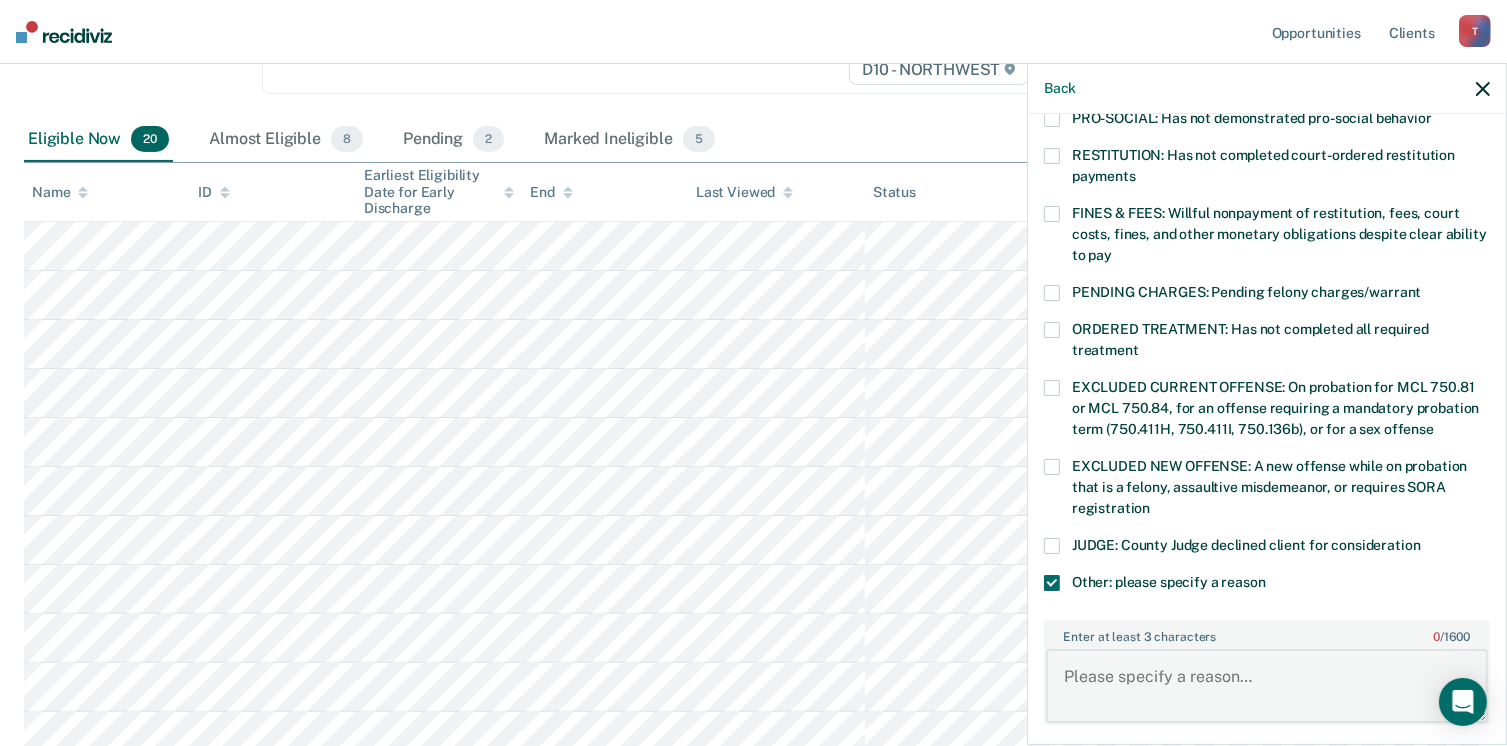 click on "Enter at least 3 characters 0  /  1600" at bounding box center (1267, 686) 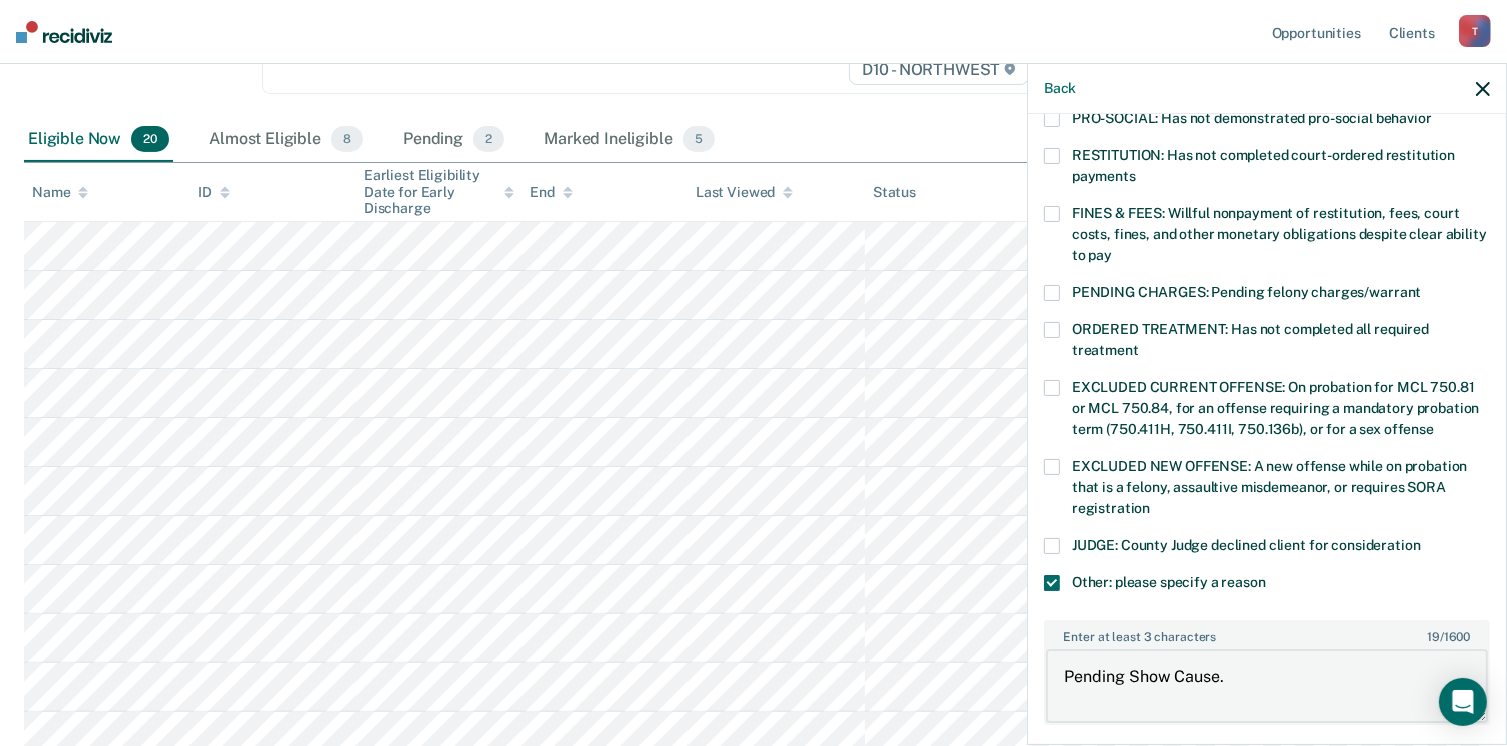 type on "Pending Show Cause." 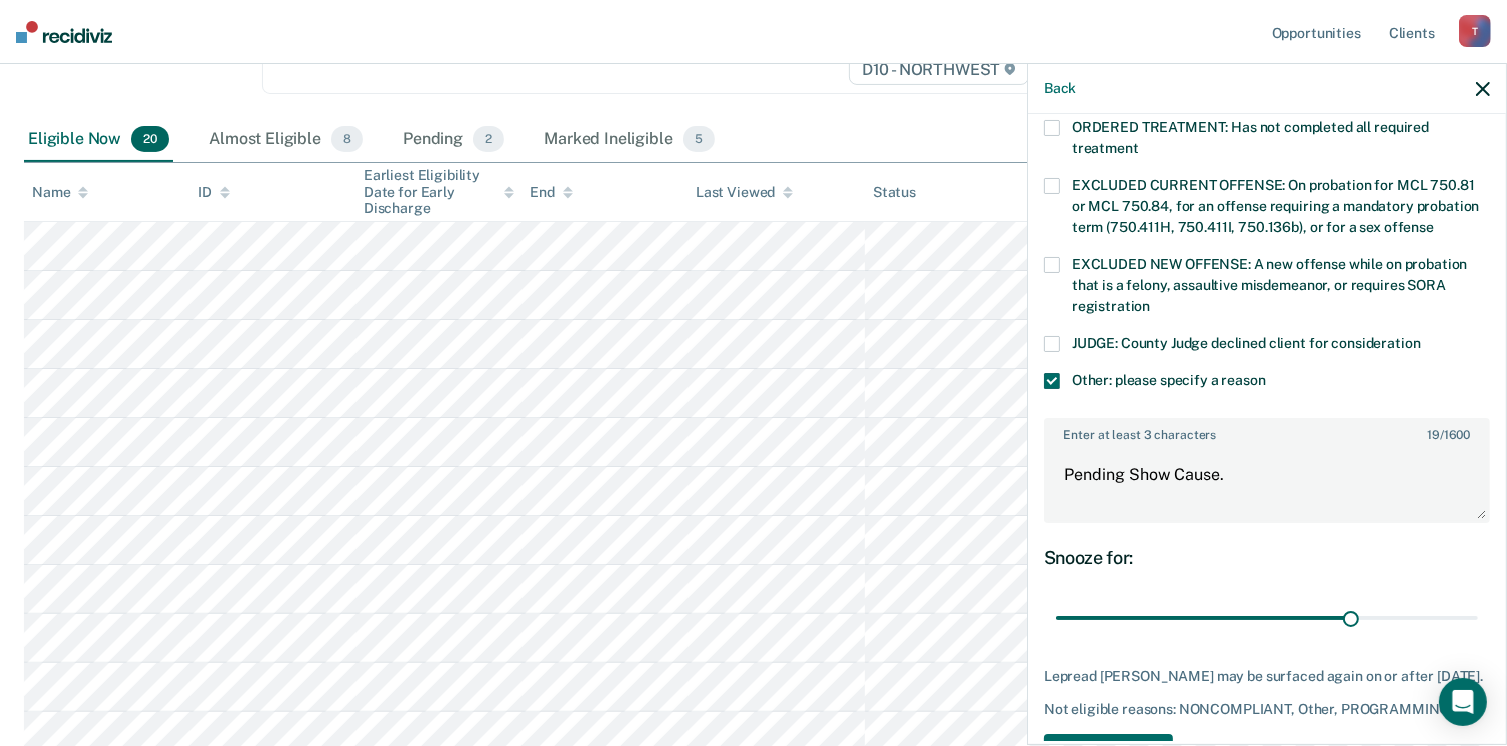 scroll, scrollTop: 749, scrollLeft: 0, axis: vertical 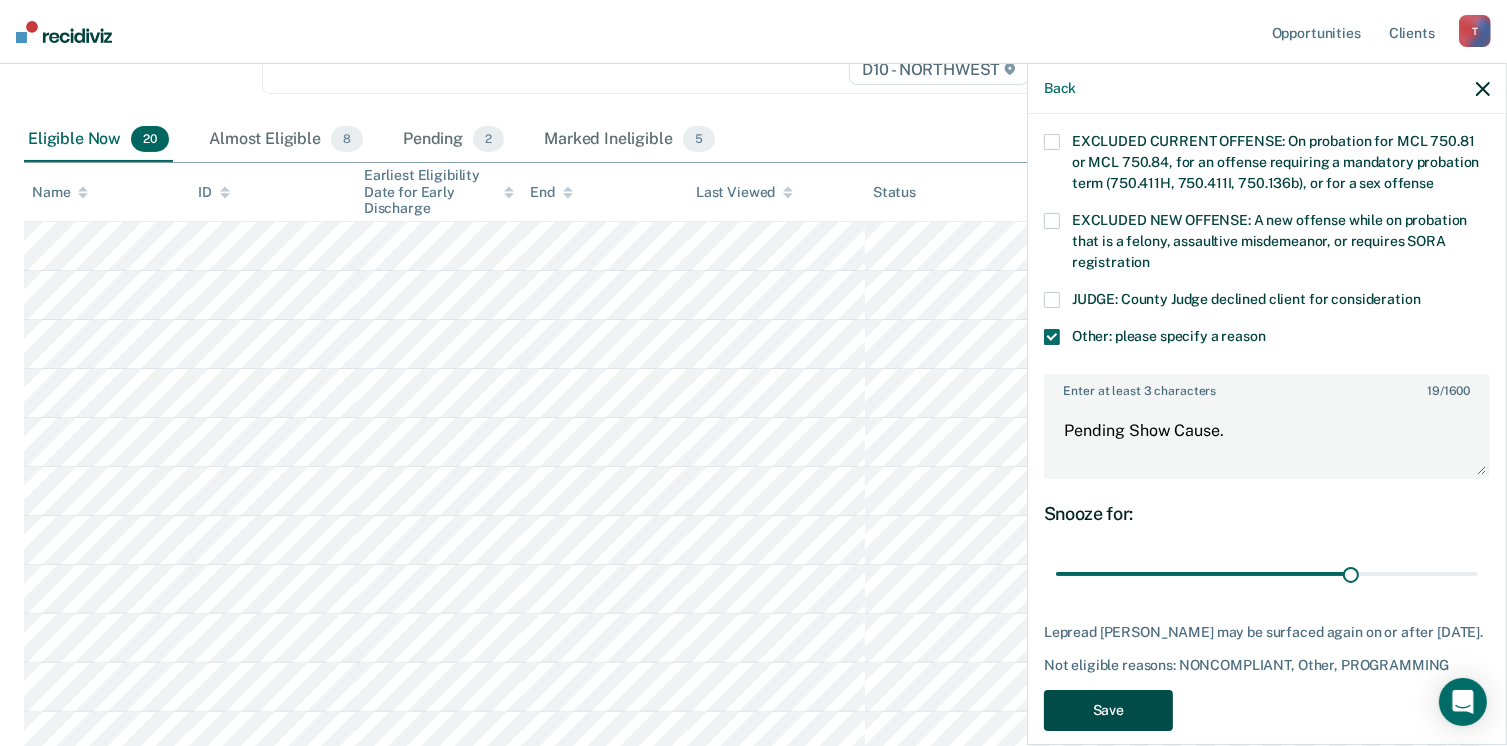 click on "Save" at bounding box center [1108, 710] 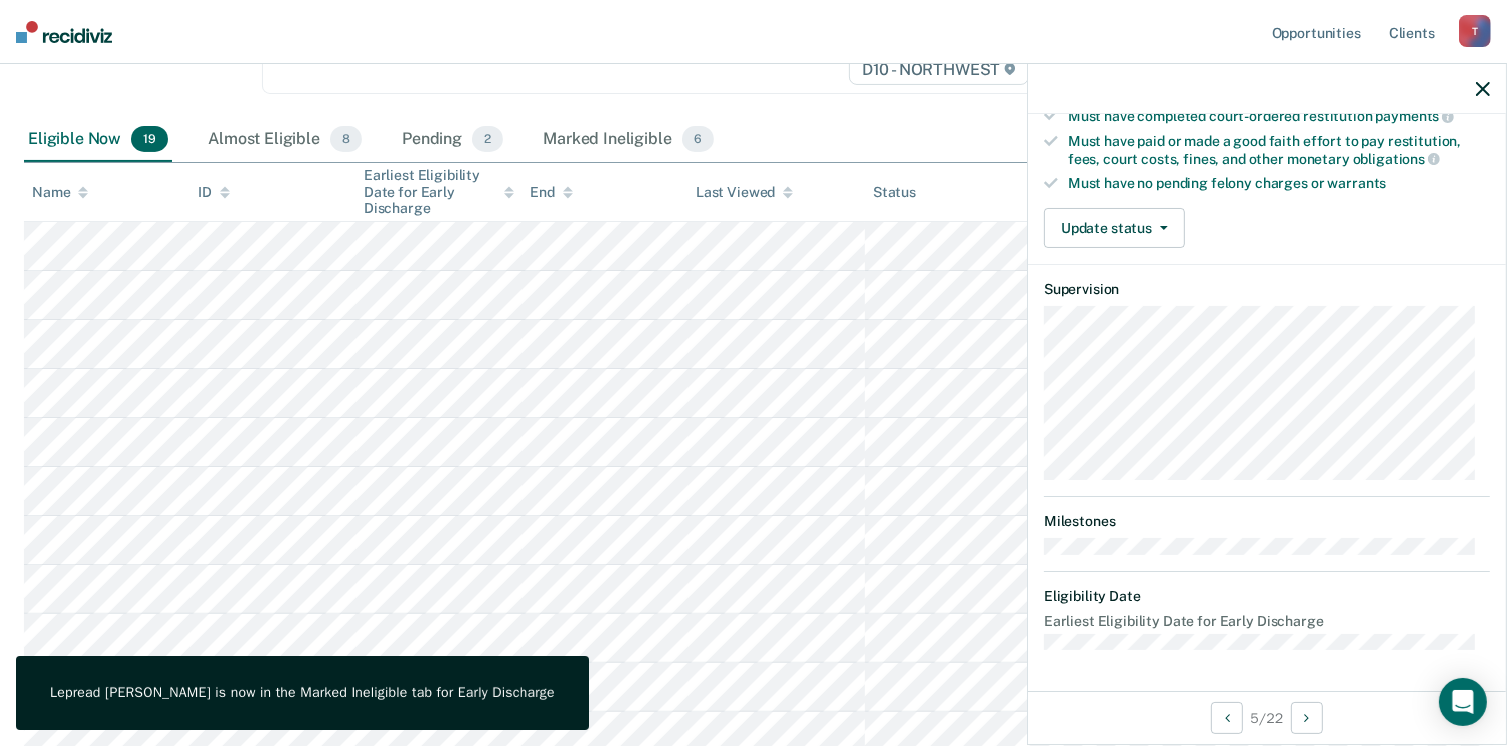 scroll, scrollTop: 371, scrollLeft: 0, axis: vertical 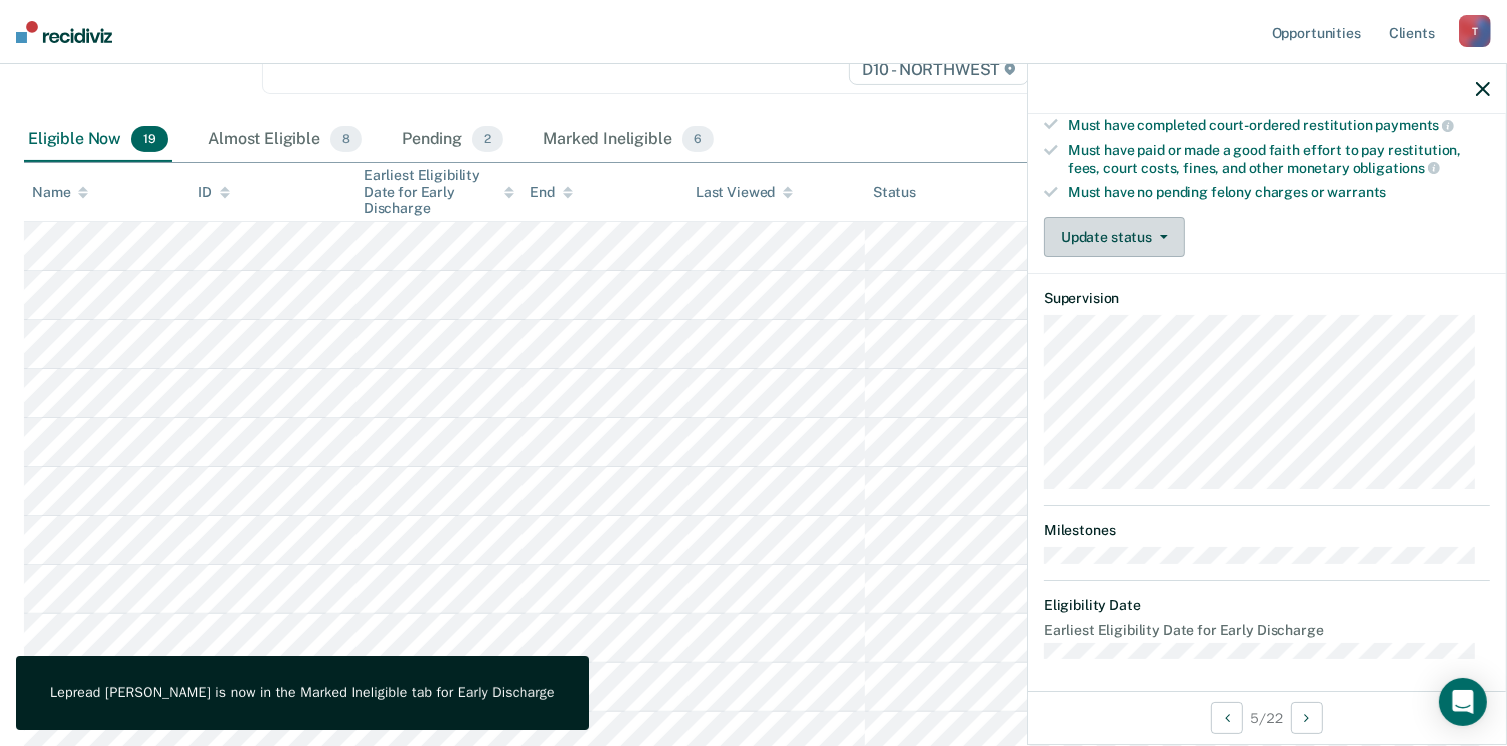click on "Update status" at bounding box center [1114, 237] 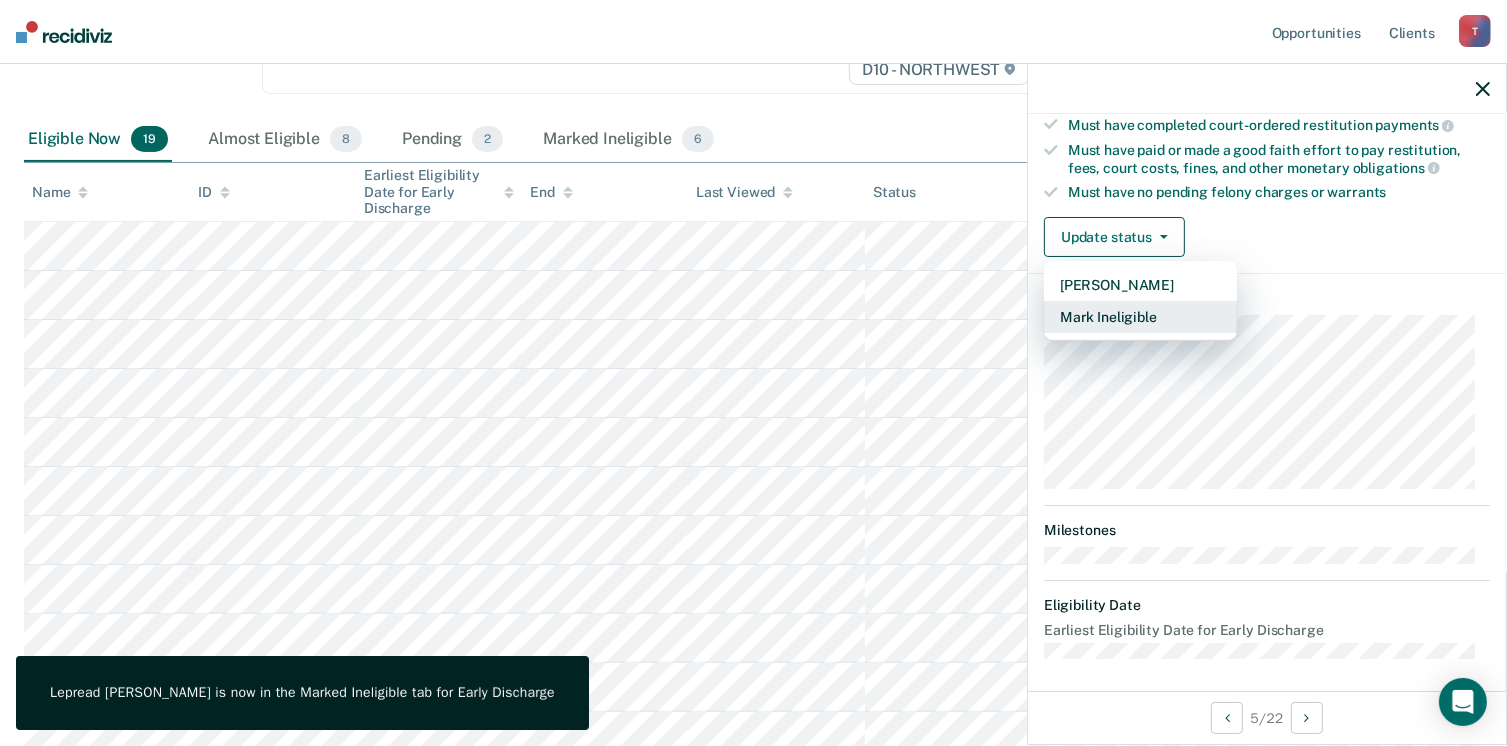 click on "Mark Ineligible" at bounding box center (1140, 317) 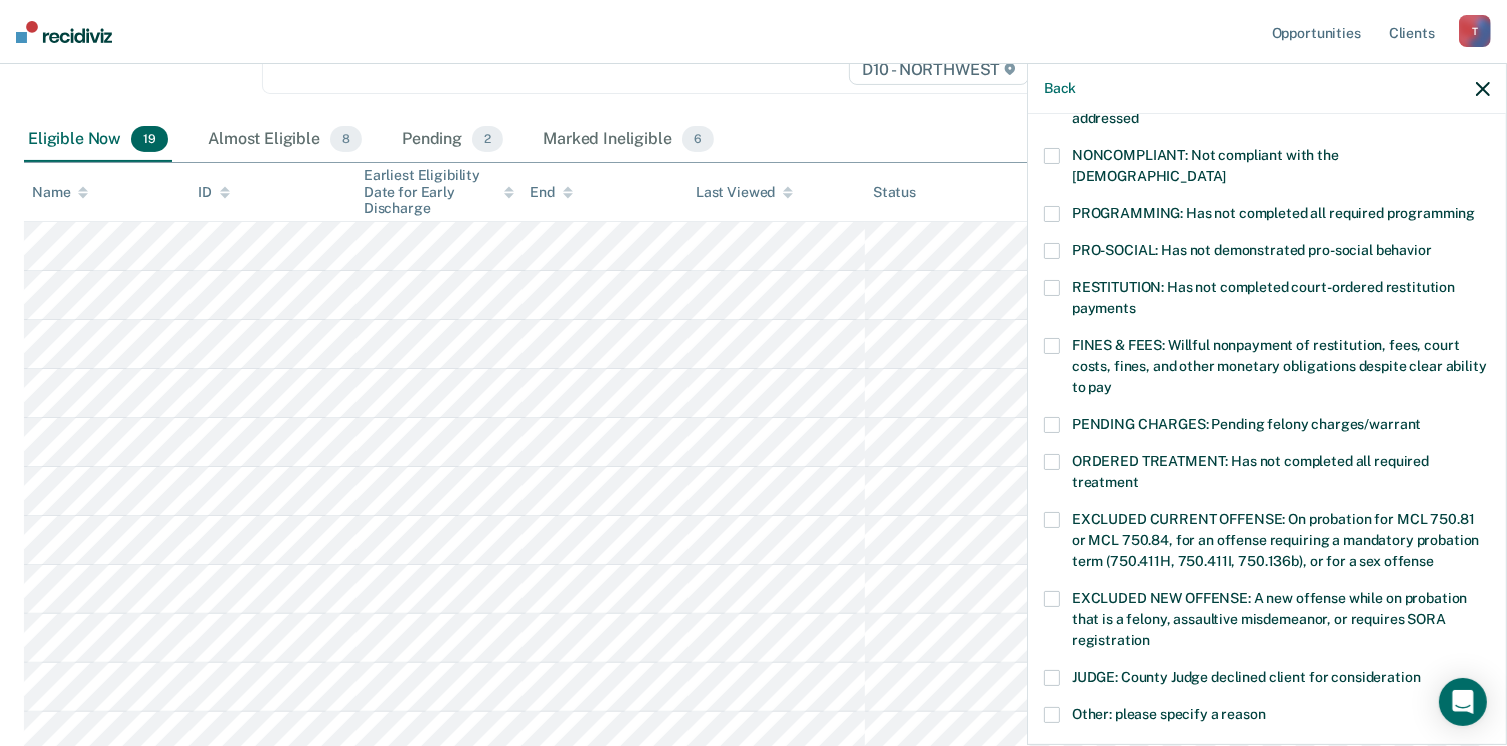 click on "NONCOMPLIANT: Not compliant with the [DEMOGRAPHIC_DATA]" at bounding box center [1267, 169] 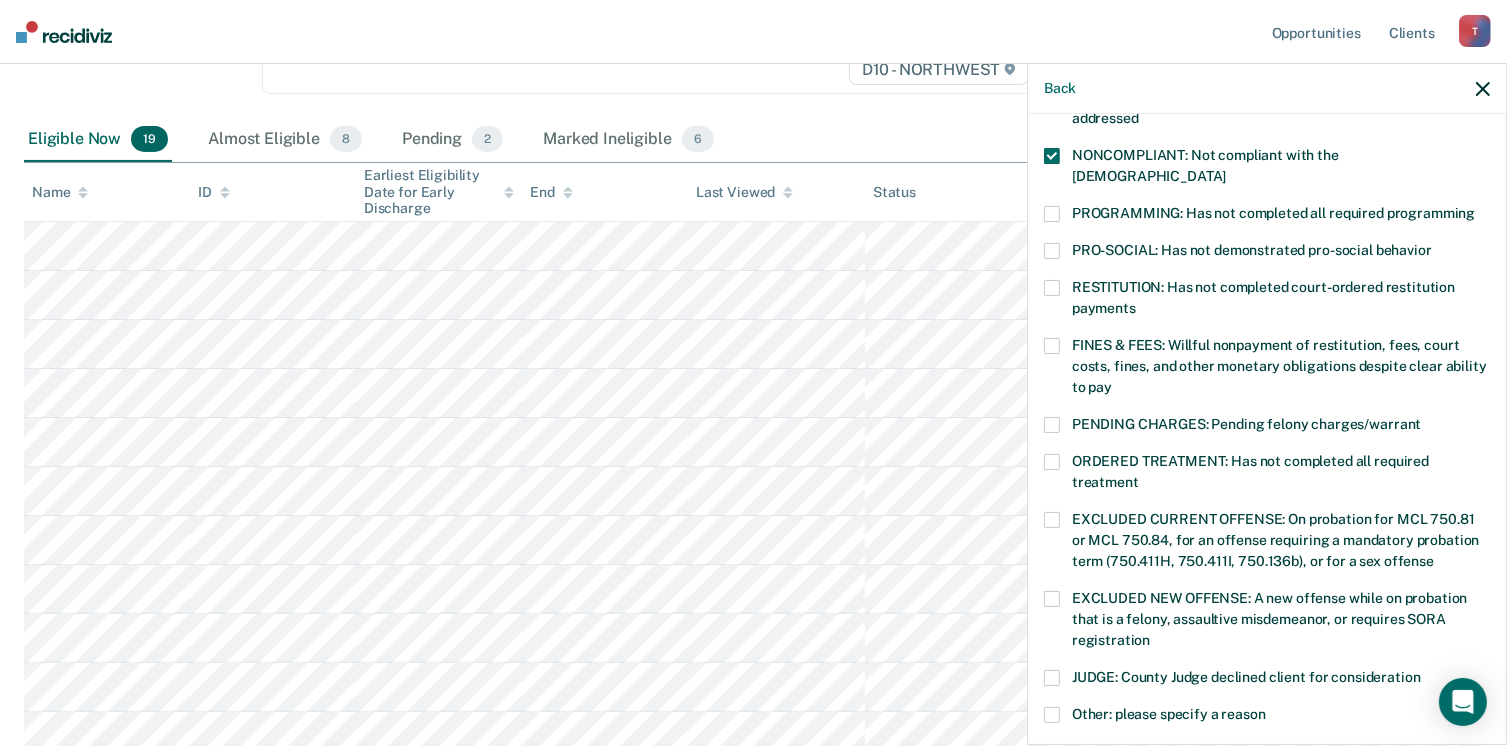 click at bounding box center (1052, 214) 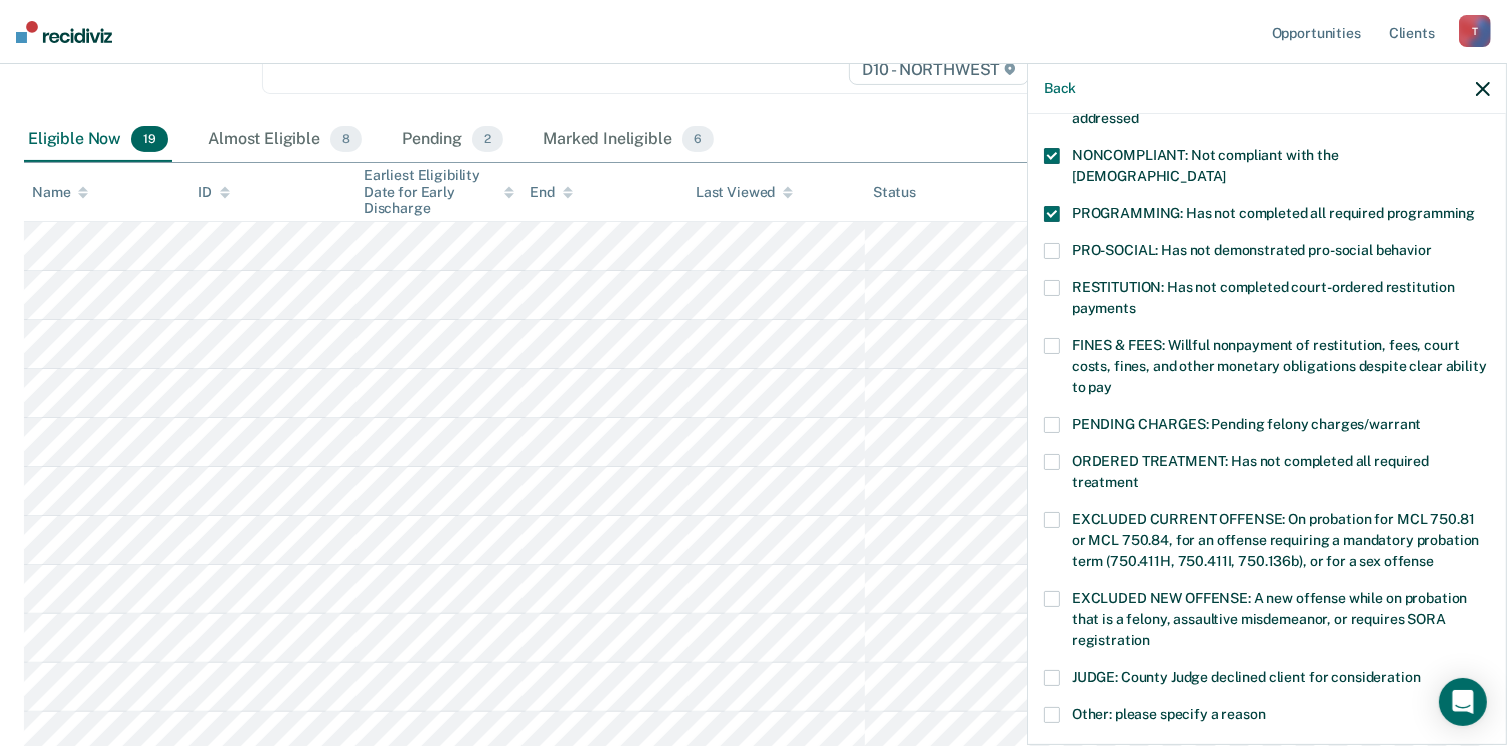 scroll, scrollTop: 647, scrollLeft: 0, axis: vertical 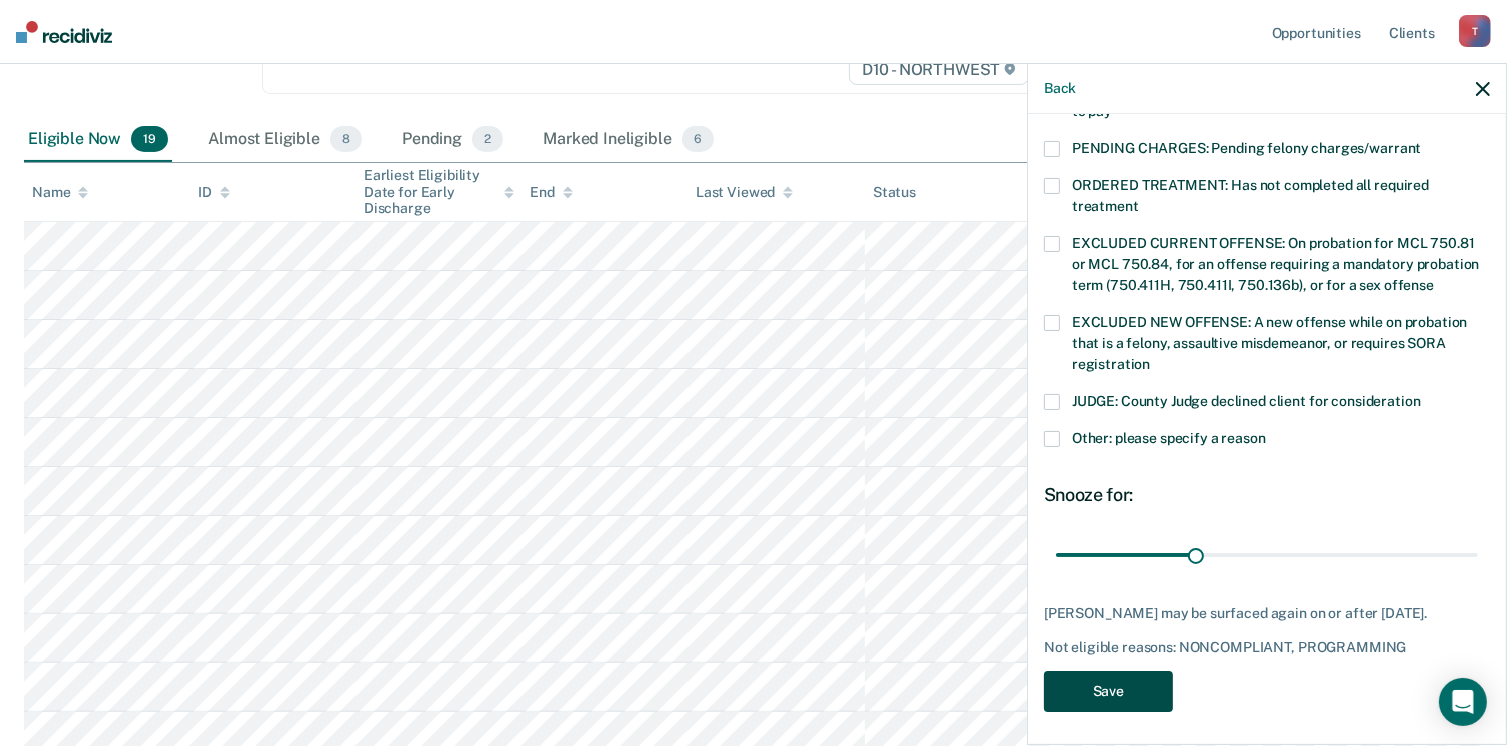 click on "Save" at bounding box center (1108, 691) 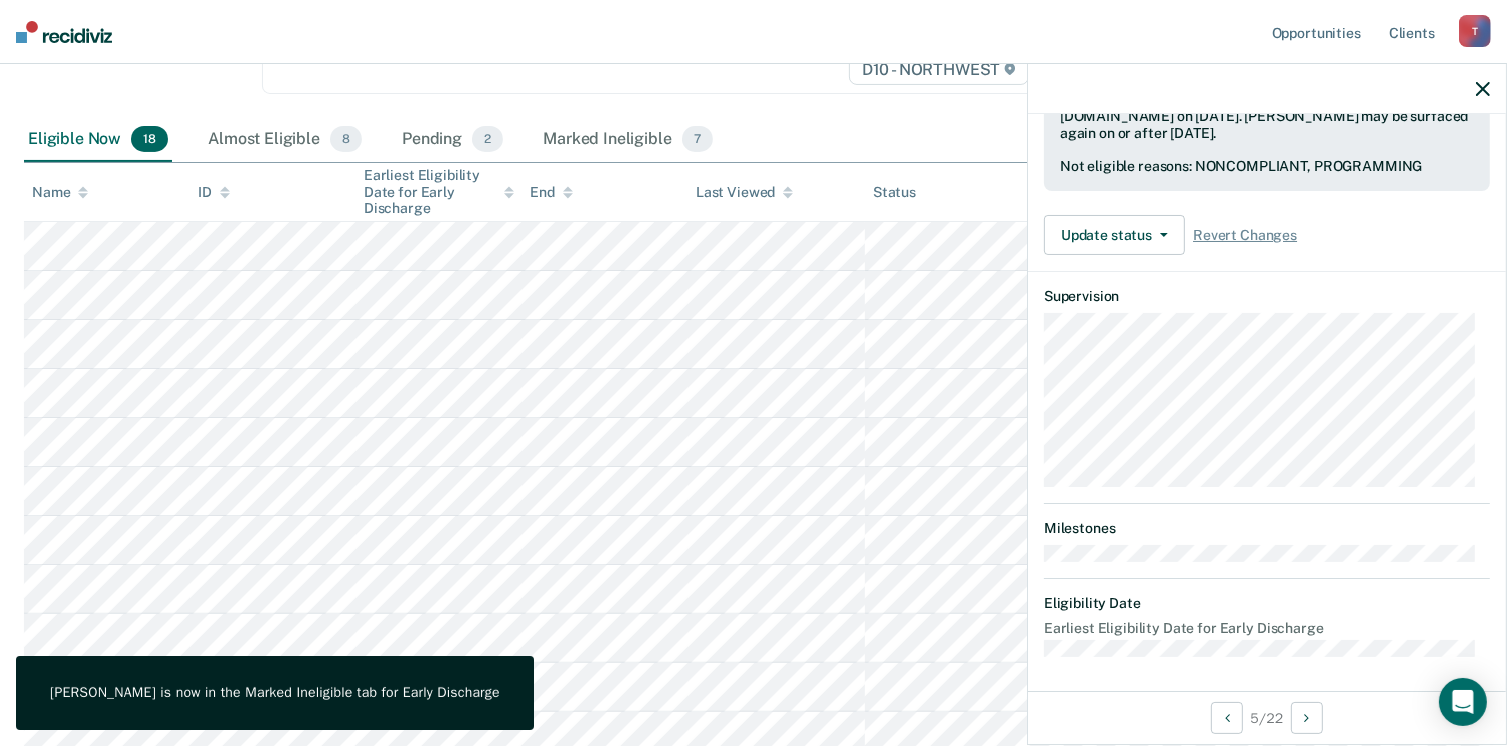 scroll, scrollTop: 371, scrollLeft: 0, axis: vertical 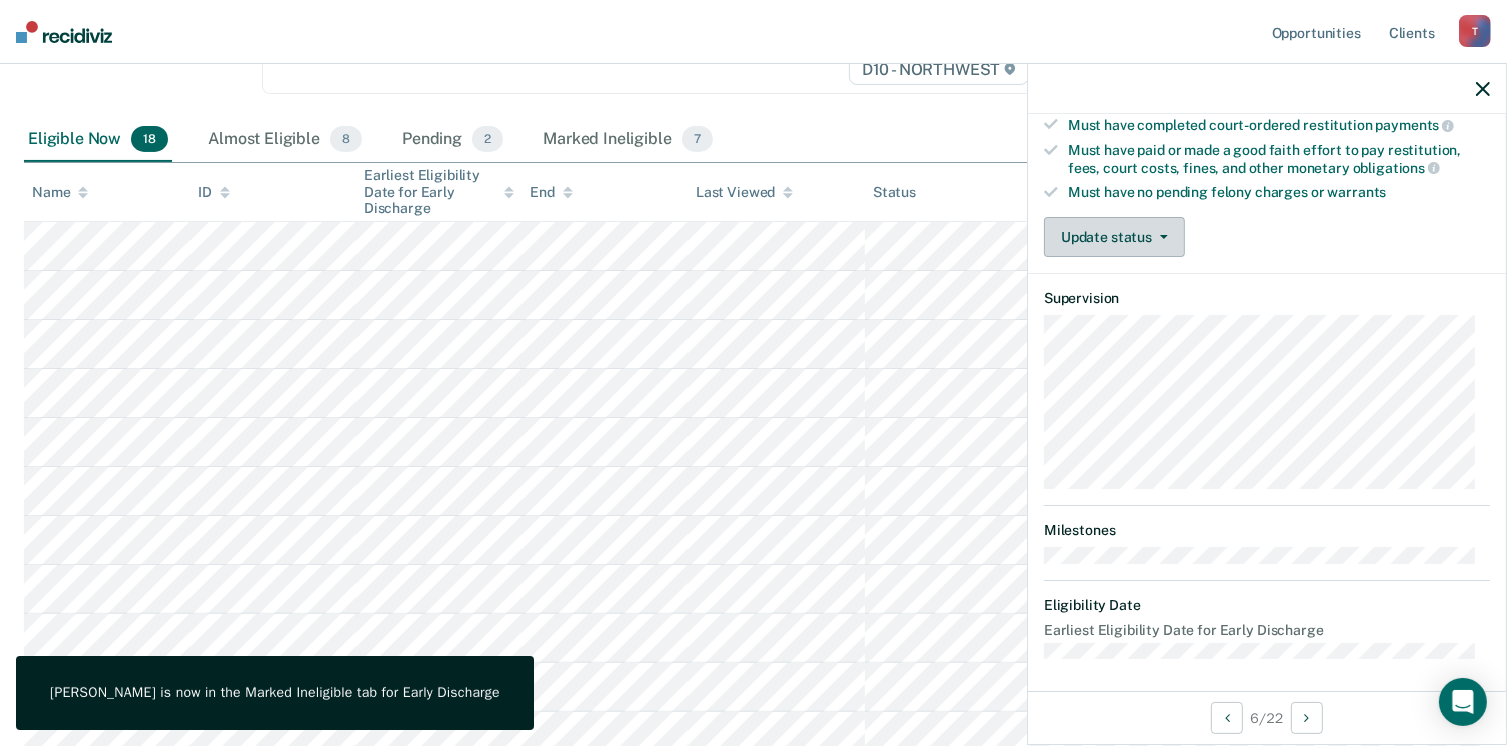 click on "Update status" at bounding box center [1114, 237] 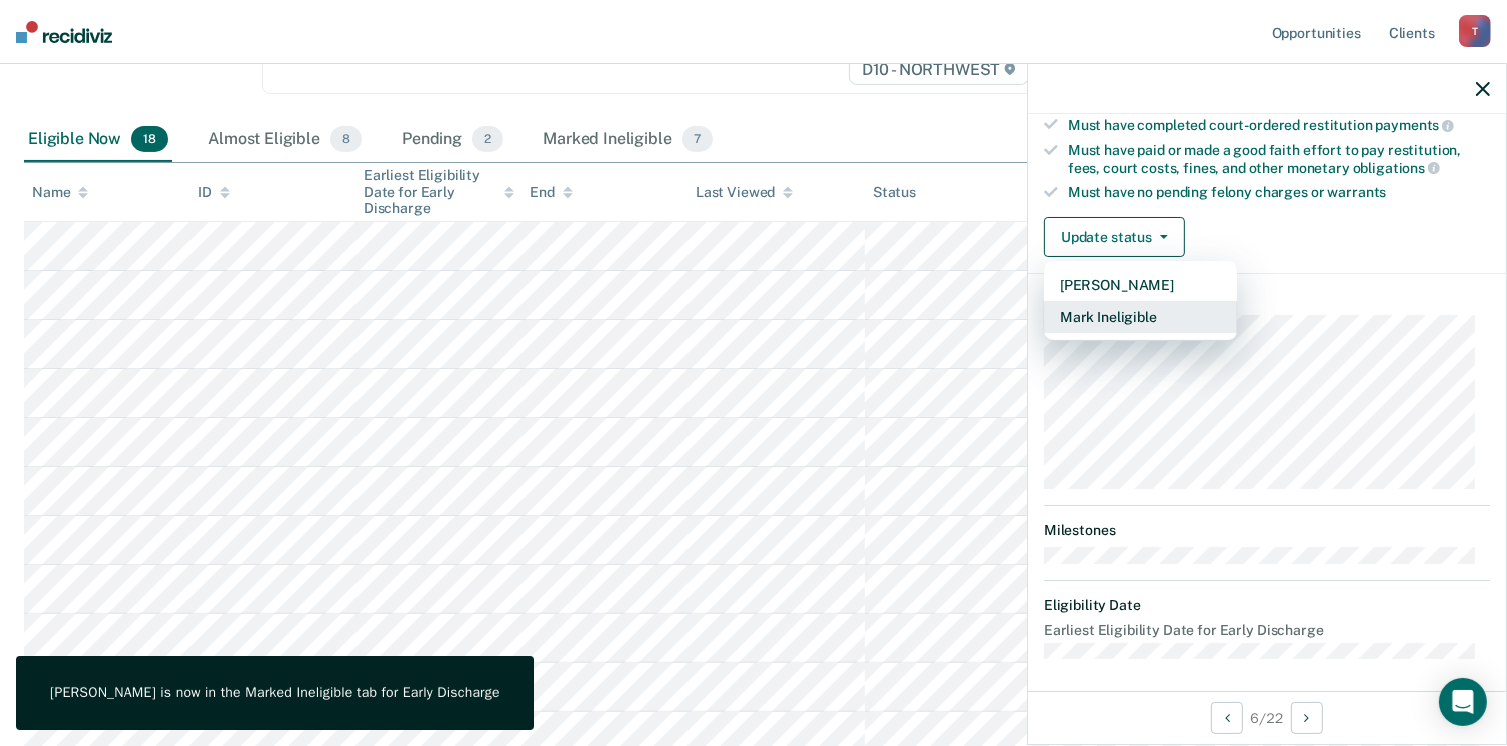 click on "Mark Ineligible" at bounding box center [1140, 317] 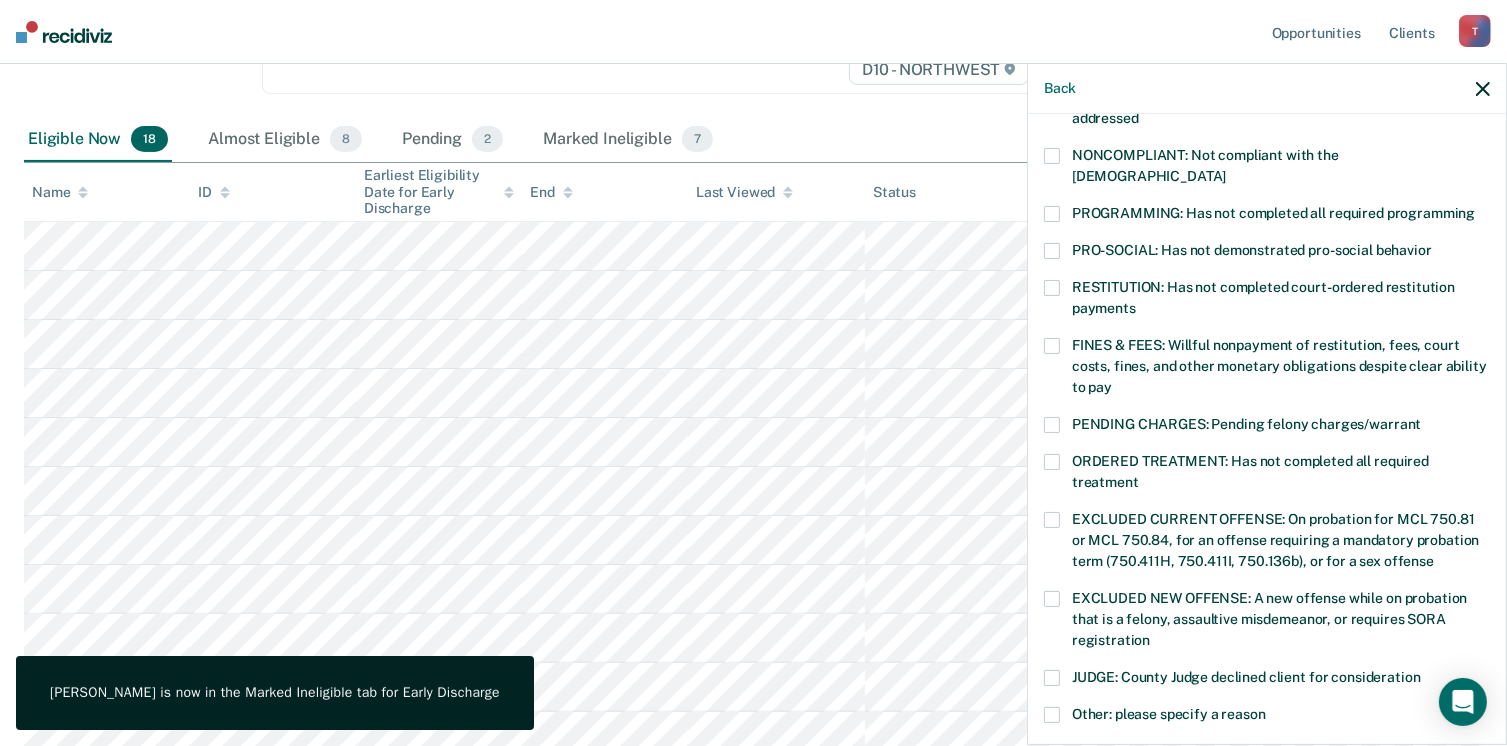 click at bounding box center (1052, 156) 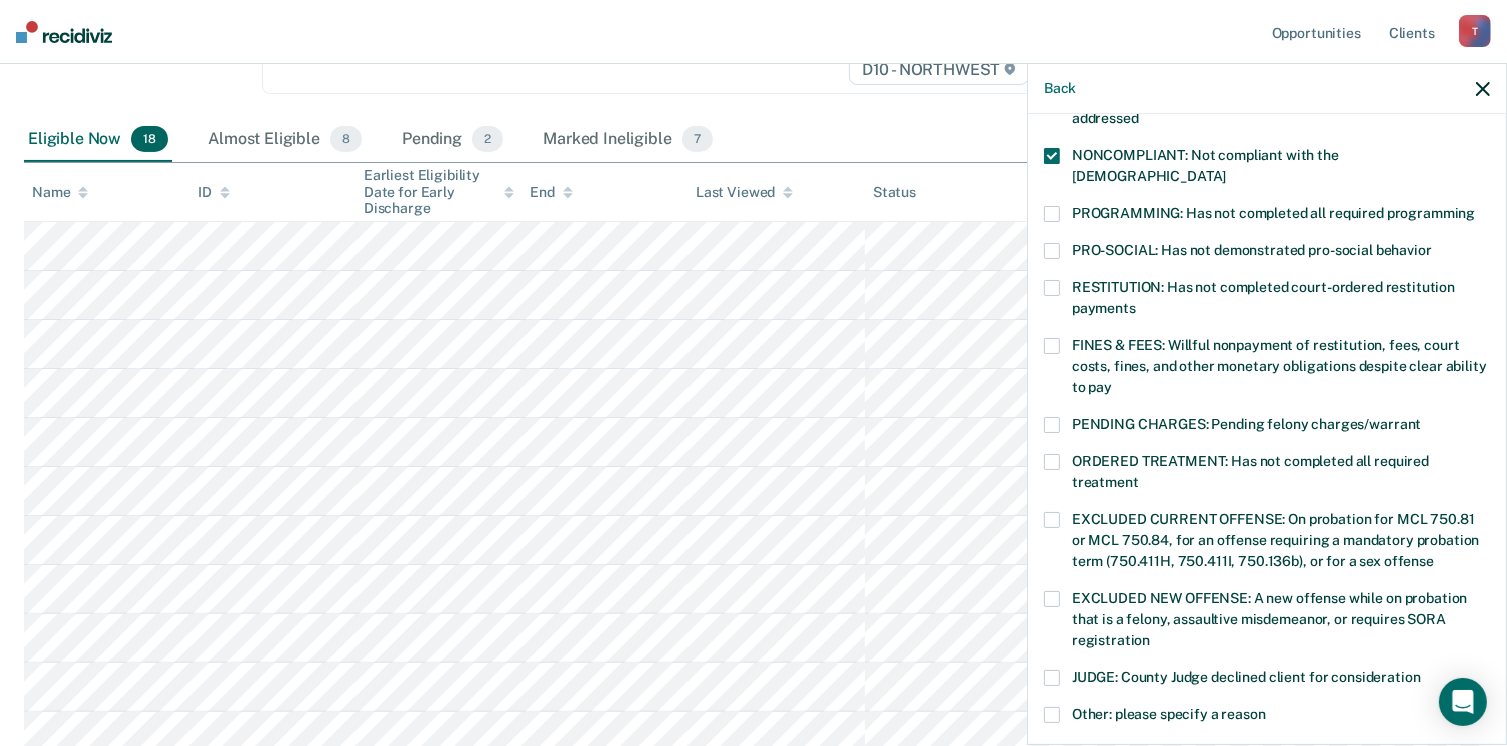 click at bounding box center (1052, 214) 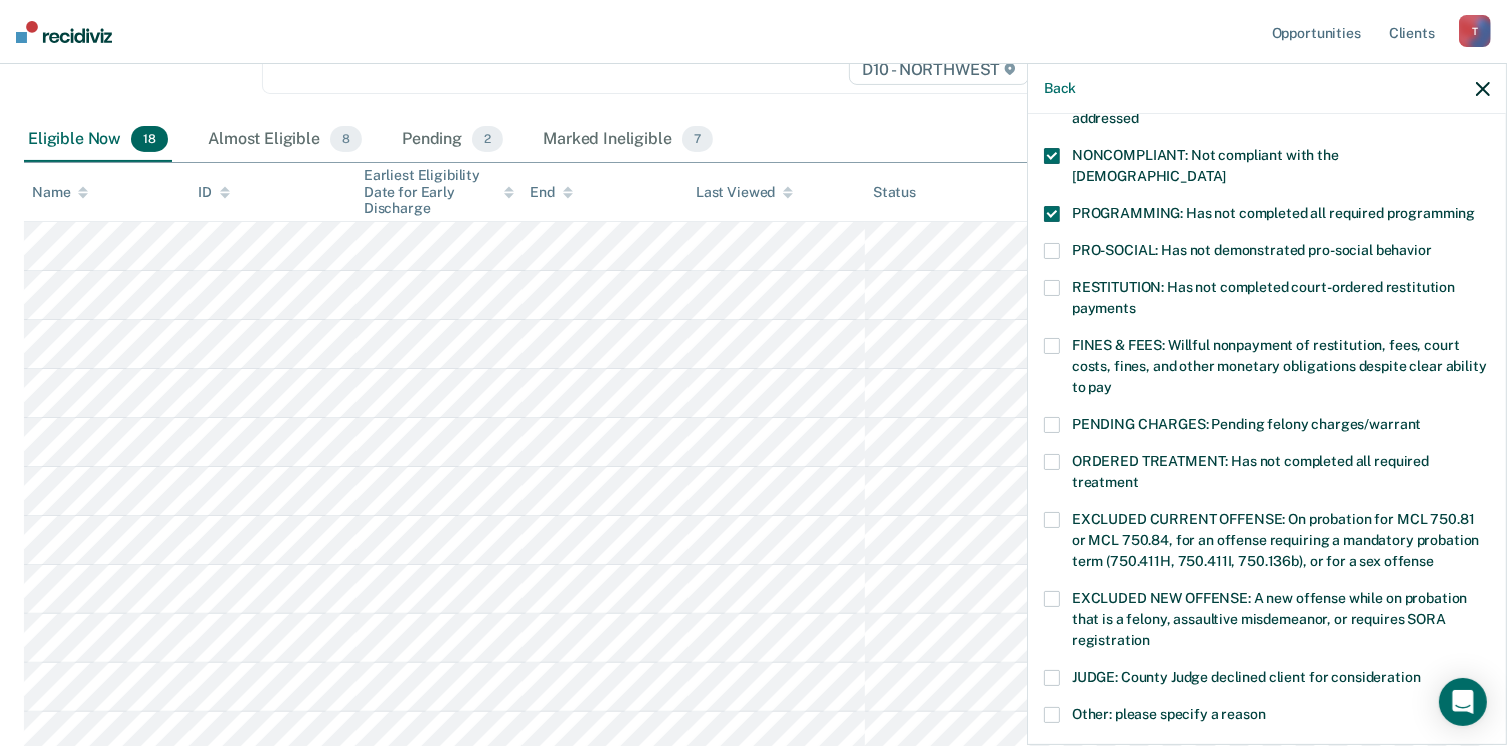scroll, scrollTop: 630, scrollLeft: 0, axis: vertical 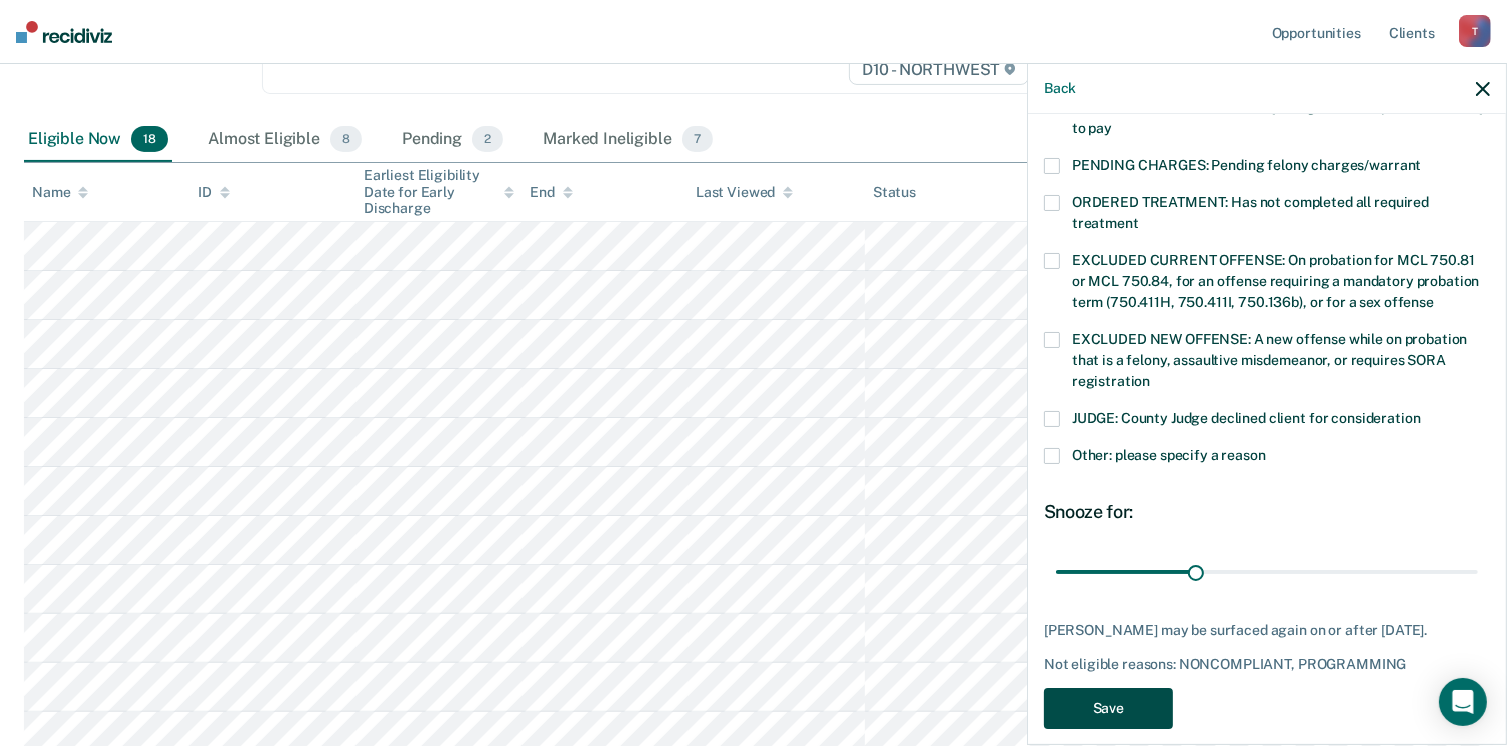 click on "Save" at bounding box center (1108, 708) 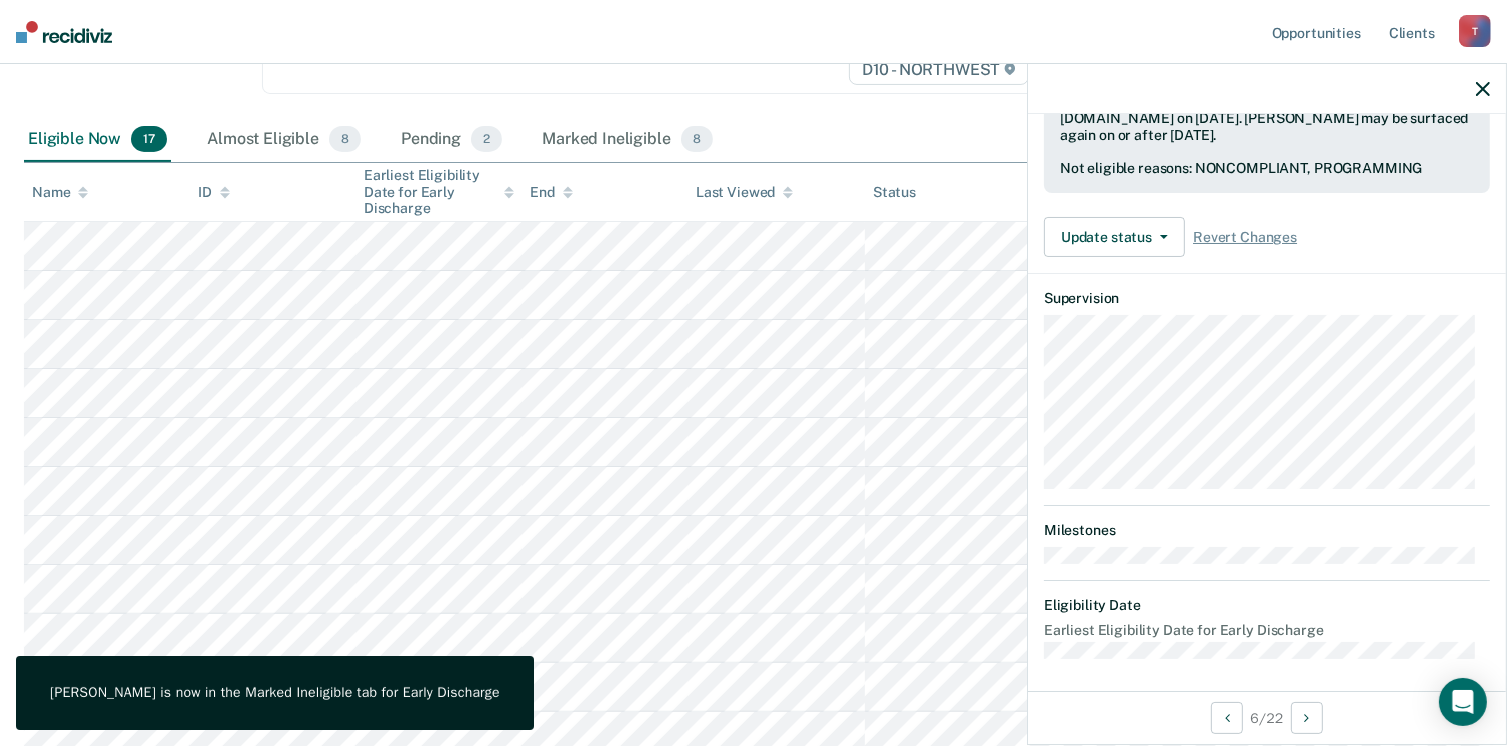 scroll, scrollTop: 371, scrollLeft: 0, axis: vertical 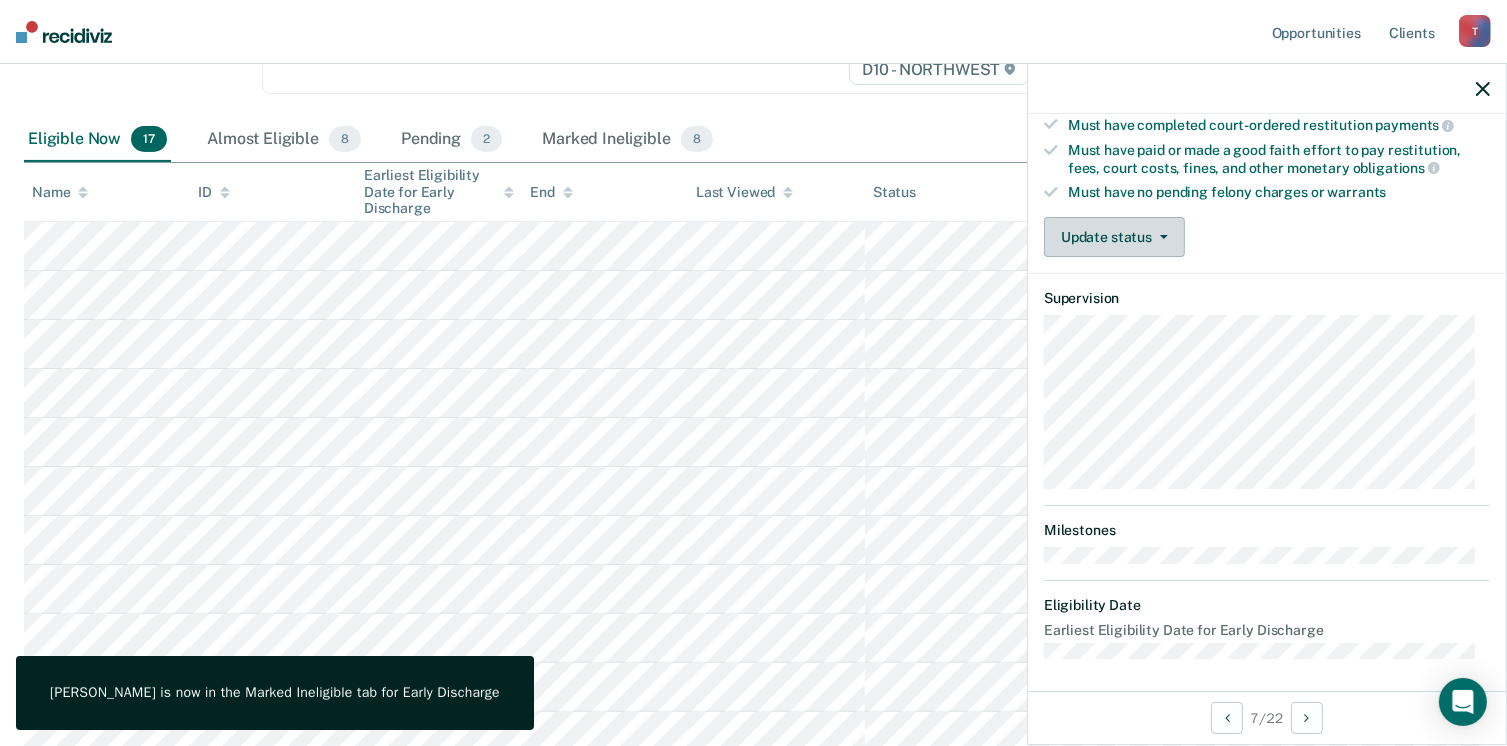 click on "Update status" at bounding box center [1114, 237] 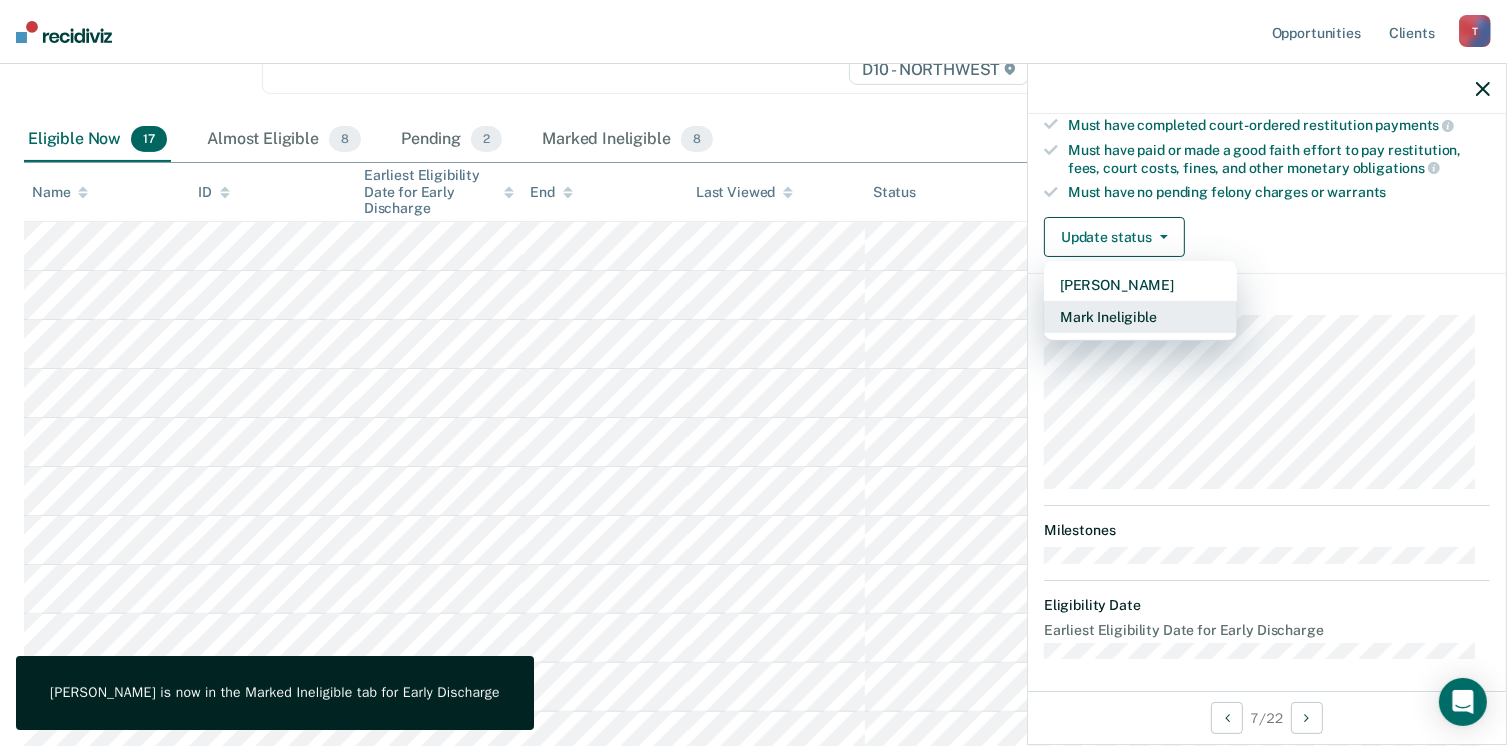 click on "Mark Ineligible" at bounding box center (1140, 317) 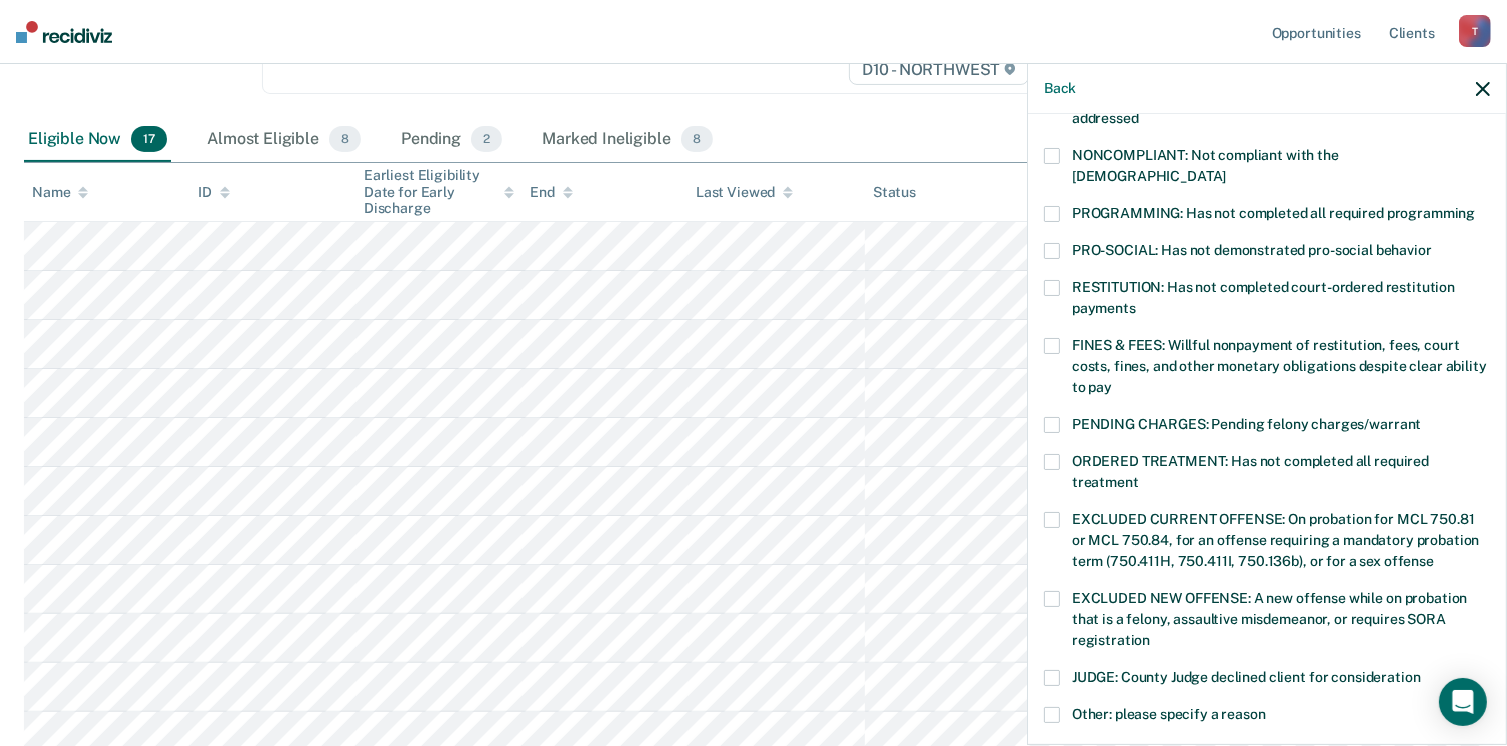 click at bounding box center (1052, 214) 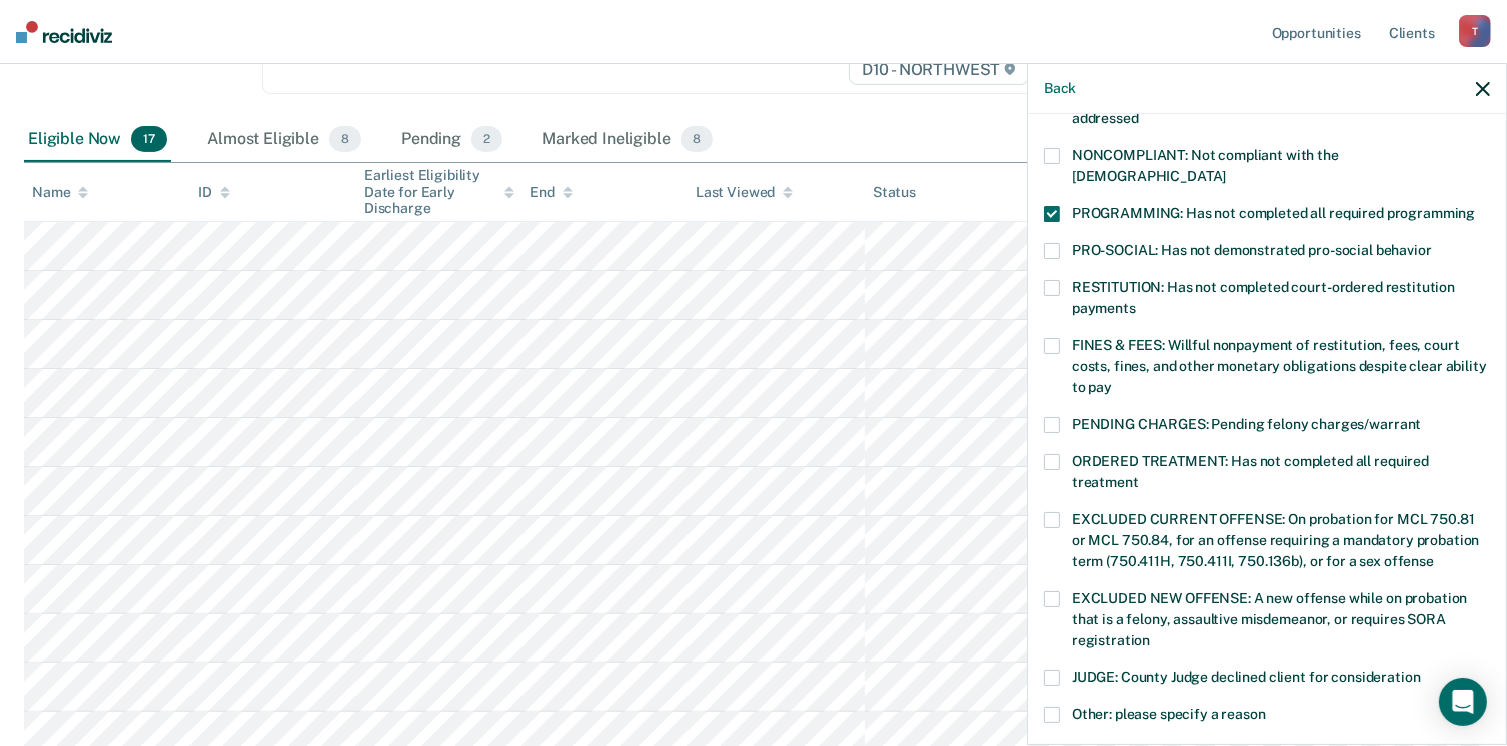 click at bounding box center [1052, 156] 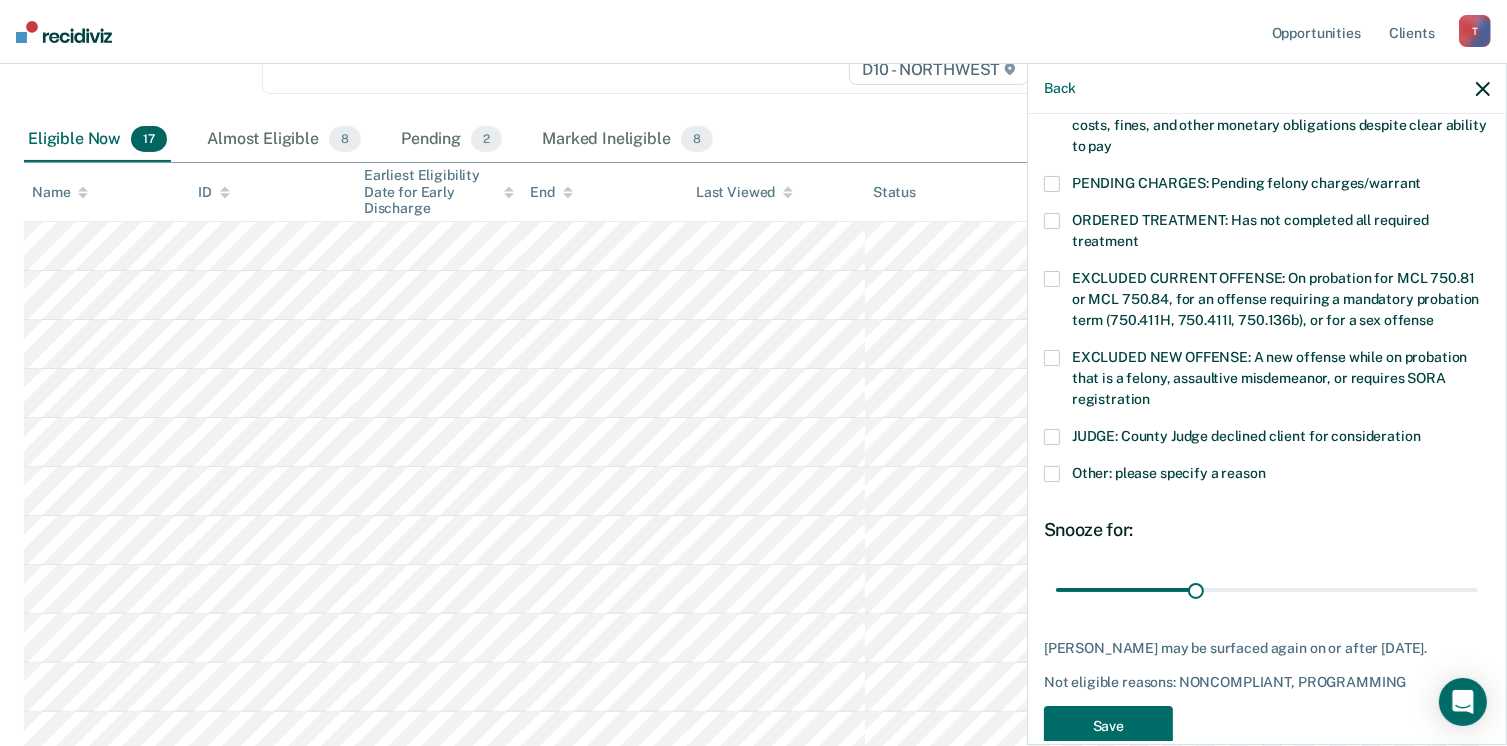 scroll, scrollTop: 630, scrollLeft: 0, axis: vertical 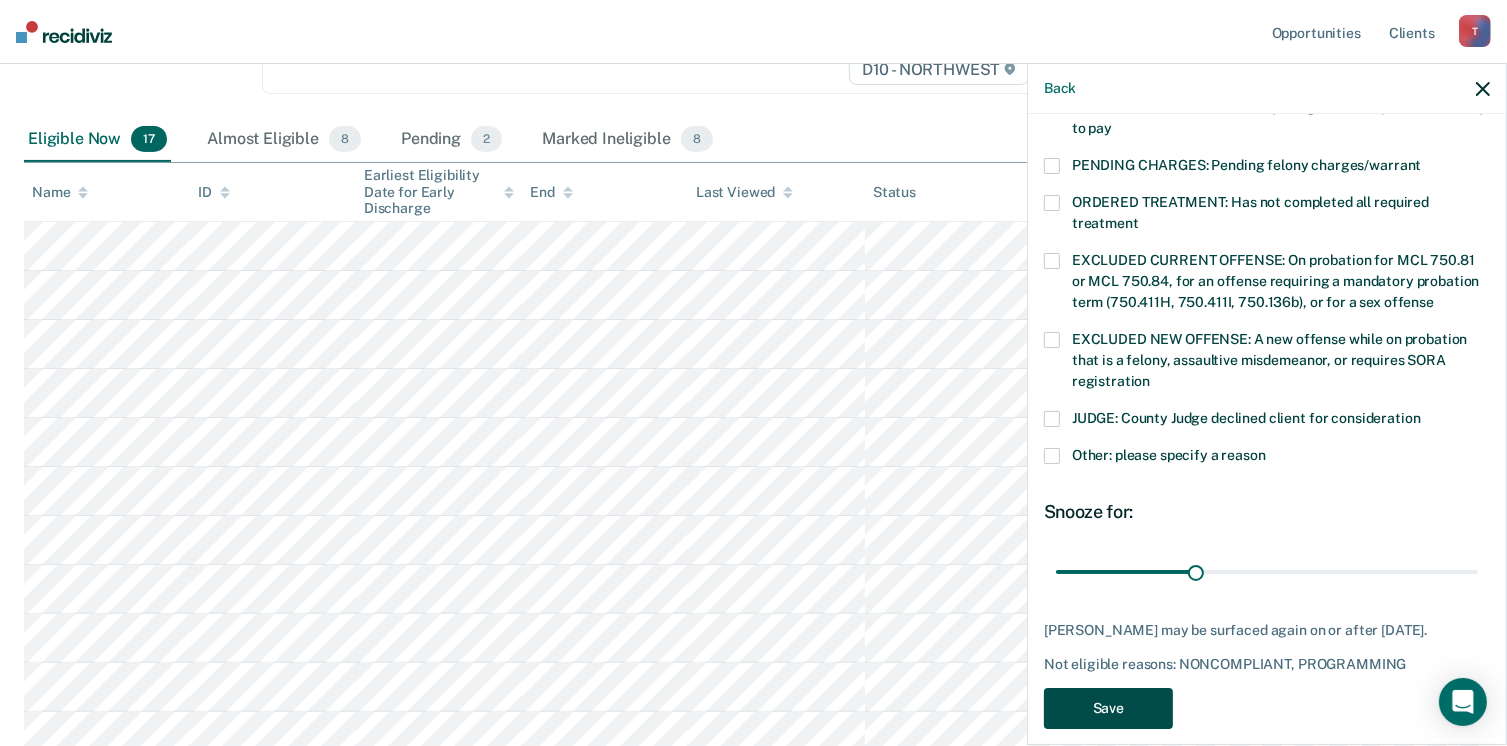 click on "Save" at bounding box center (1108, 708) 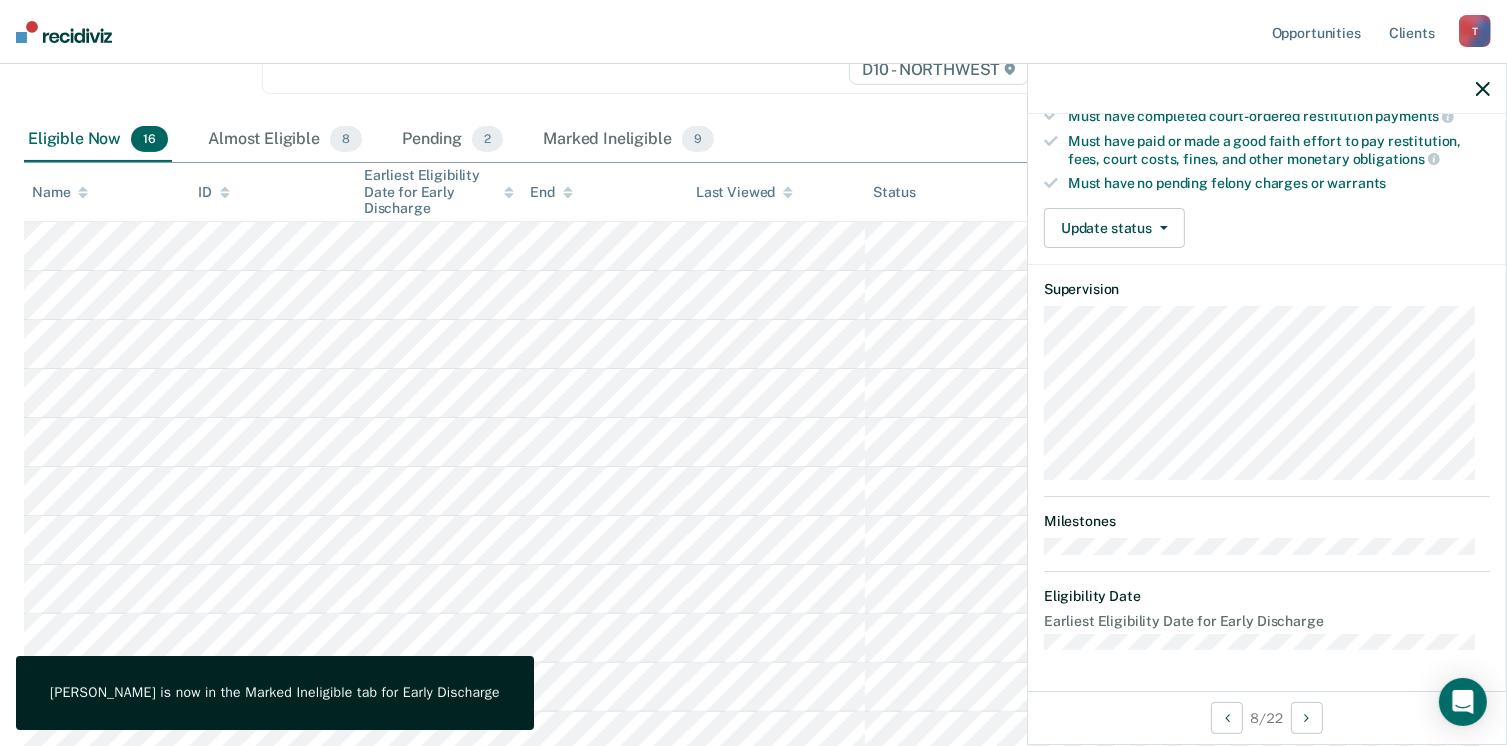 scroll, scrollTop: 371, scrollLeft: 0, axis: vertical 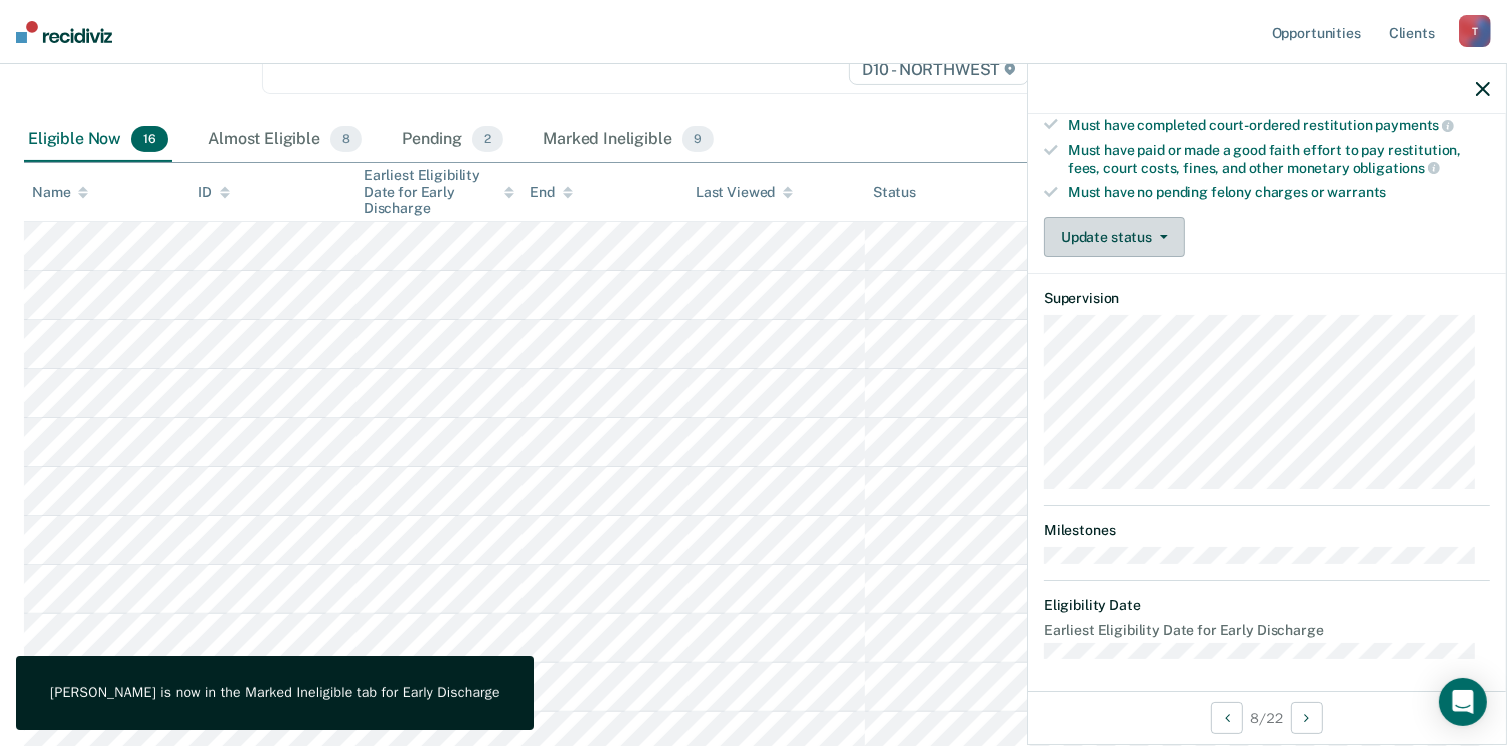 click on "Update status" at bounding box center [1114, 237] 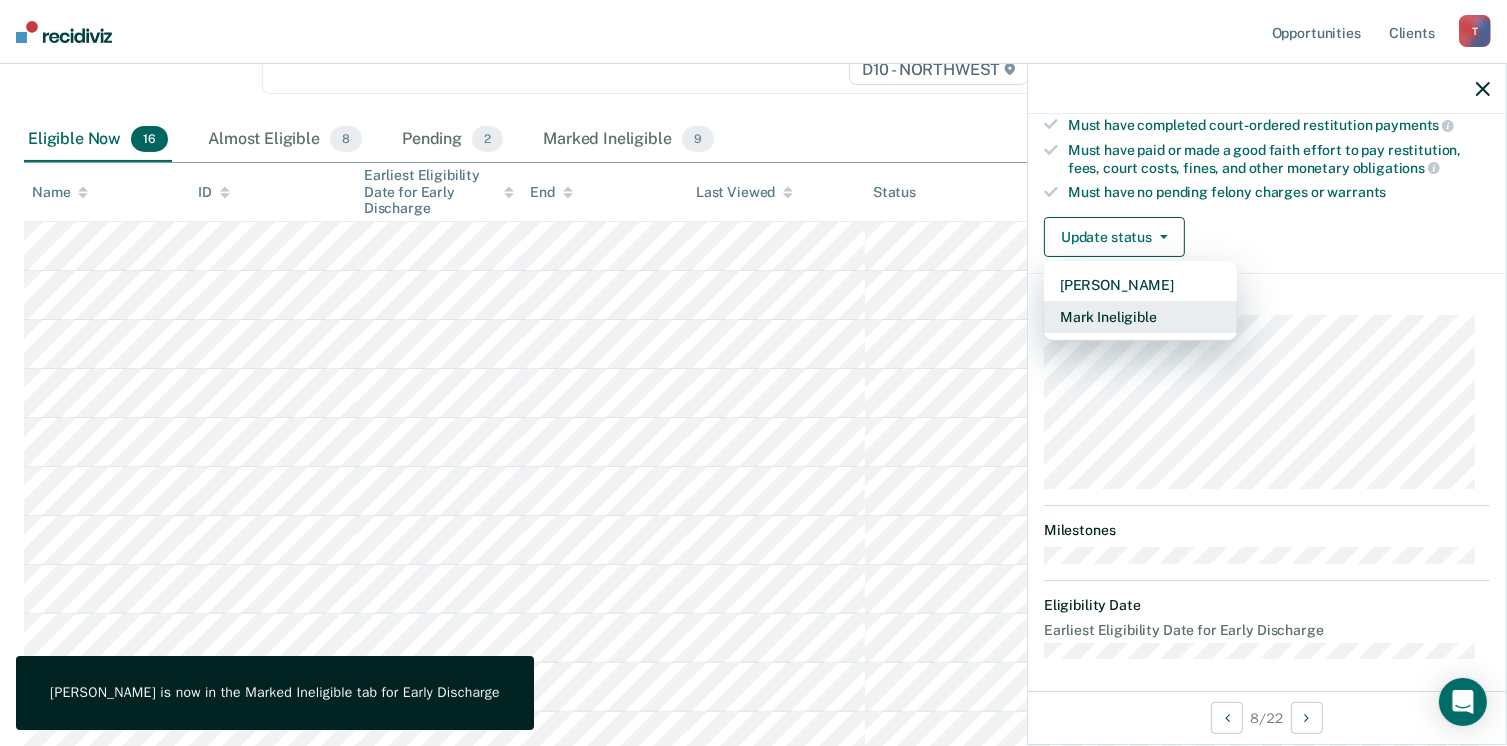 click on "Mark Ineligible" at bounding box center [1140, 317] 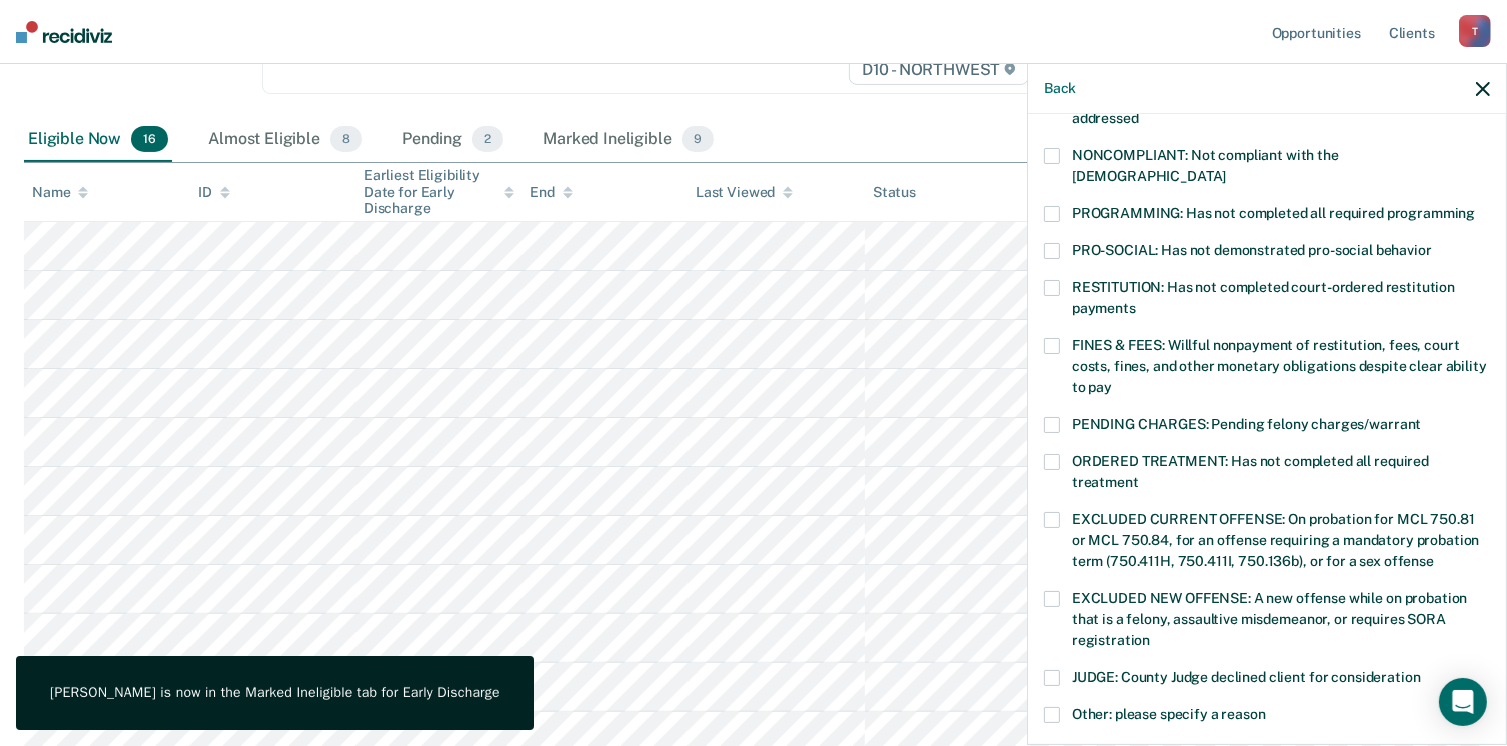click at bounding box center (1052, 214) 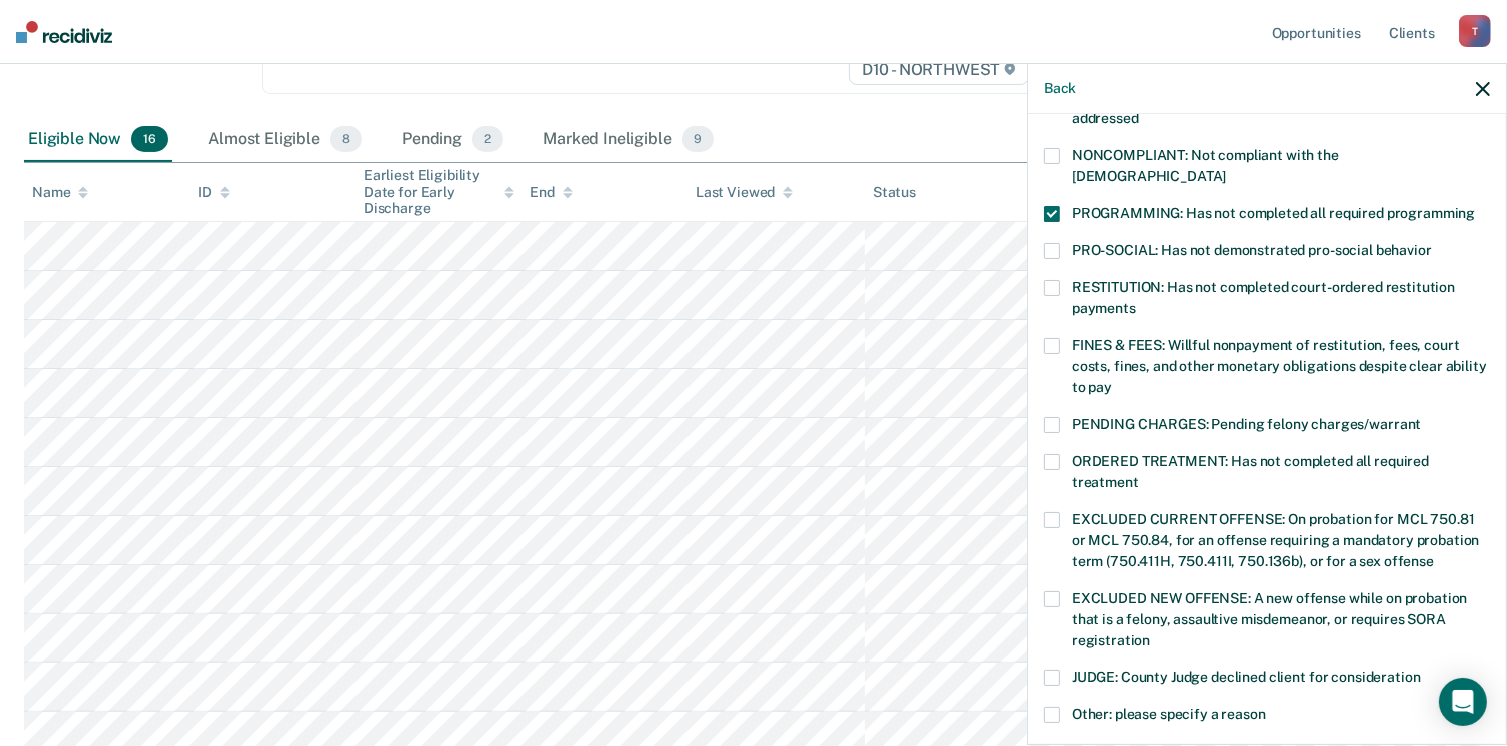click at bounding box center (1052, 156) 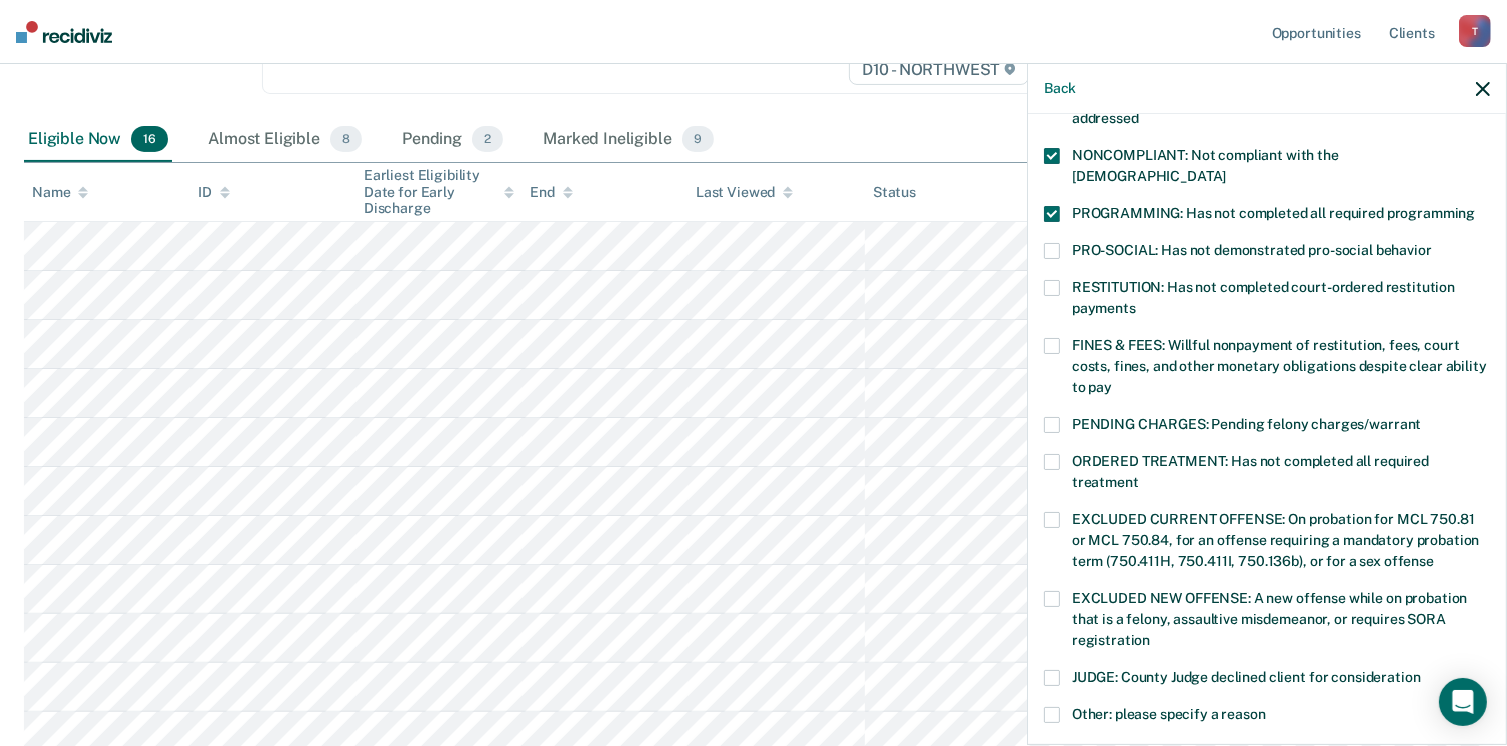 scroll, scrollTop: 630, scrollLeft: 0, axis: vertical 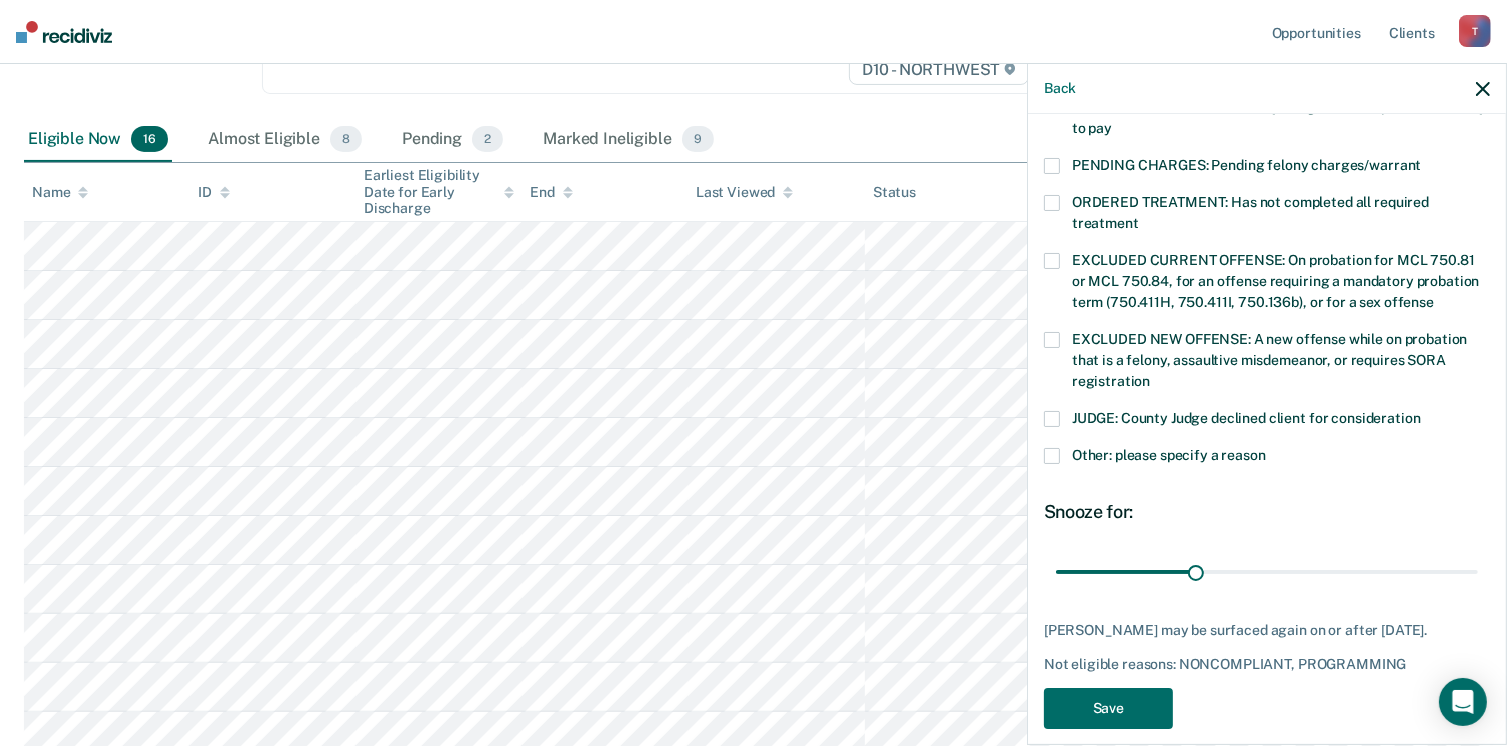 click at bounding box center [1052, 456] 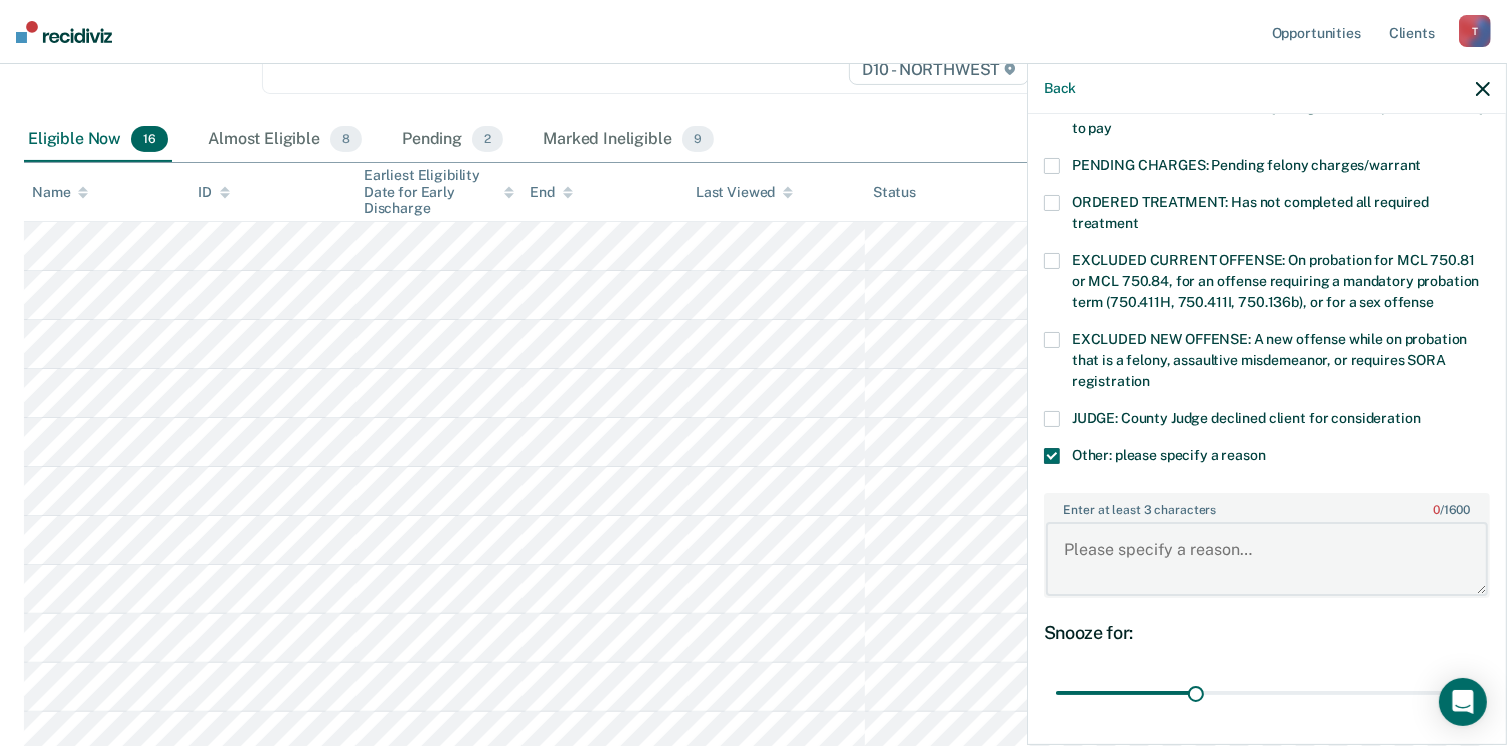 click on "Enter at least 3 characters 0  /  1600" at bounding box center [1267, 559] 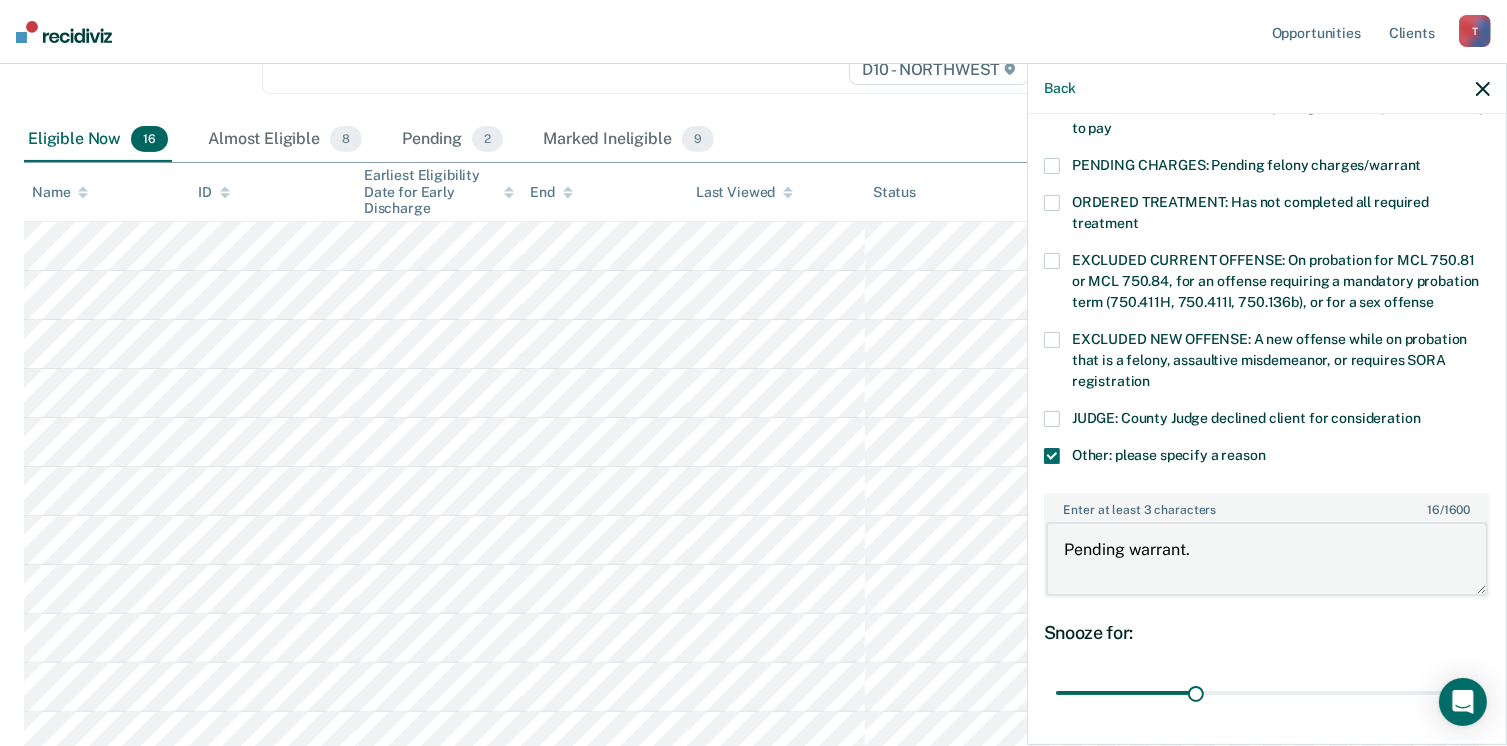 type on "Pending warrant." 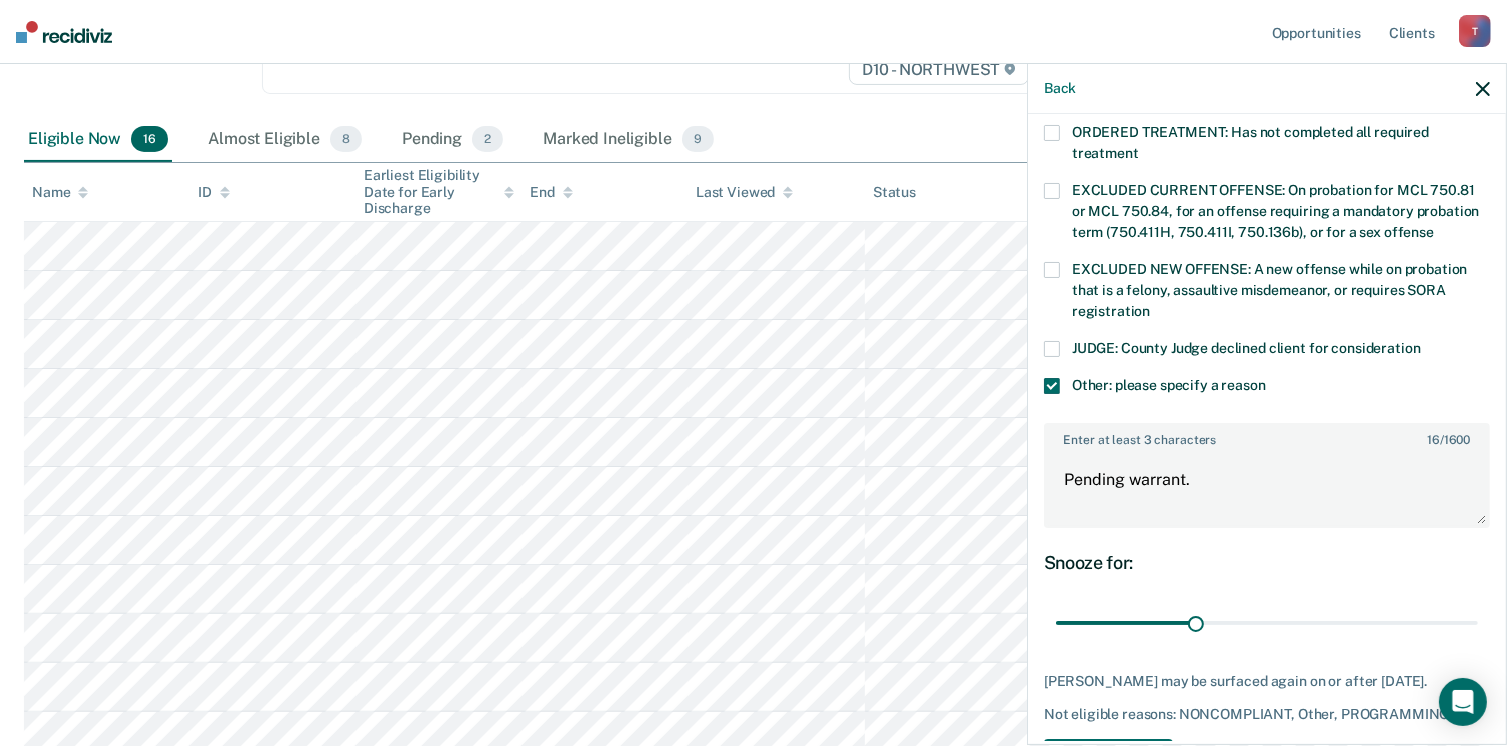 scroll, scrollTop: 749, scrollLeft: 0, axis: vertical 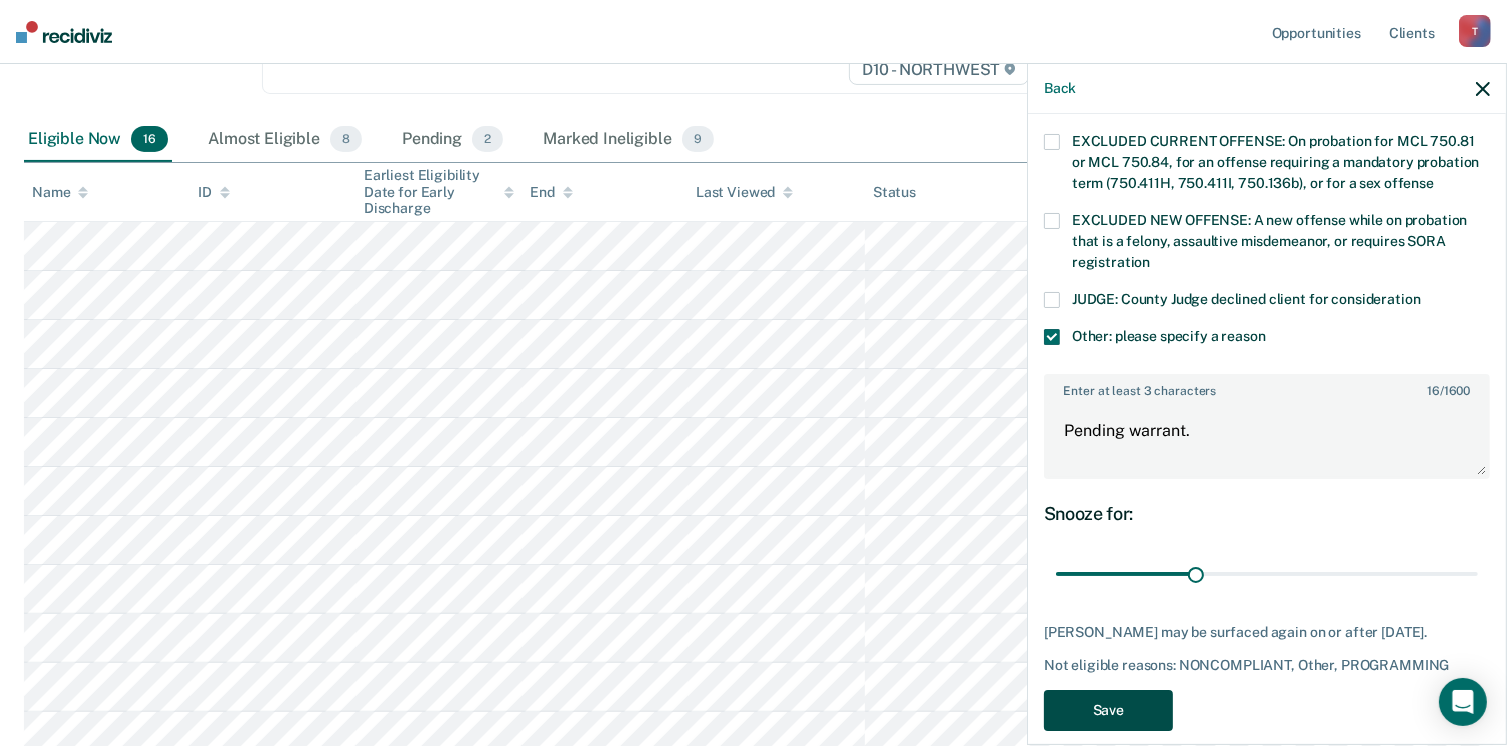 click on "Save" at bounding box center [1108, 710] 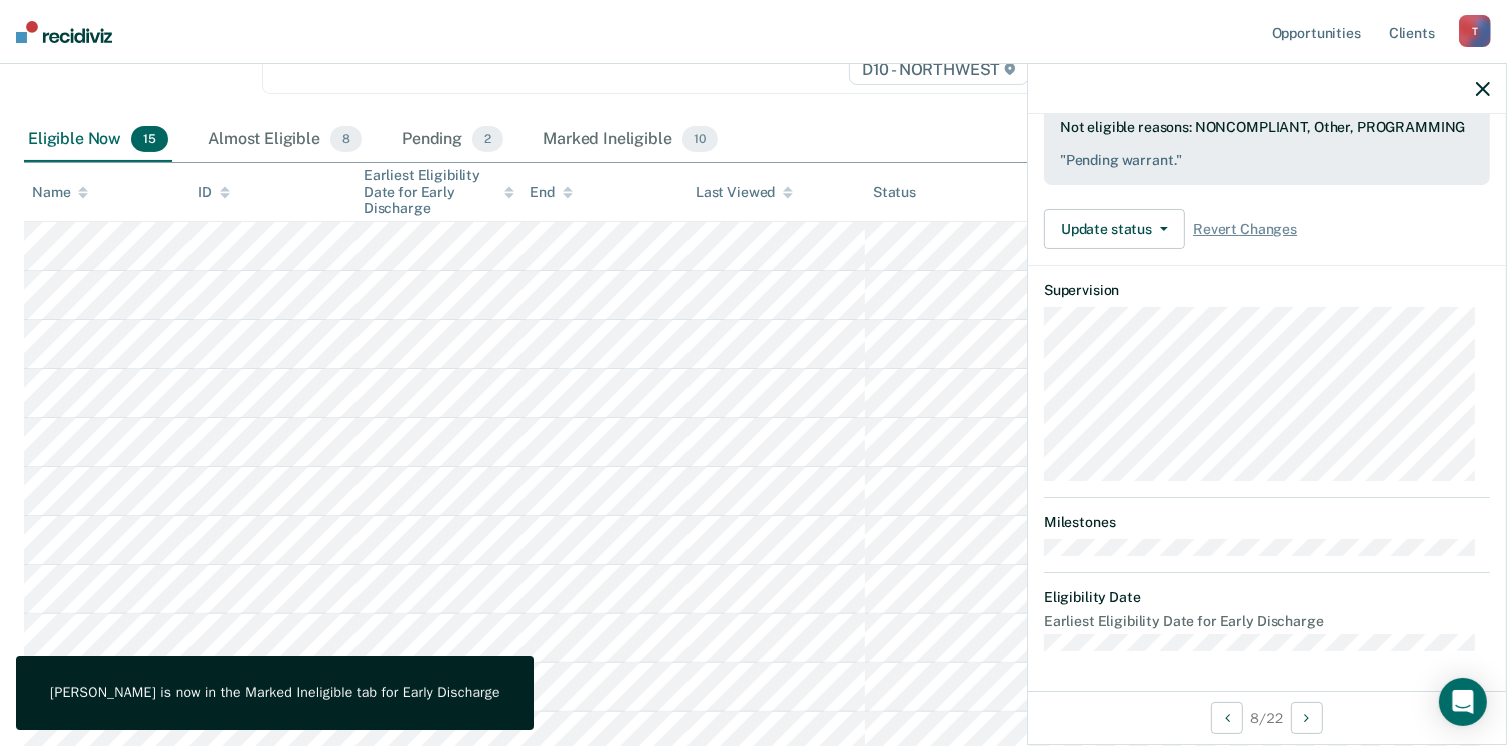 scroll, scrollTop: 371, scrollLeft: 0, axis: vertical 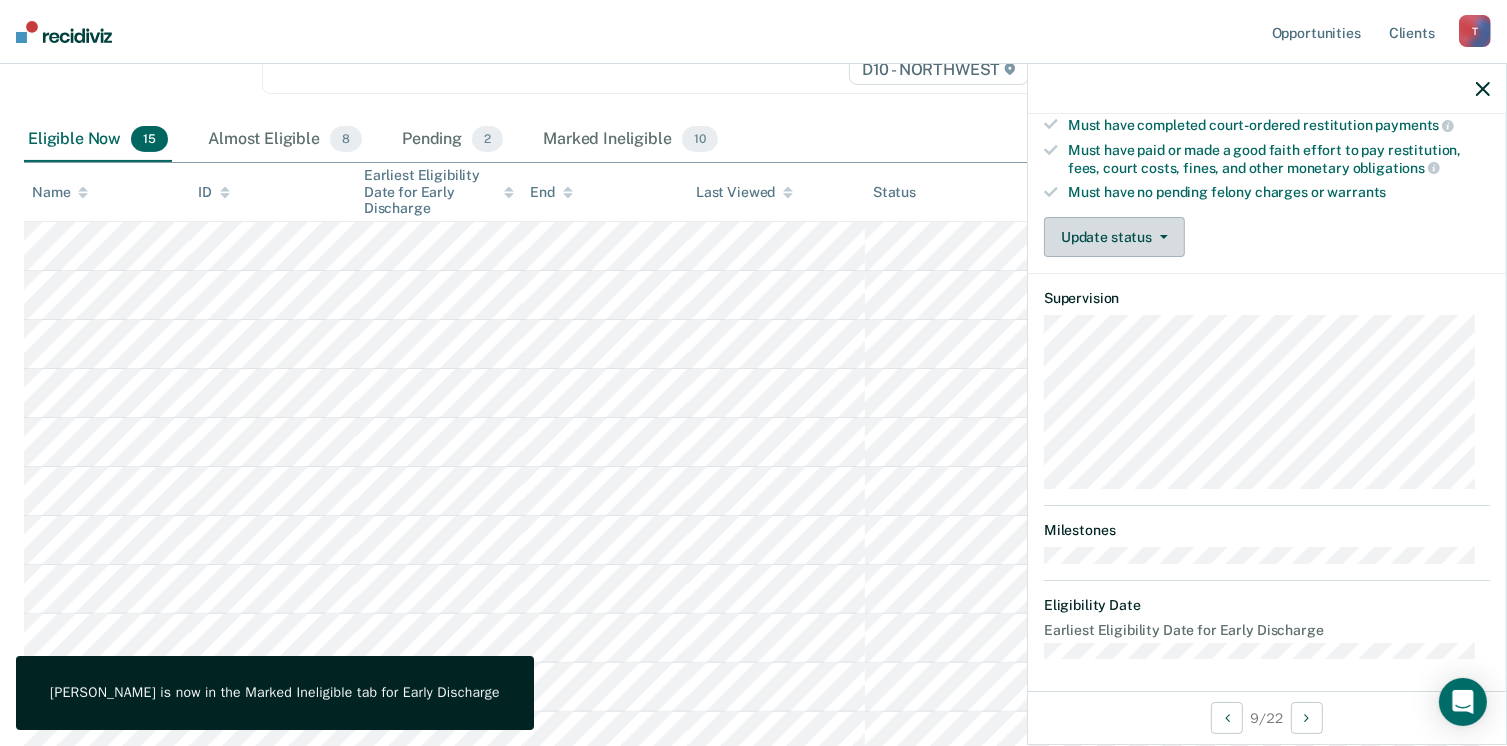 click on "Update status" at bounding box center (1114, 237) 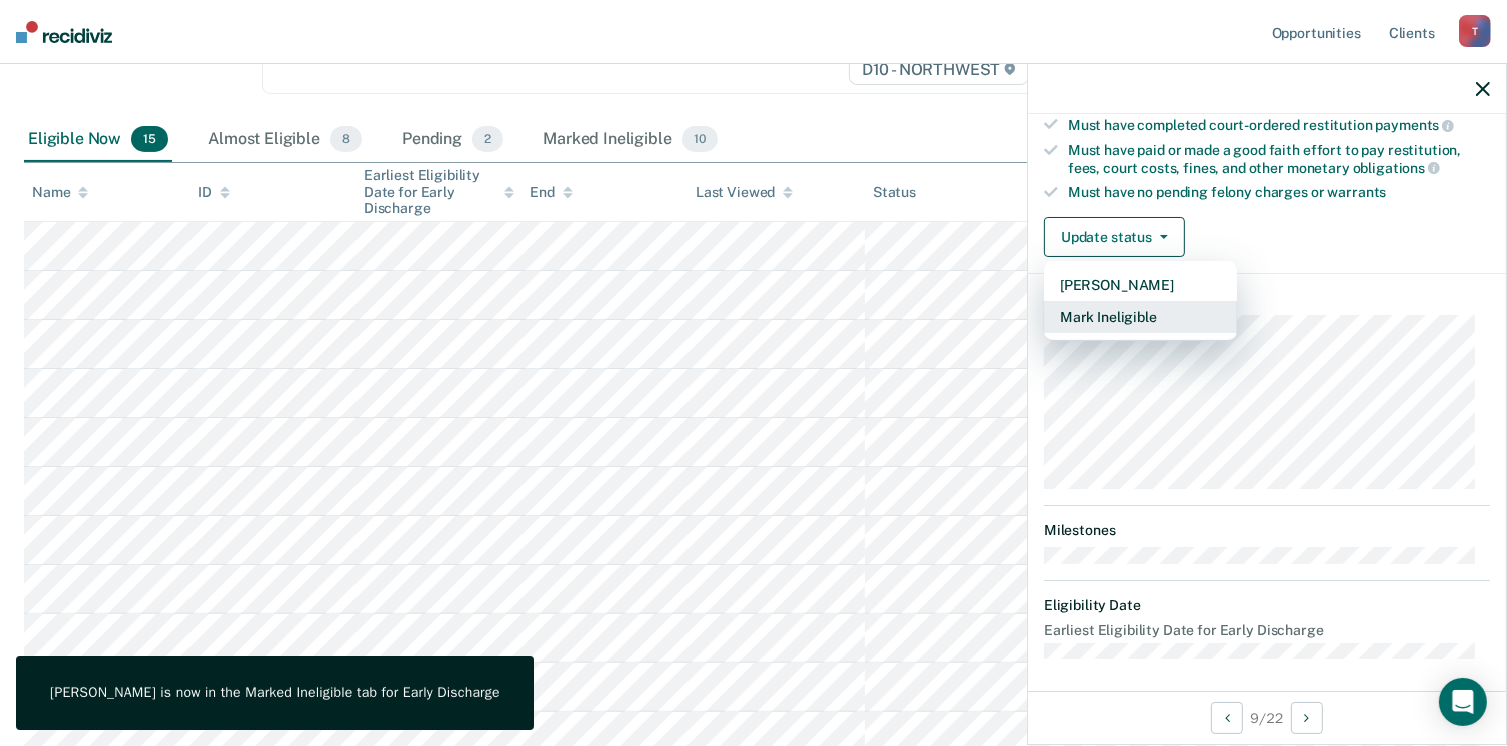 click on "Mark Ineligible" at bounding box center (1140, 317) 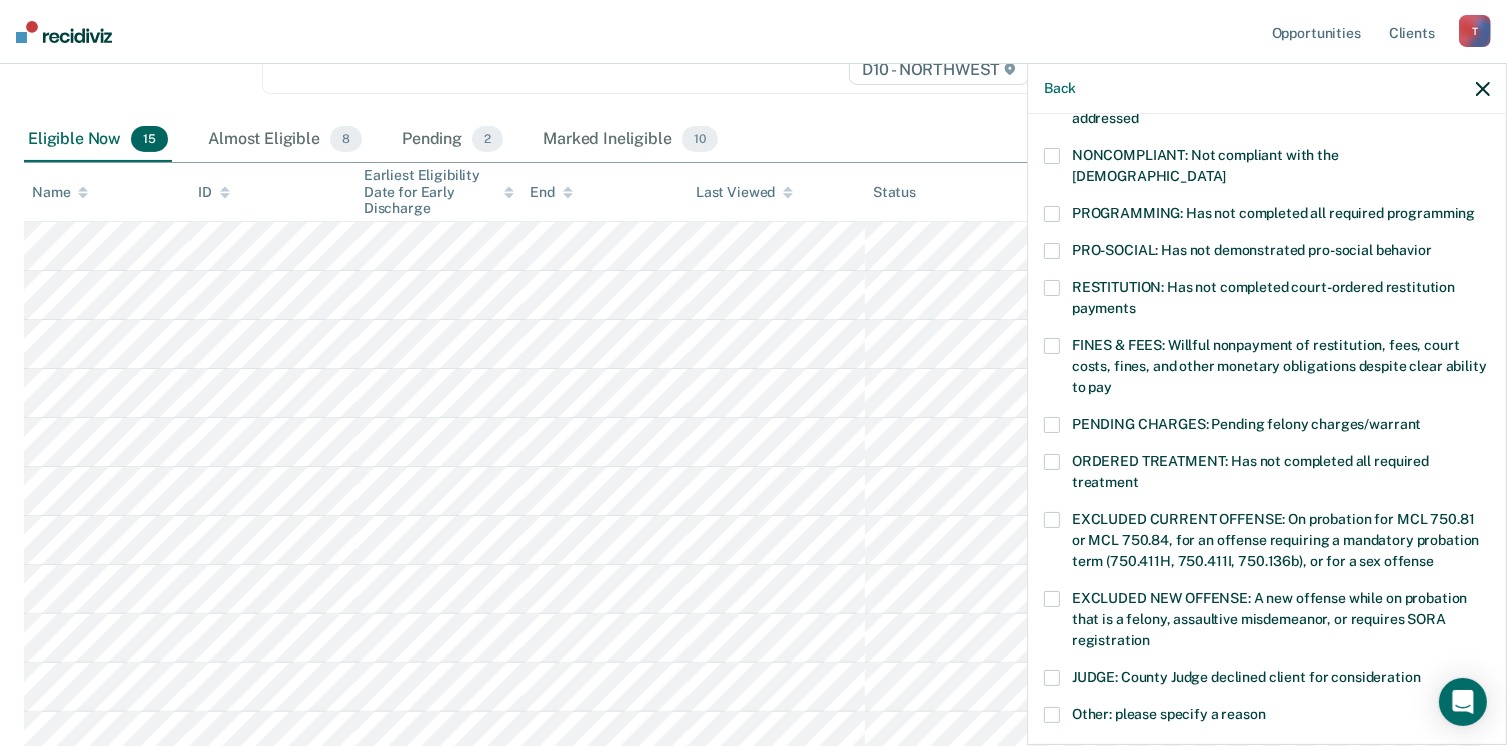 click at bounding box center (1052, 156) 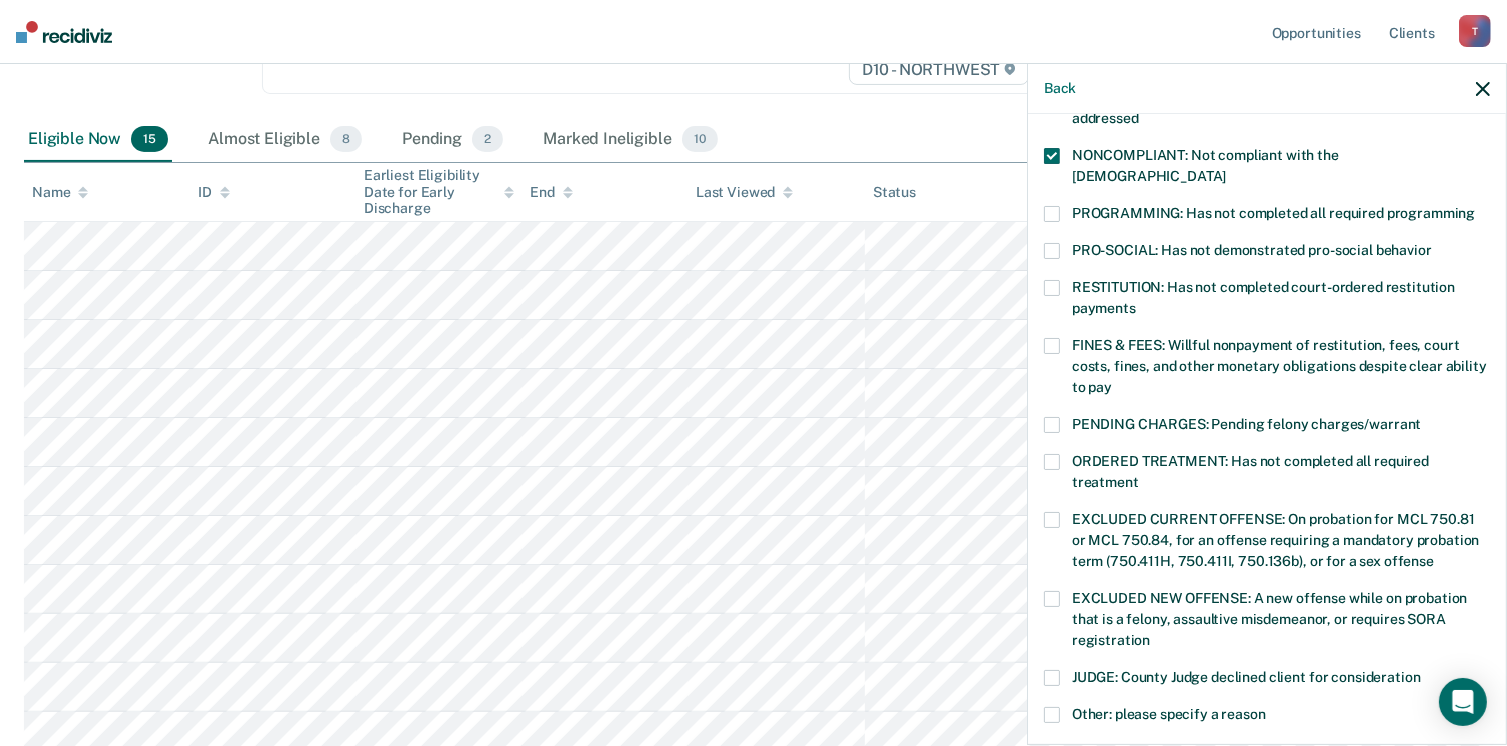 click at bounding box center [1052, 214] 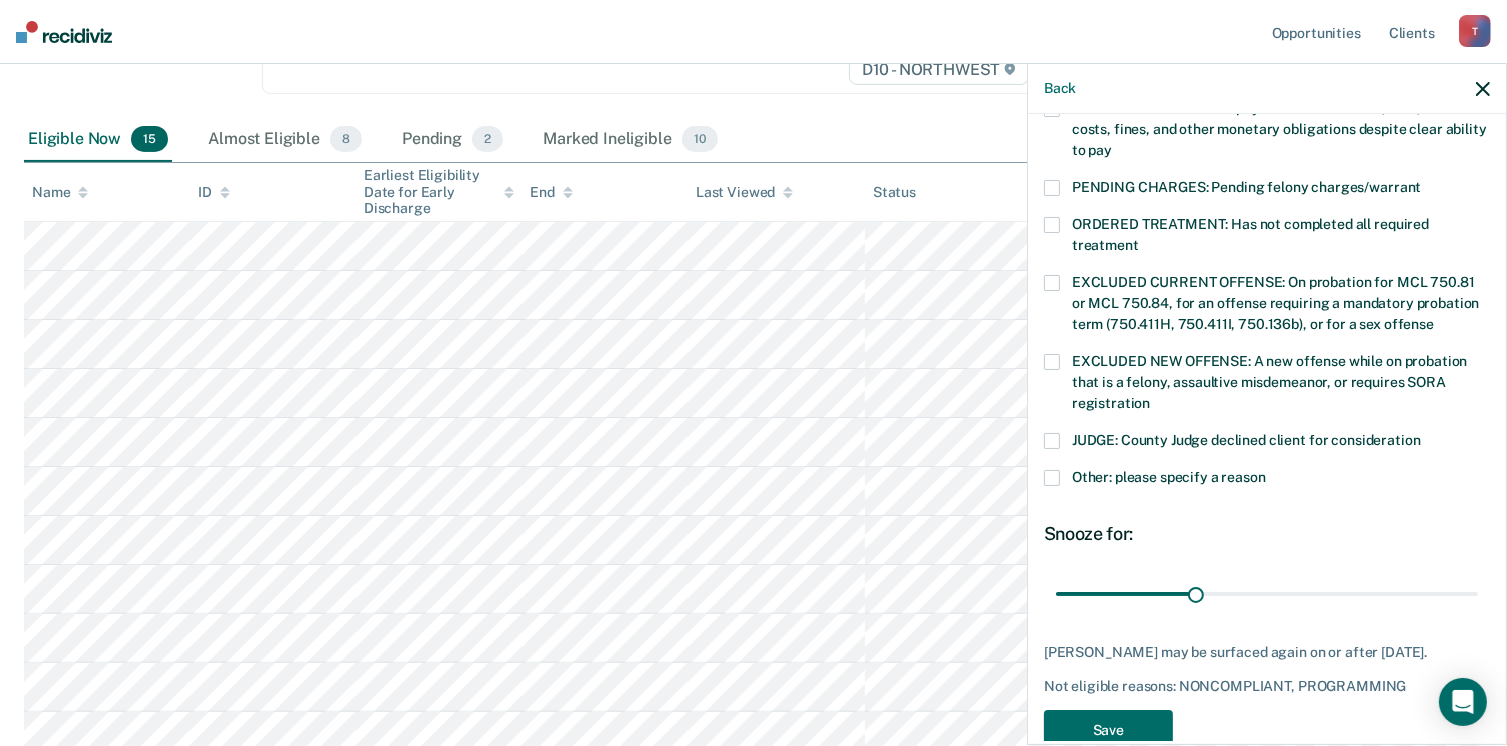 scroll, scrollTop: 647, scrollLeft: 0, axis: vertical 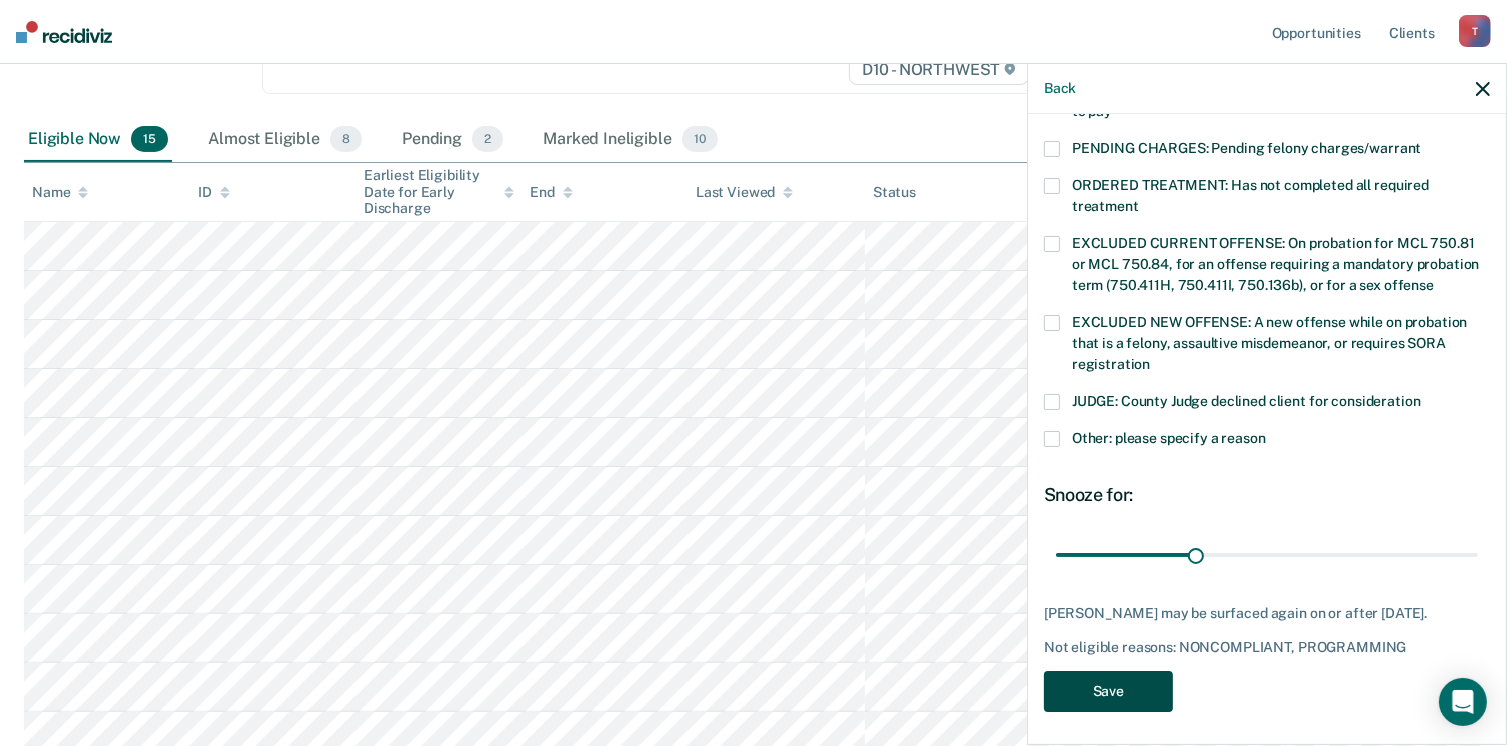 click on "Save" at bounding box center (1108, 691) 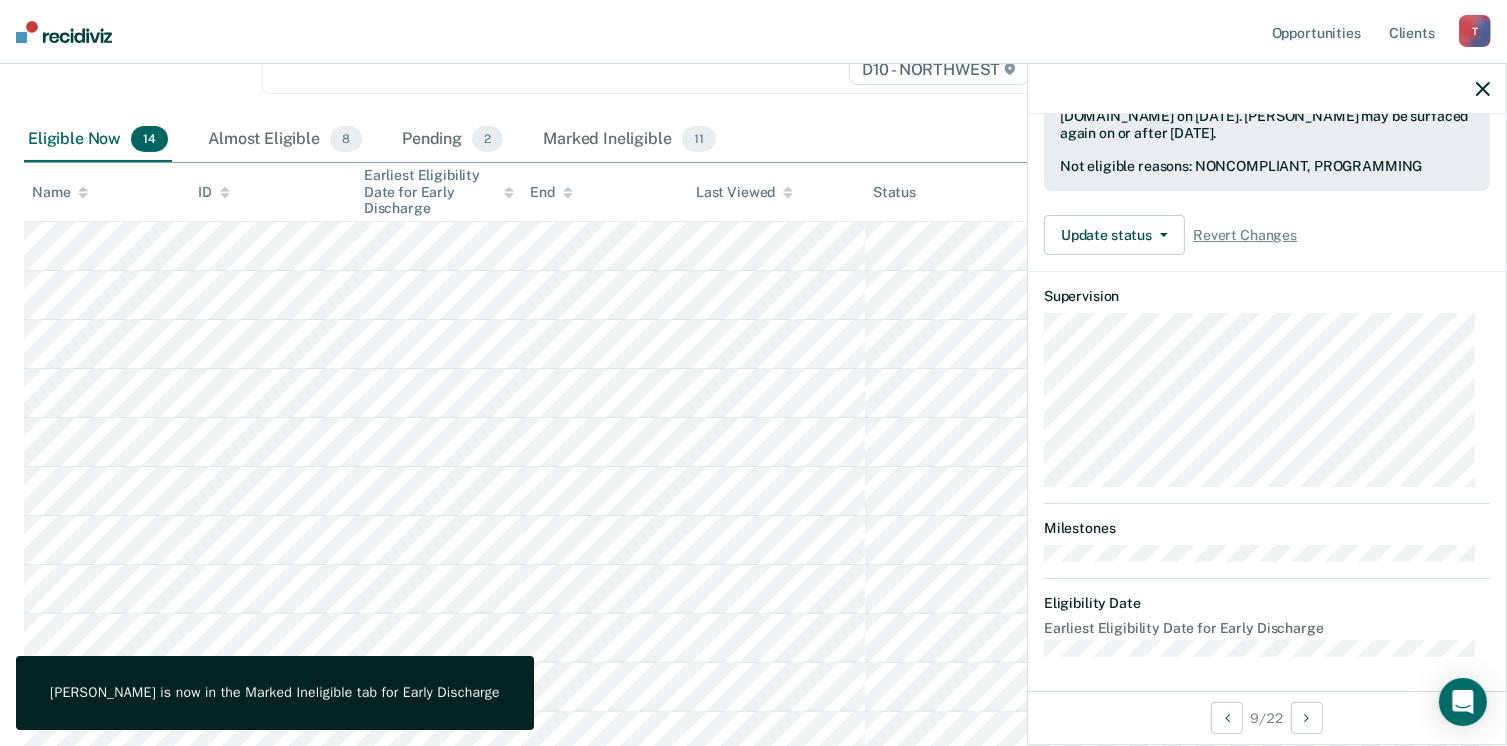 scroll, scrollTop: 371, scrollLeft: 0, axis: vertical 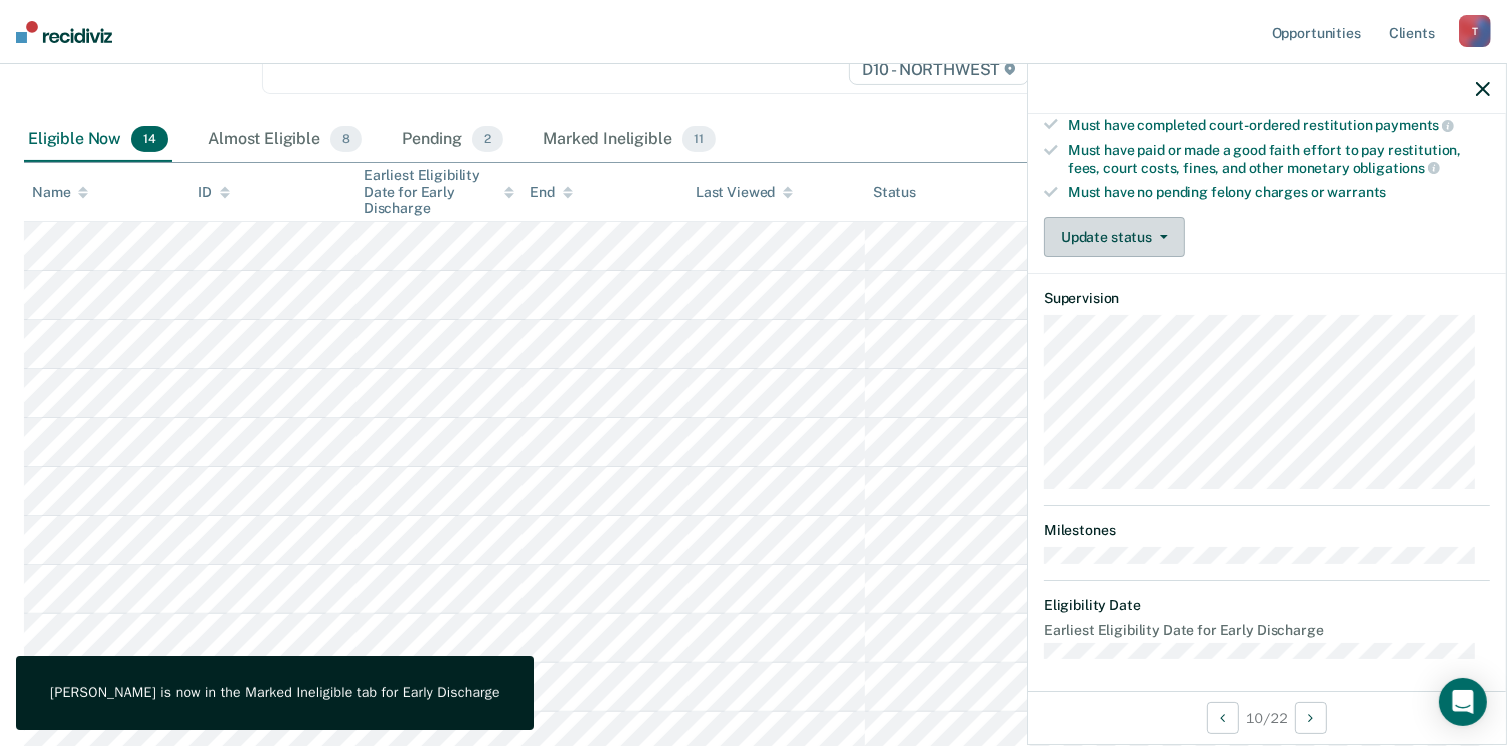 click on "Update status" at bounding box center [1114, 237] 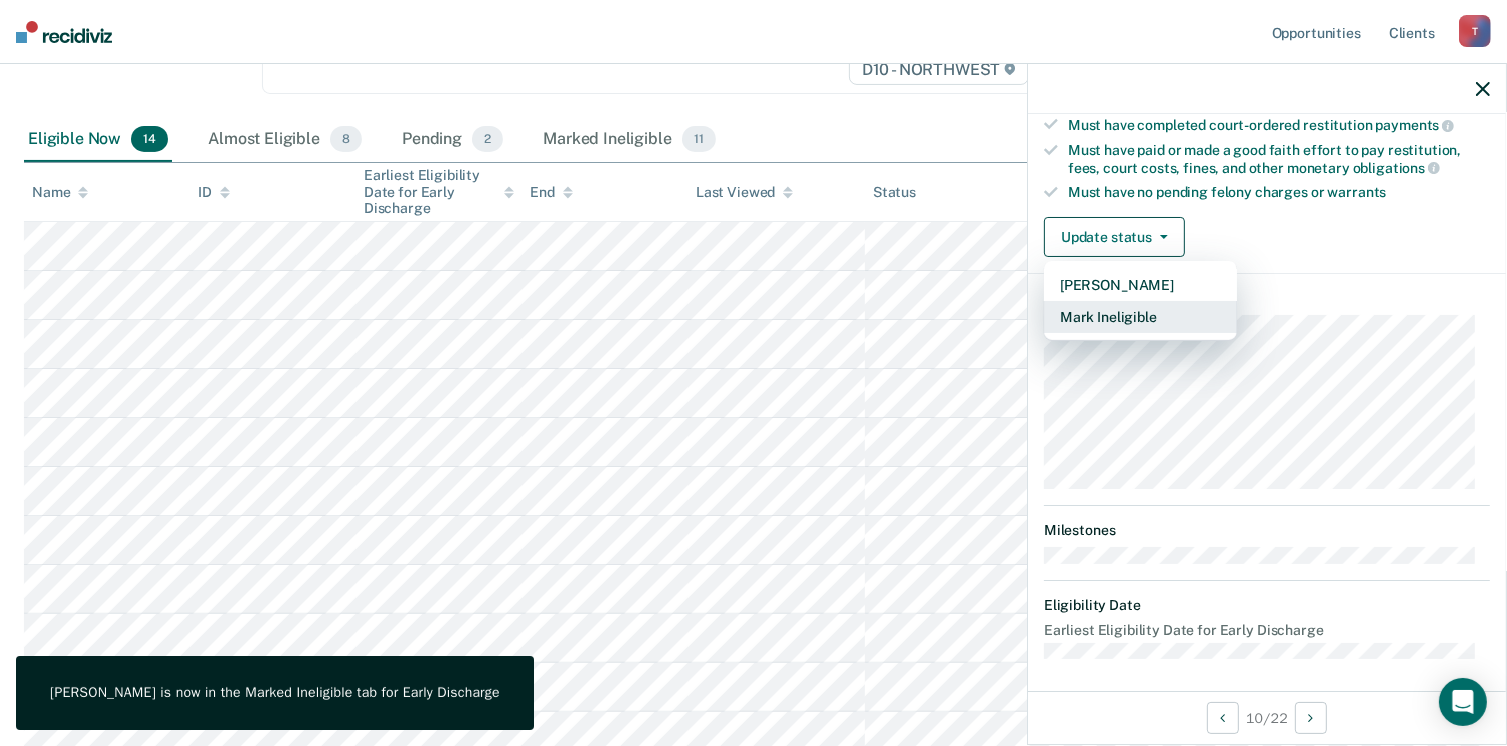 click on "Mark Ineligible" at bounding box center (1140, 317) 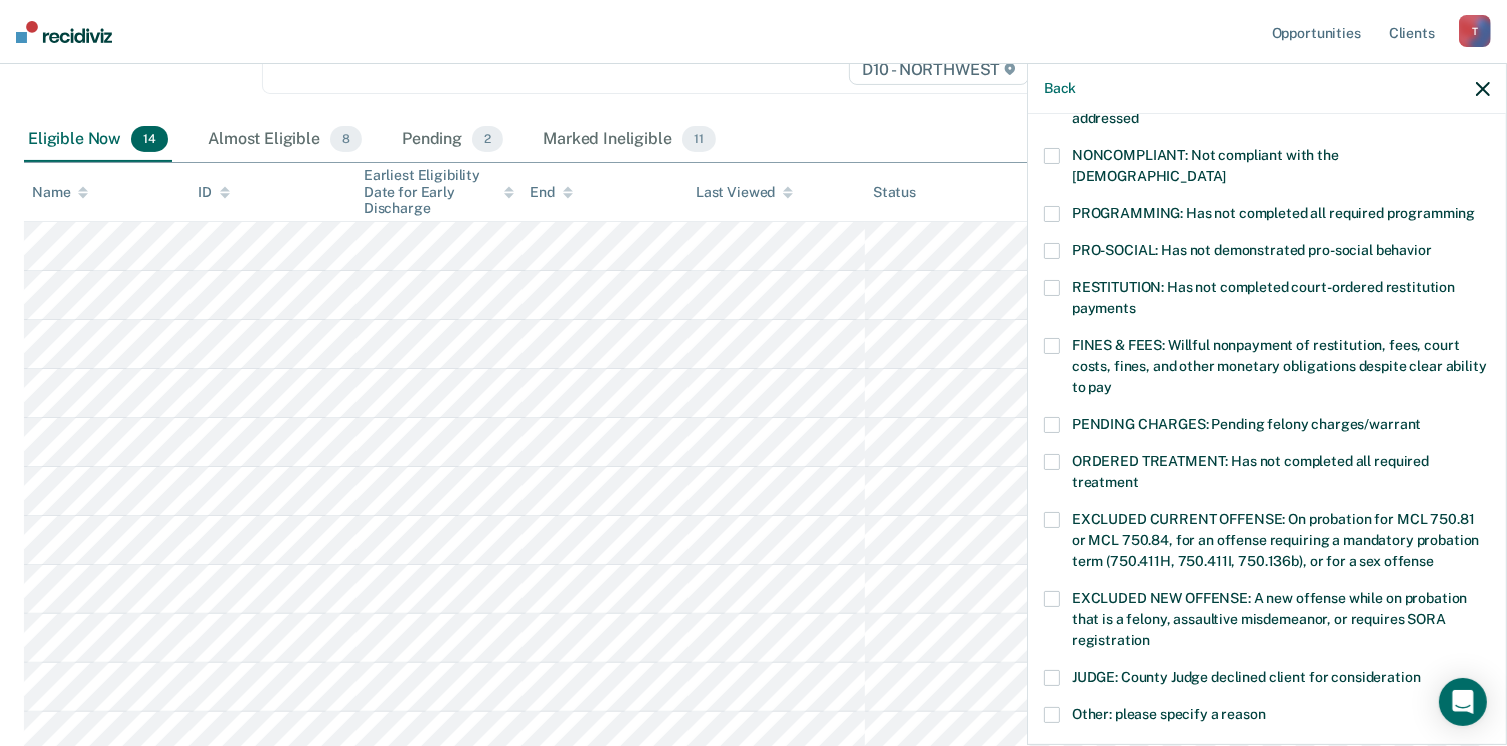 click on "NONCOMPLIANT: Not compliant with the [DEMOGRAPHIC_DATA]" at bounding box center [1267, 169] 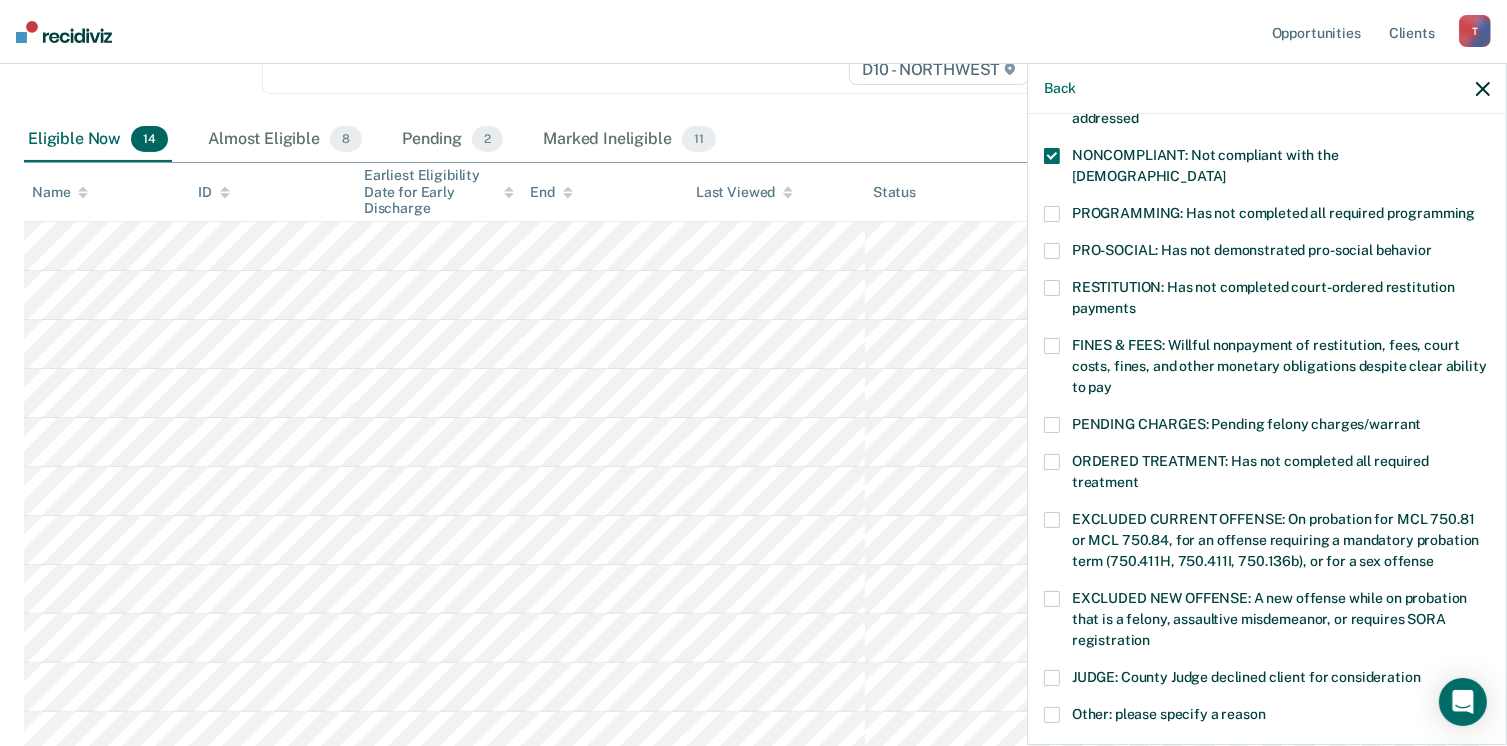 click on "NONCOMPLIANT: Not compliant with the [DEMOGRAPHIC_DATA]" at bounding box center [1267, 177] 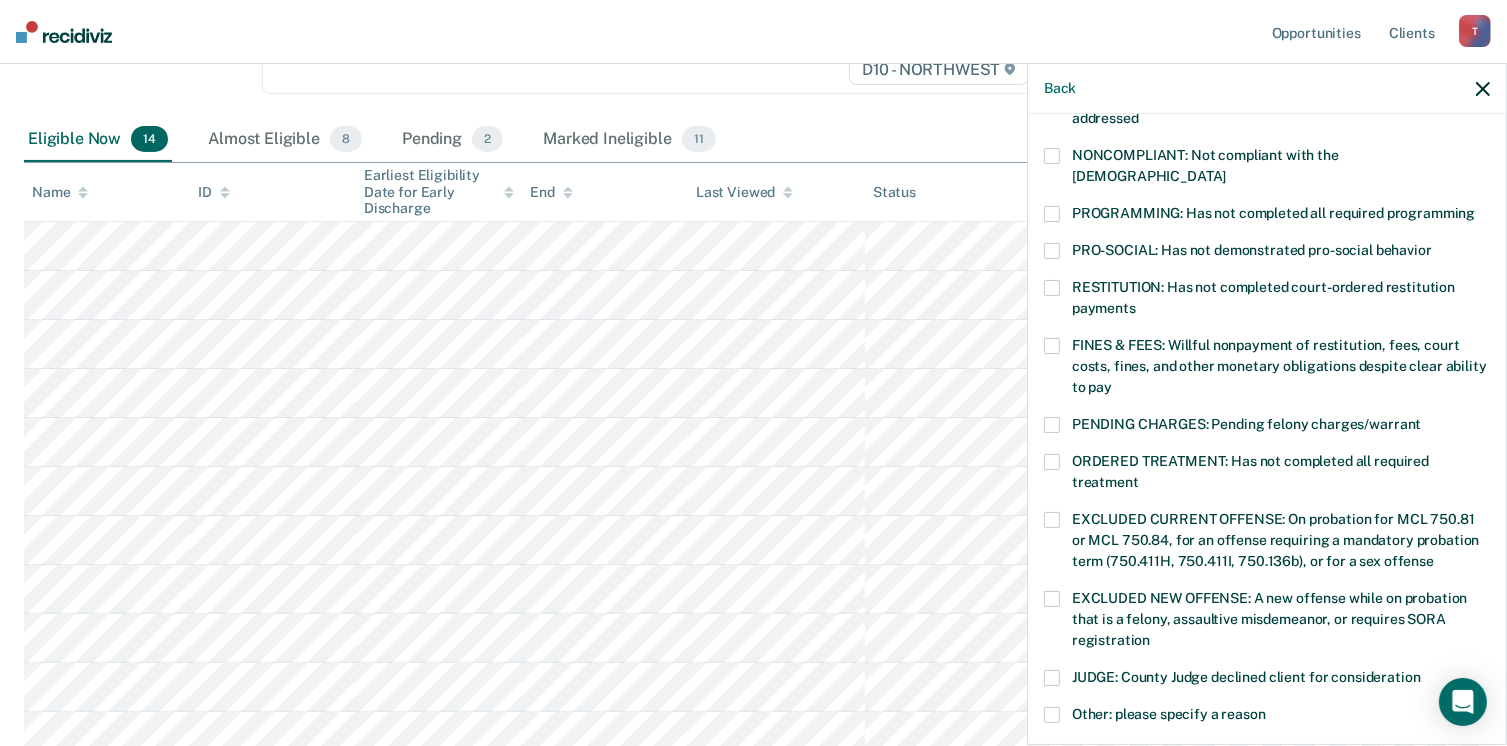 click at bounding box center [1052, 214] 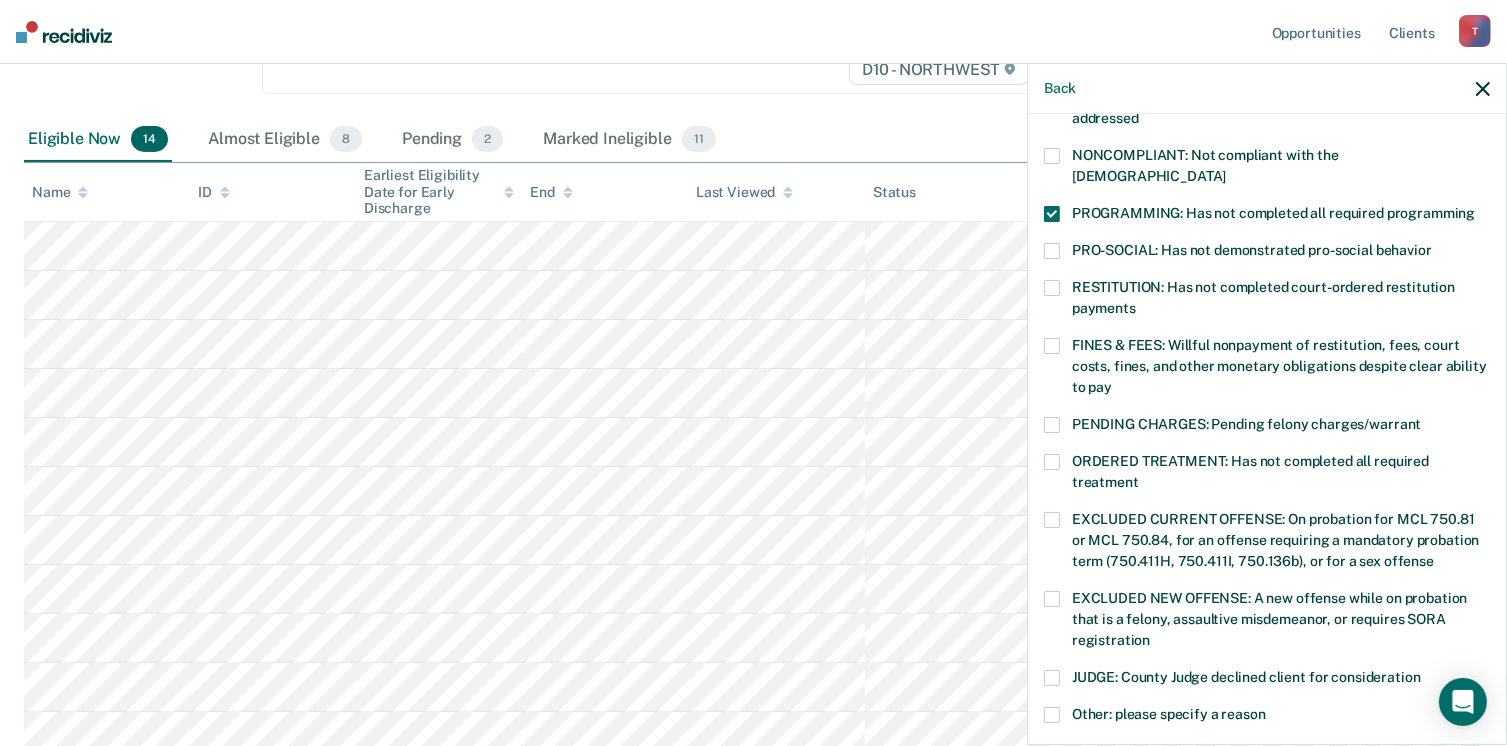 click at bounding box center (1052, 156) 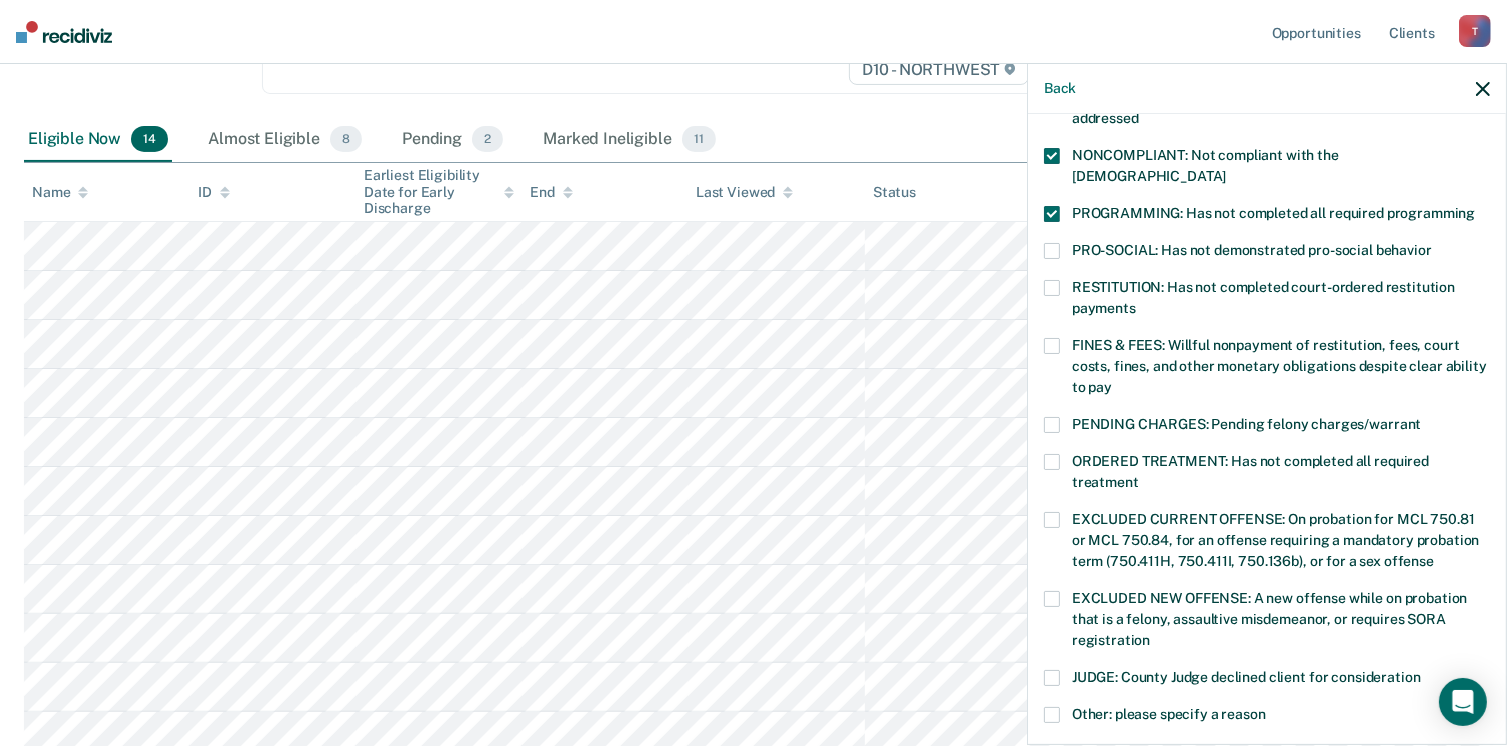 scroll, scrollTop: 647, scrollLeft: 0, axis: vertical 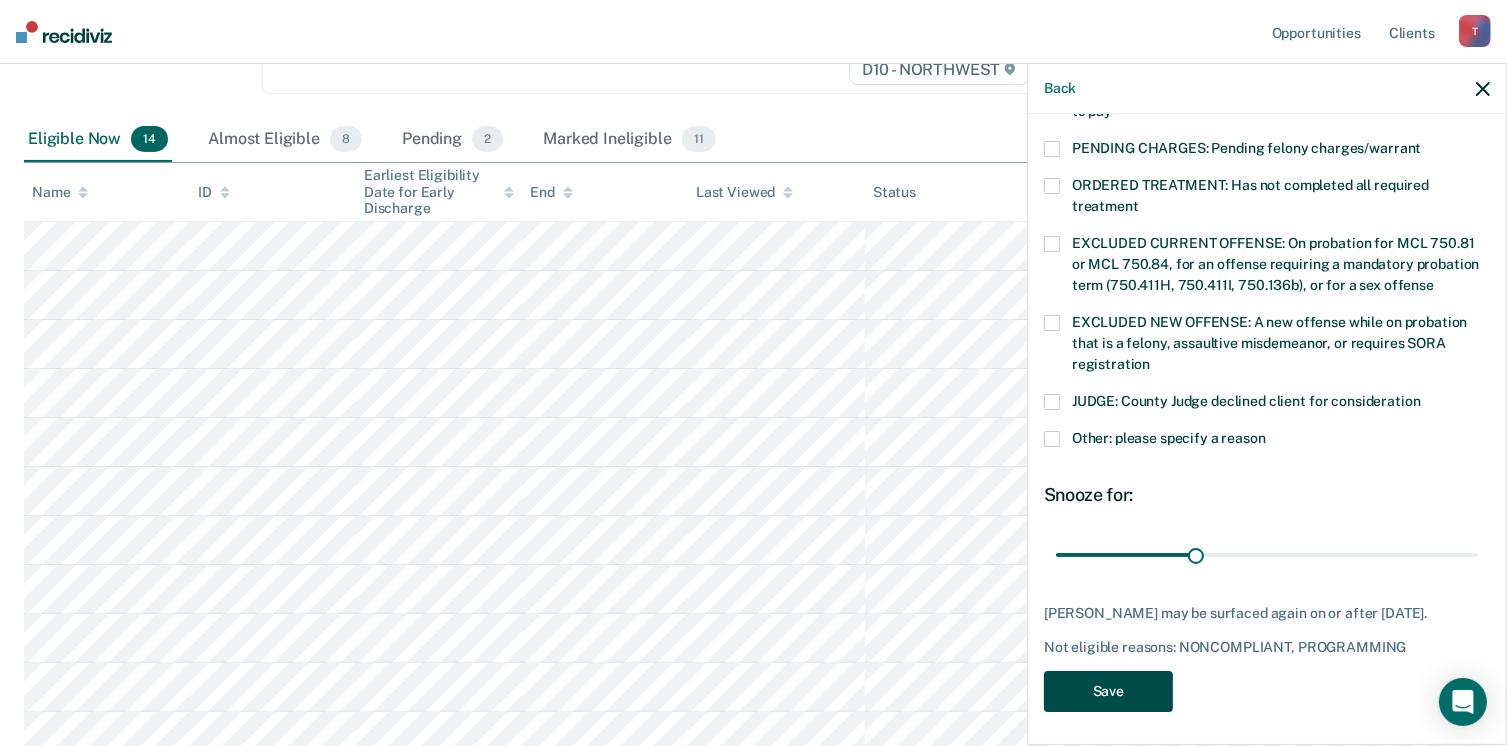 click on "Save" at bounding box center (1108, 691) 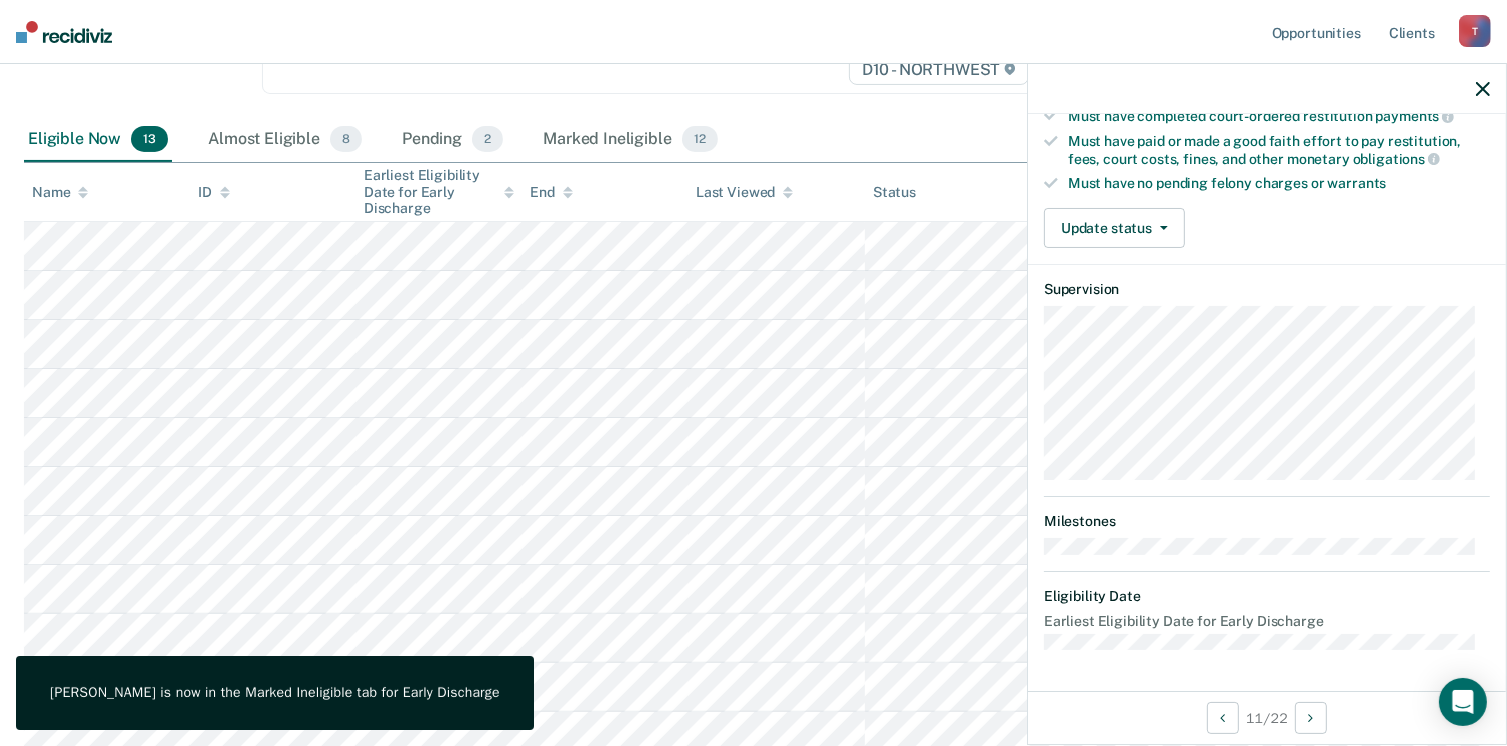 scroll, scrollTop: 371, scrollLeft: 0, axis: vertical 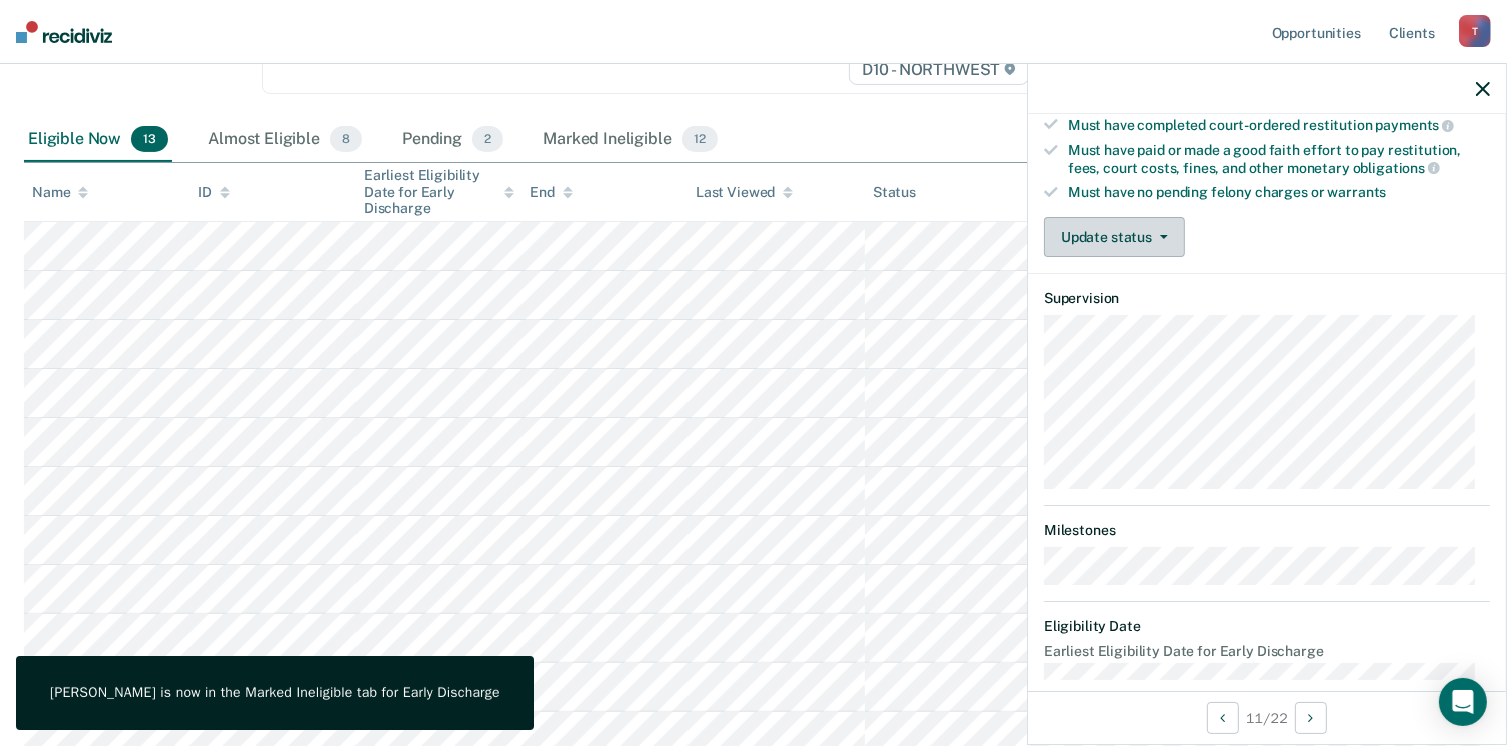 click on "Update status" at bounding box center (1114, 237) 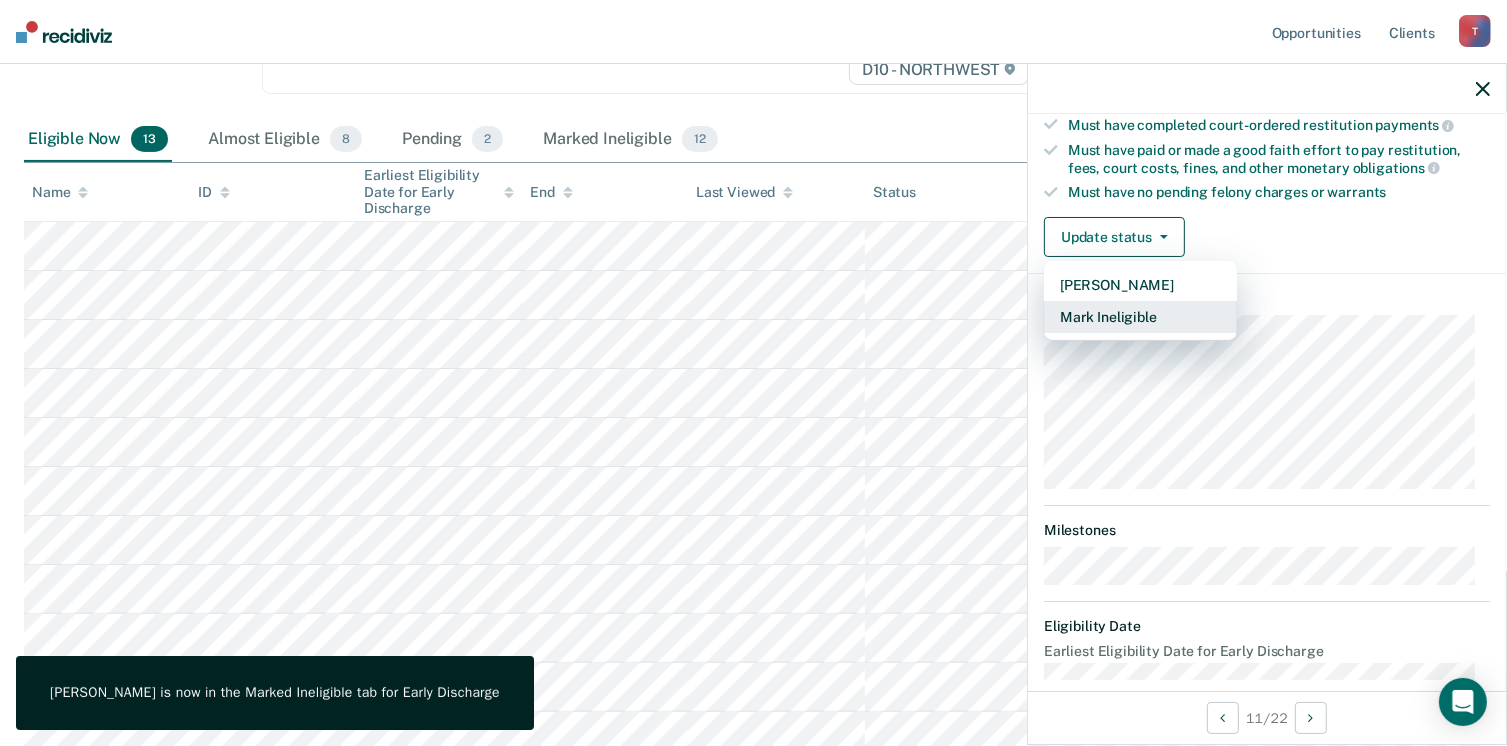 click on "Mark Ineligible" at bounding box center [1140, 317] 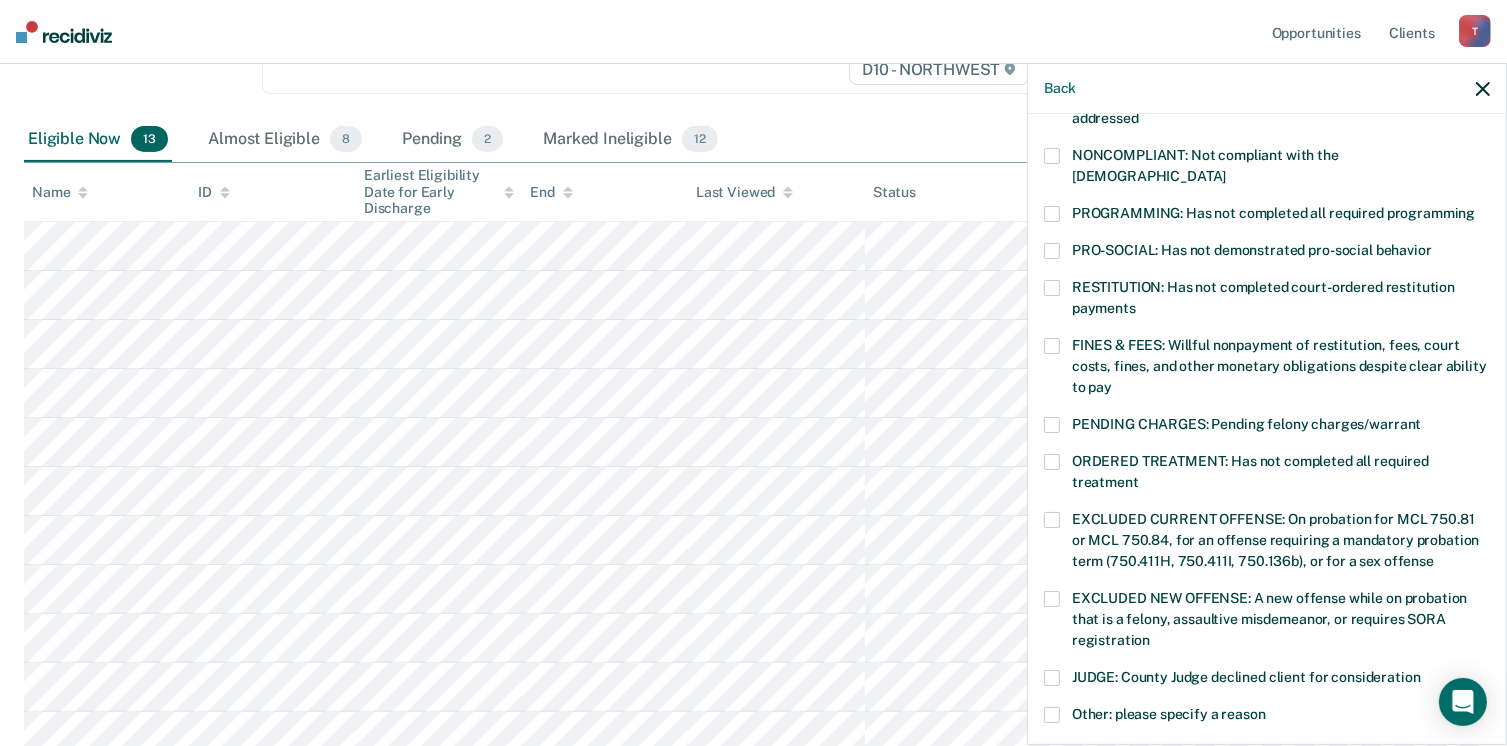 click at bounding box center (1052, 156) 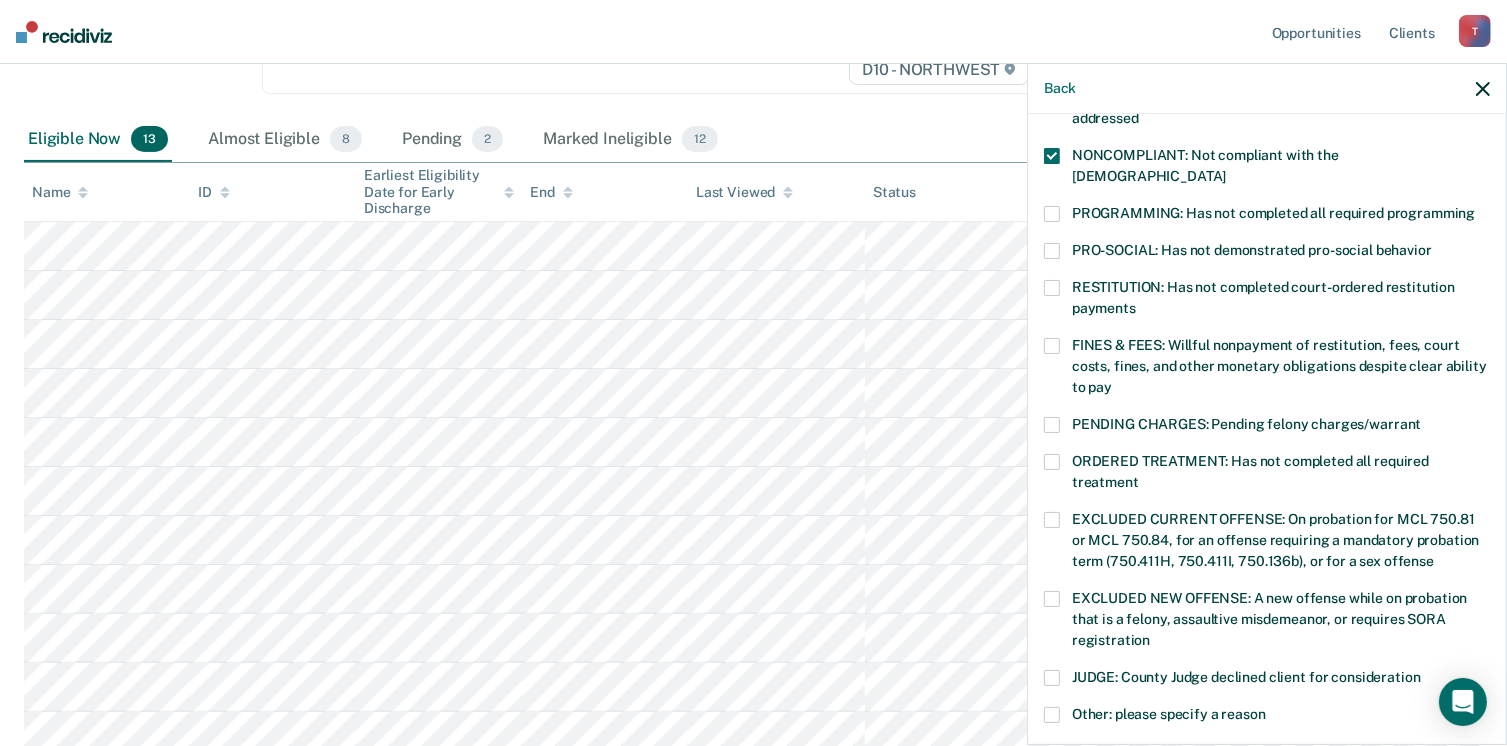click on "PROGRAMMING: Has not completed all required programming" at bounding box center (1267, 216) 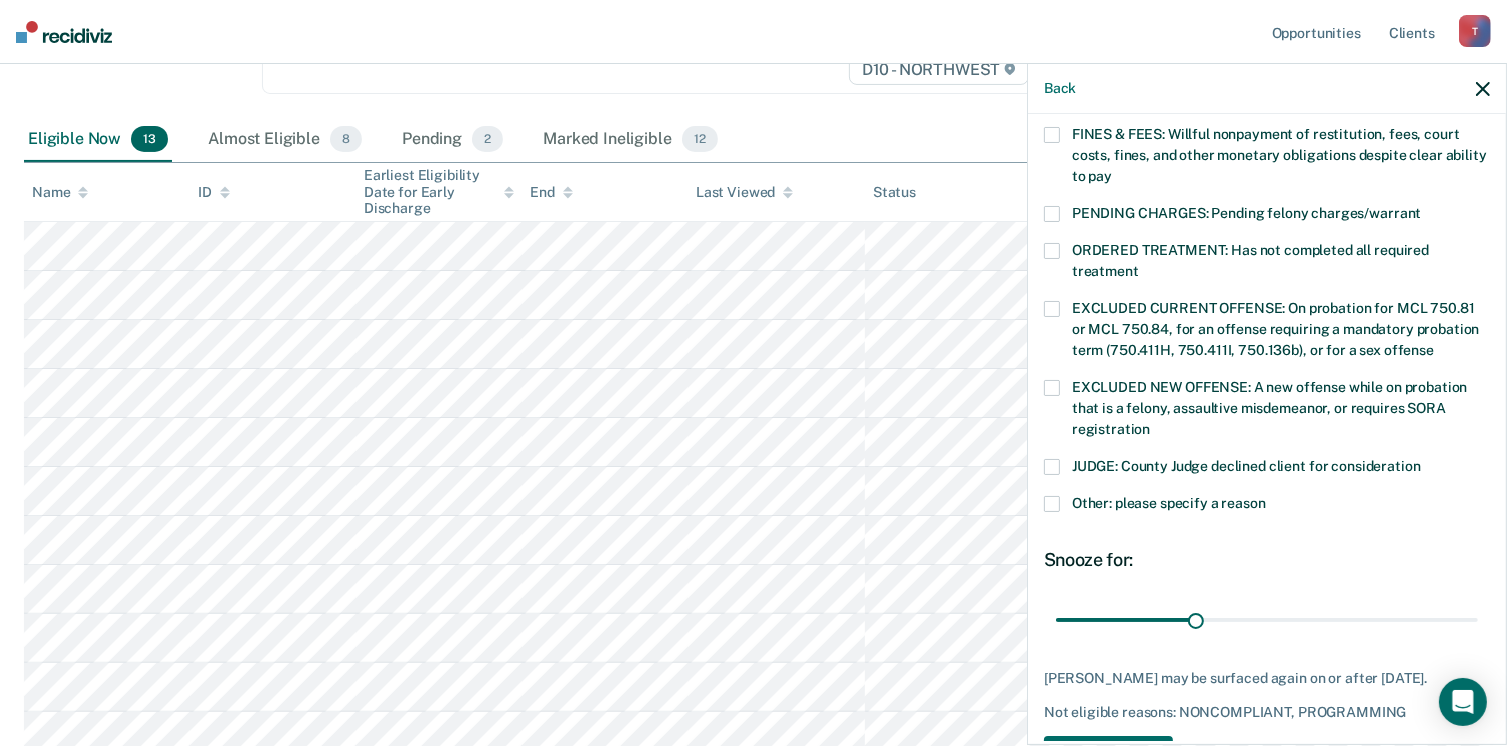 scroll, scrollTop: 630, scrollLeft: 0, axis: vertical 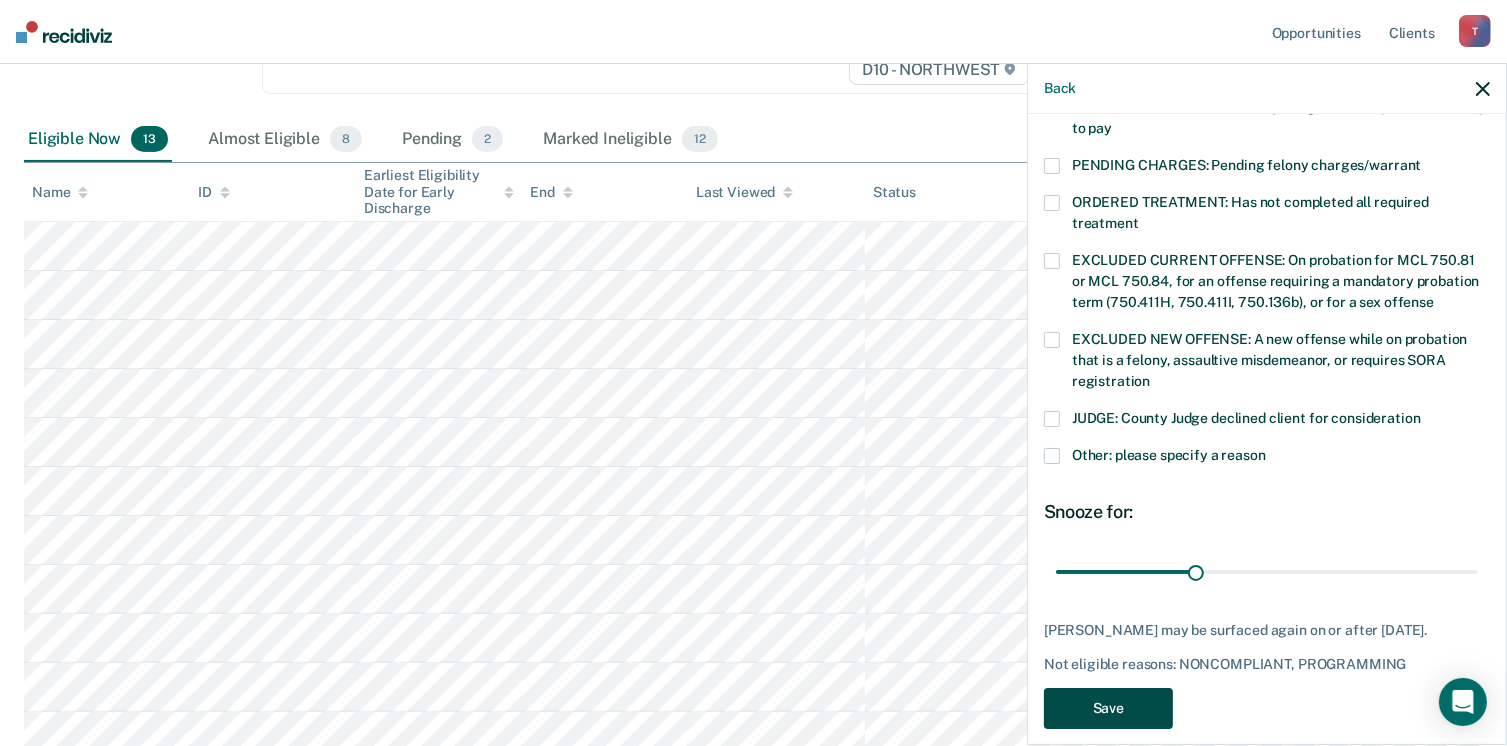click on "Save" at bounding box center (1108, 708) 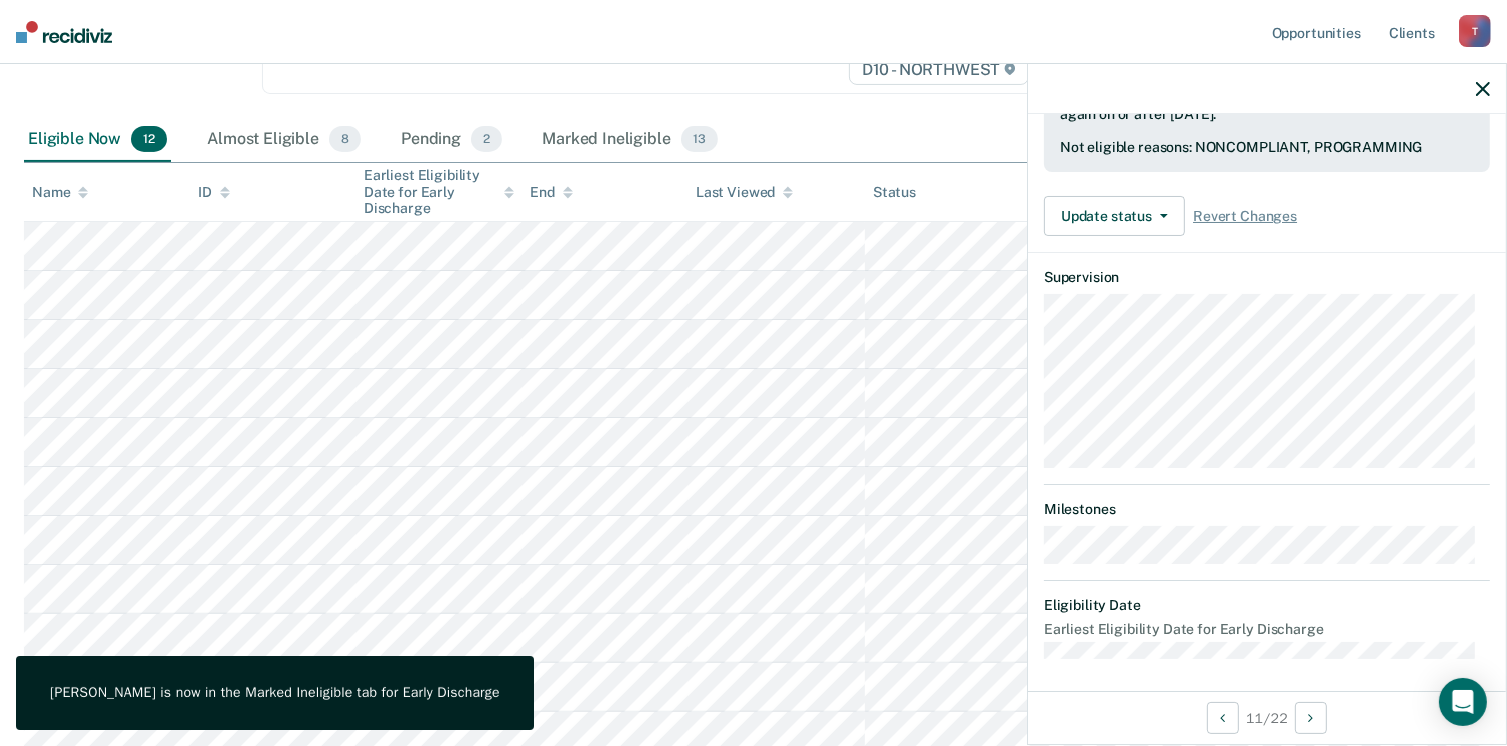 scroll, scrollTop: 392, scrollLeft: 0, axis: vertical 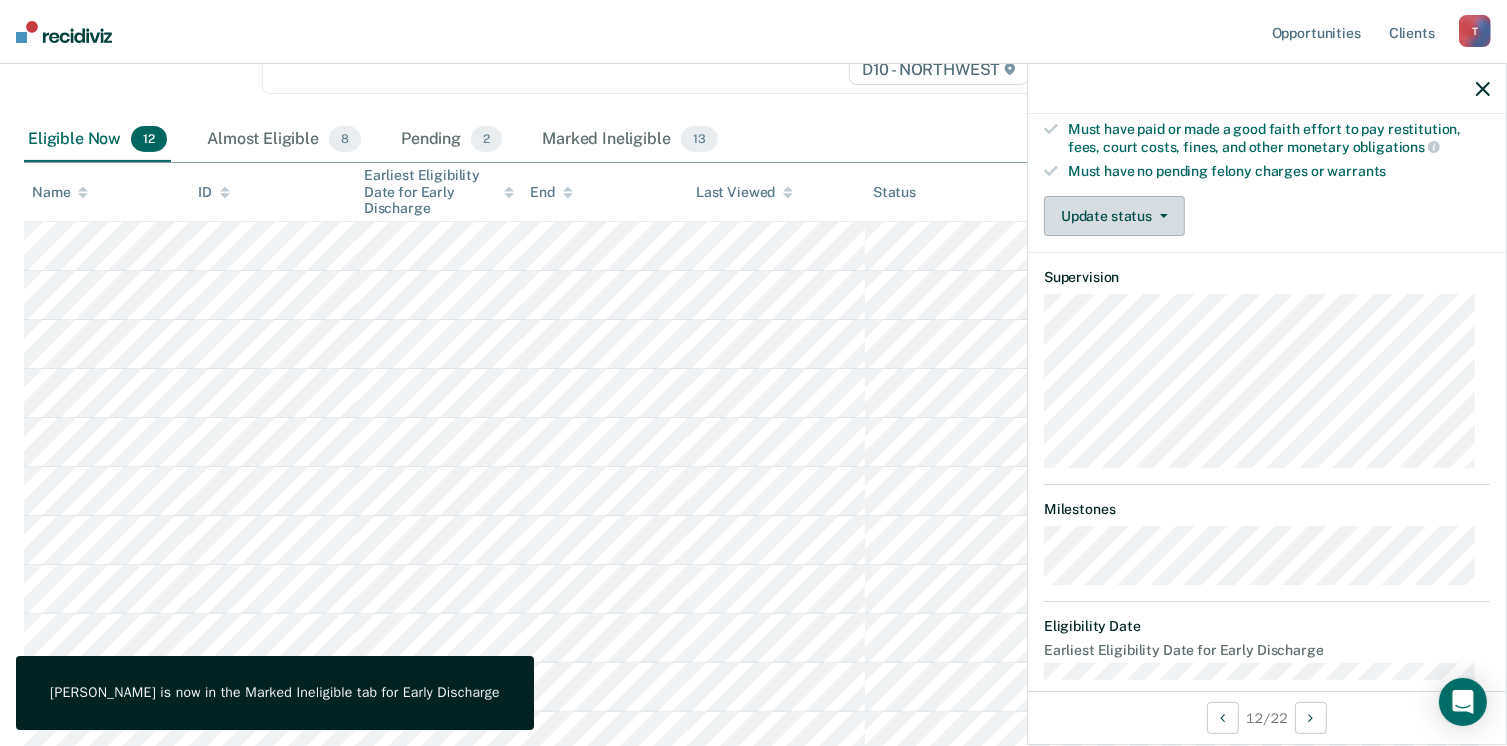 click on "Update status" at bounding box center [1114, 216] 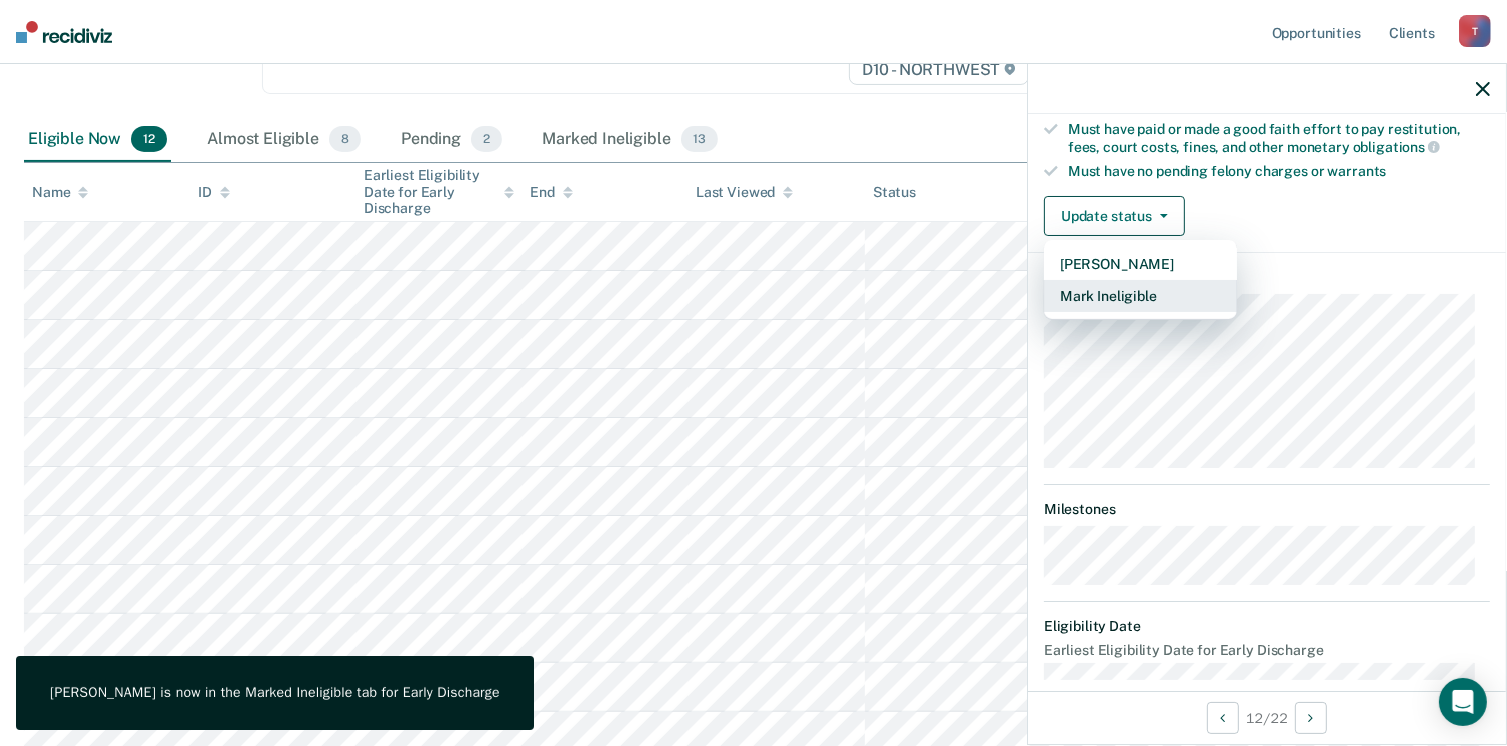 click on "Mark Ineligible" at bounding box center [1140, 296] 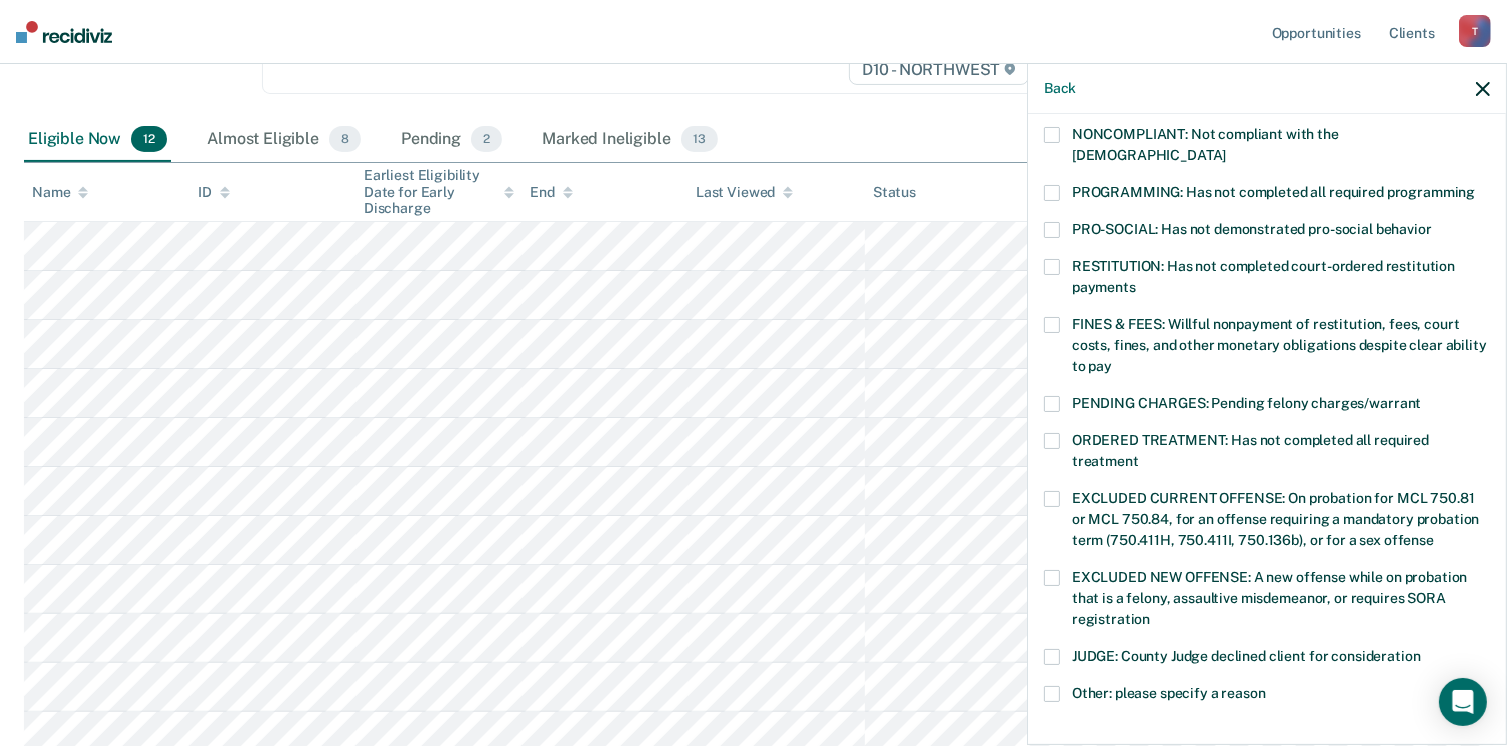 click at bounding box center [1052, 135] 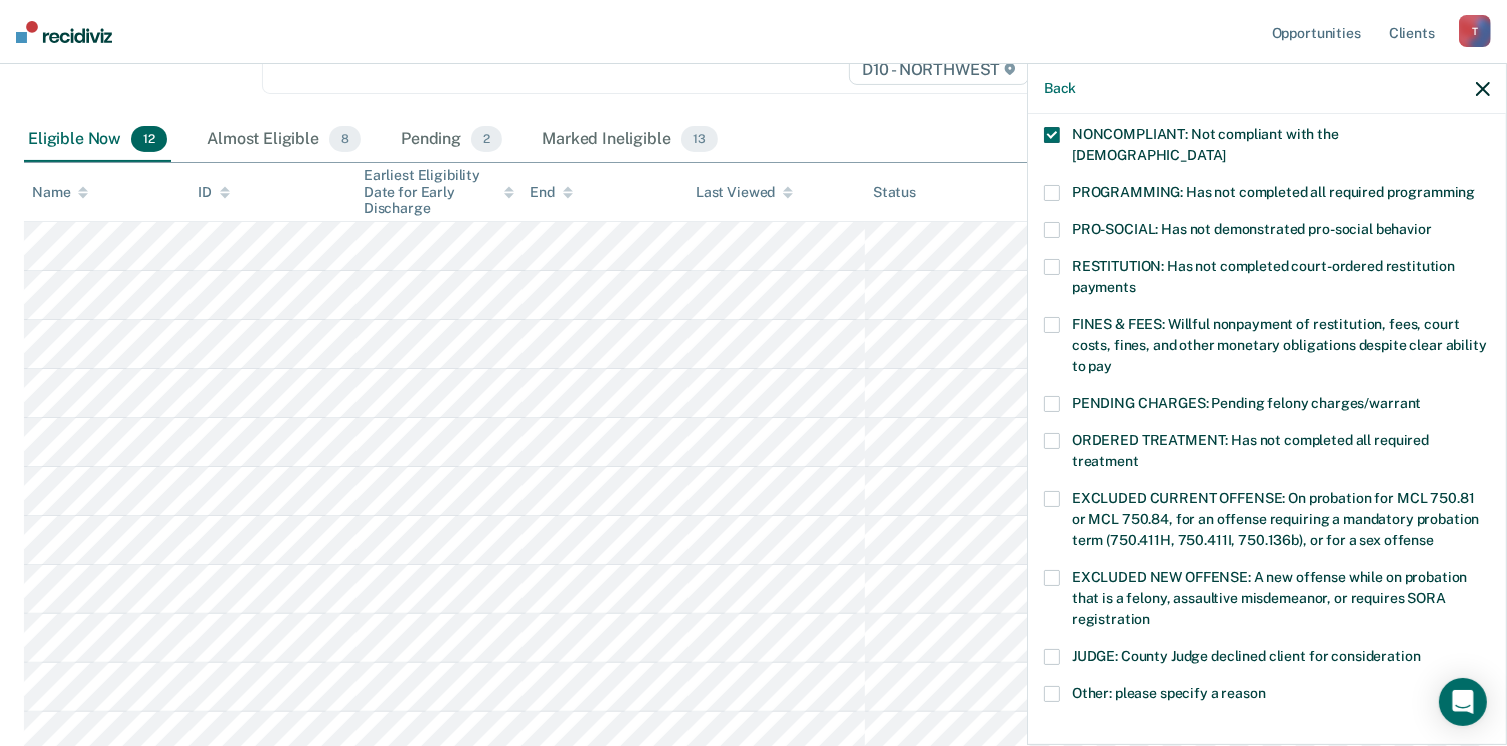 click at bounding box center [1052, 694] 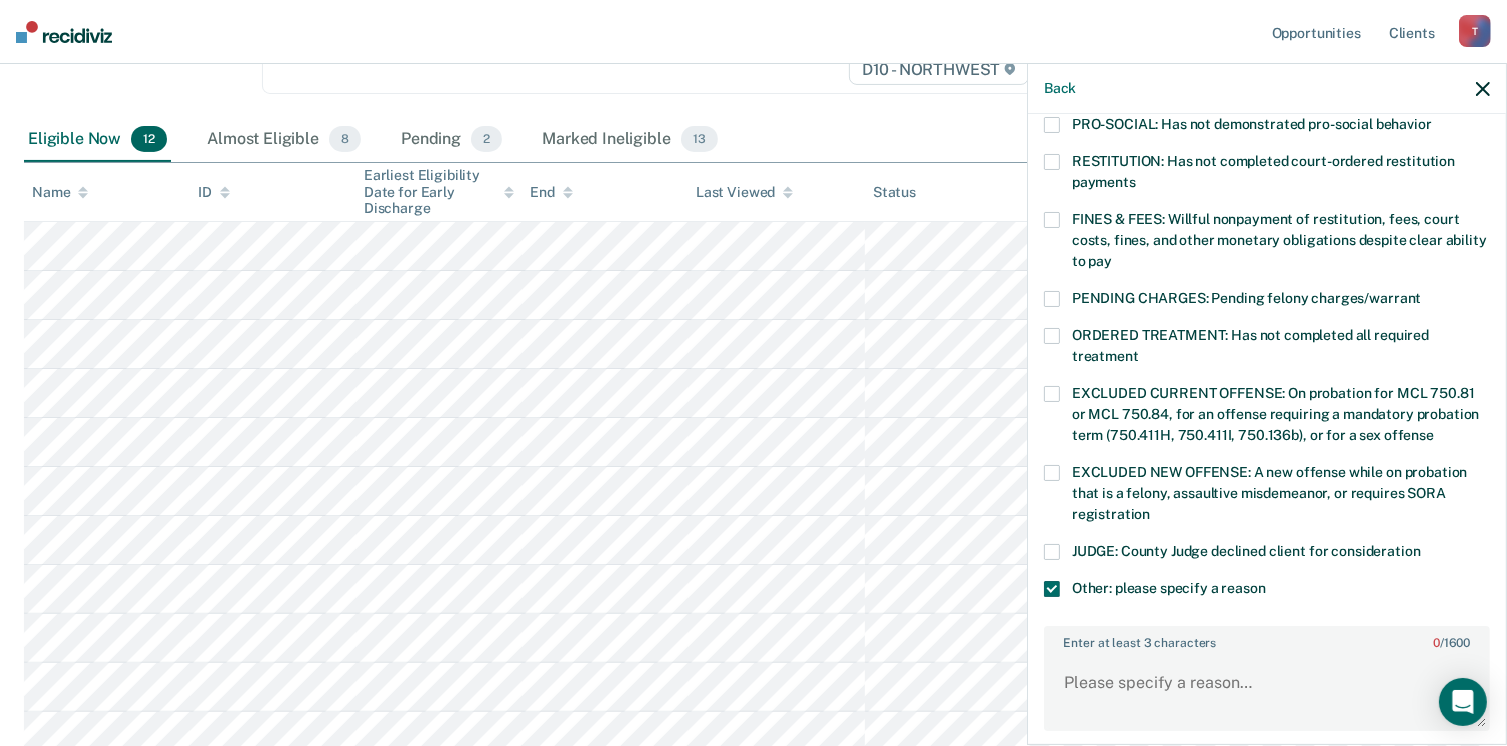 scroll, scrollTop: 532, scrollLeft: 0, axis: vertical 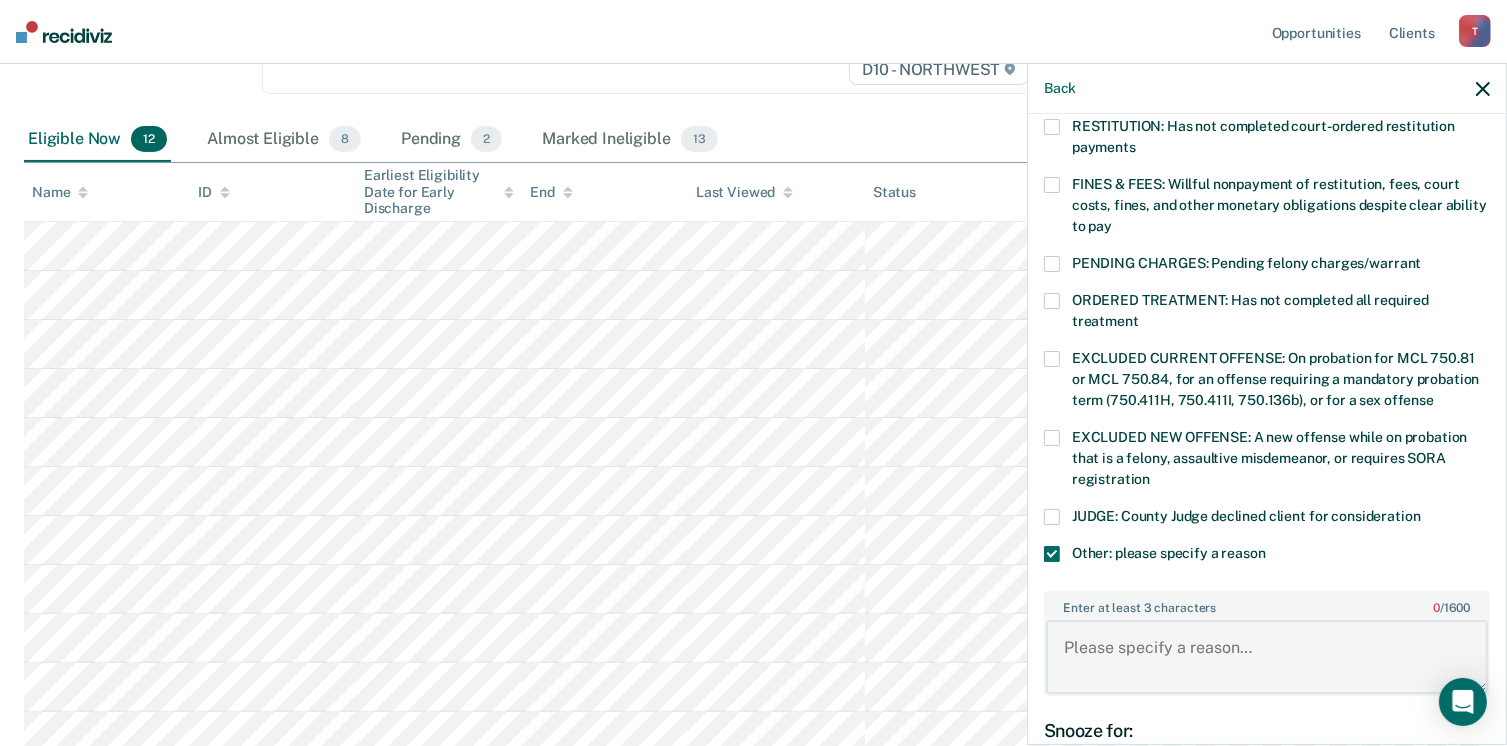 click on "Enter at least 3 characters 0  /  1600" at bounding box center (1267, 657) 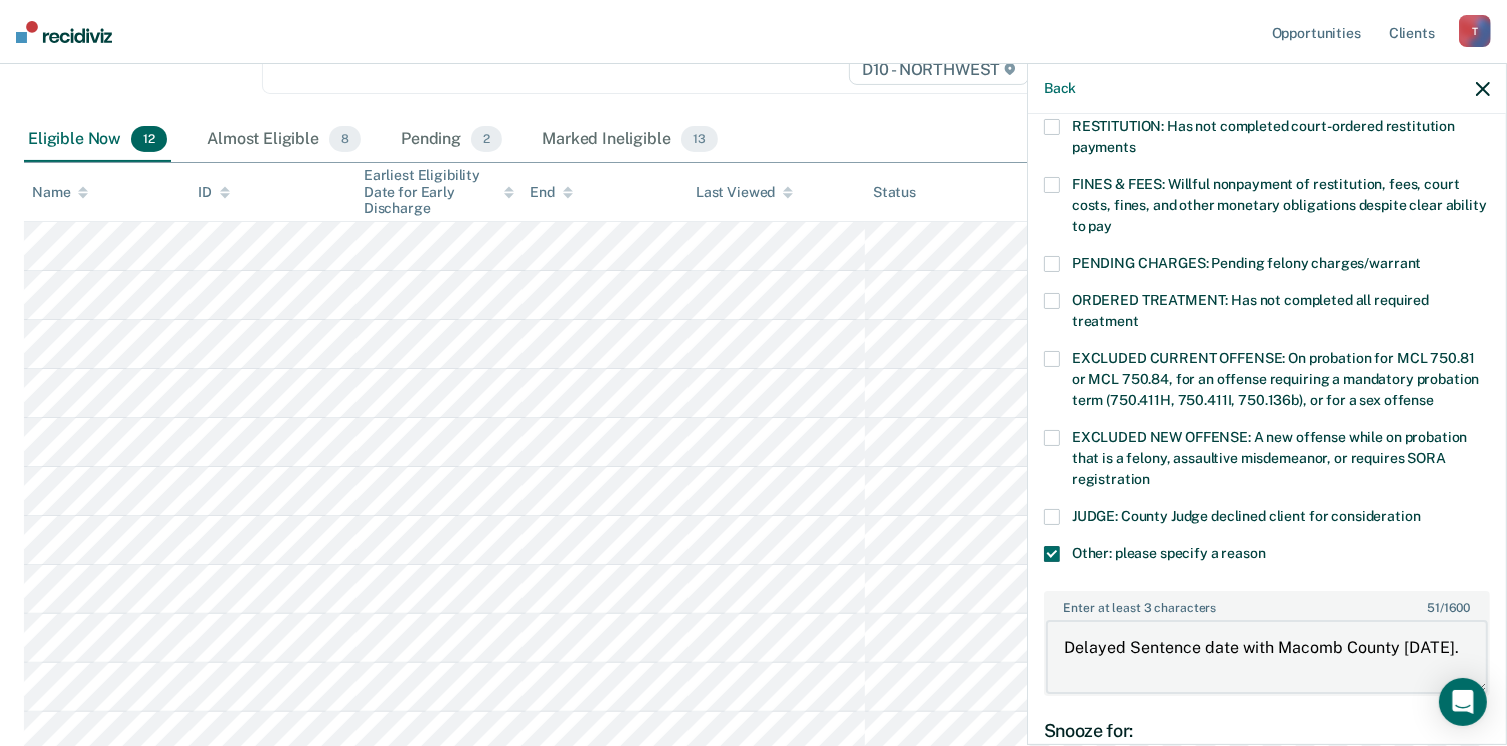 click on "Delayed Sentence date with Macomb County [DATE]." at bounding box center [1267, 657] 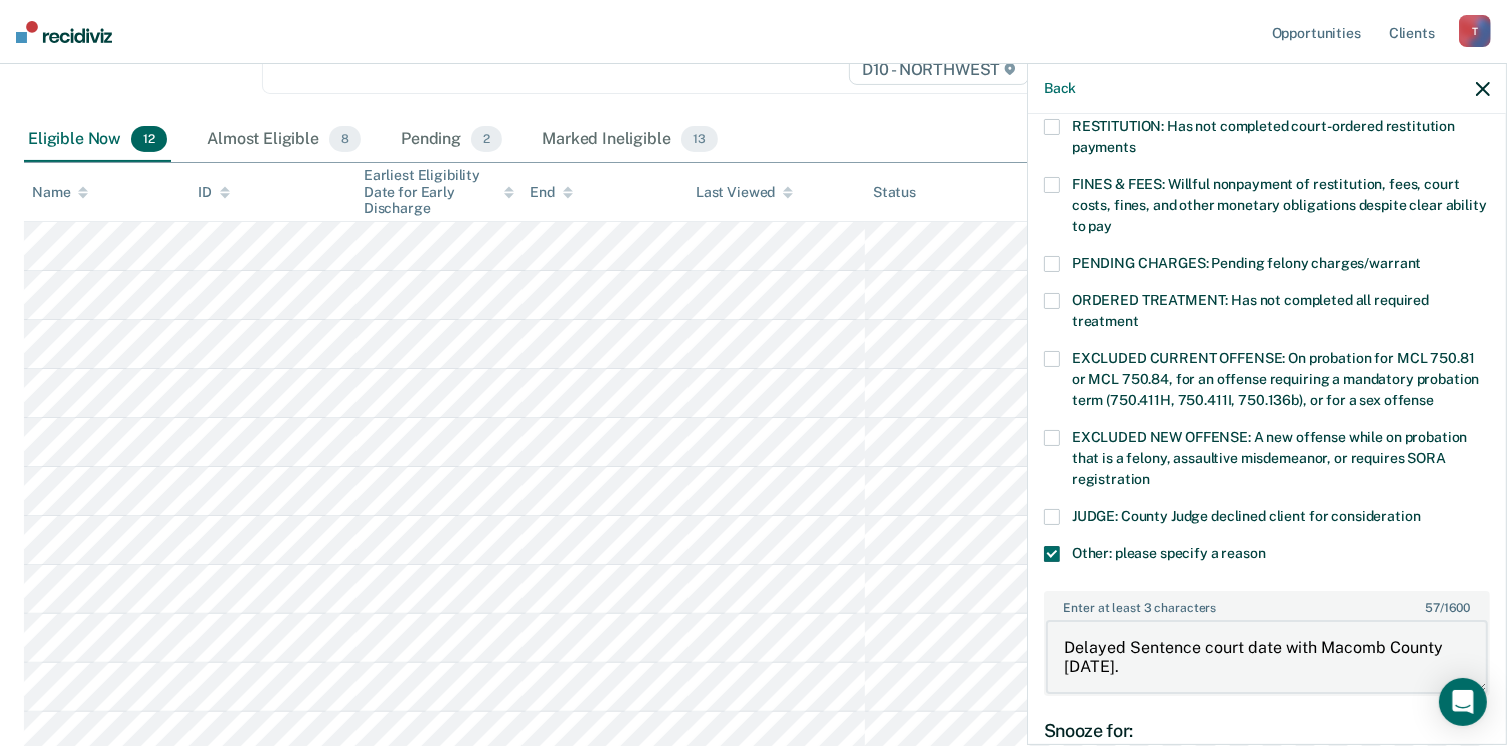 type on "Delayed Sentence court date with Macomb County [DATE]." 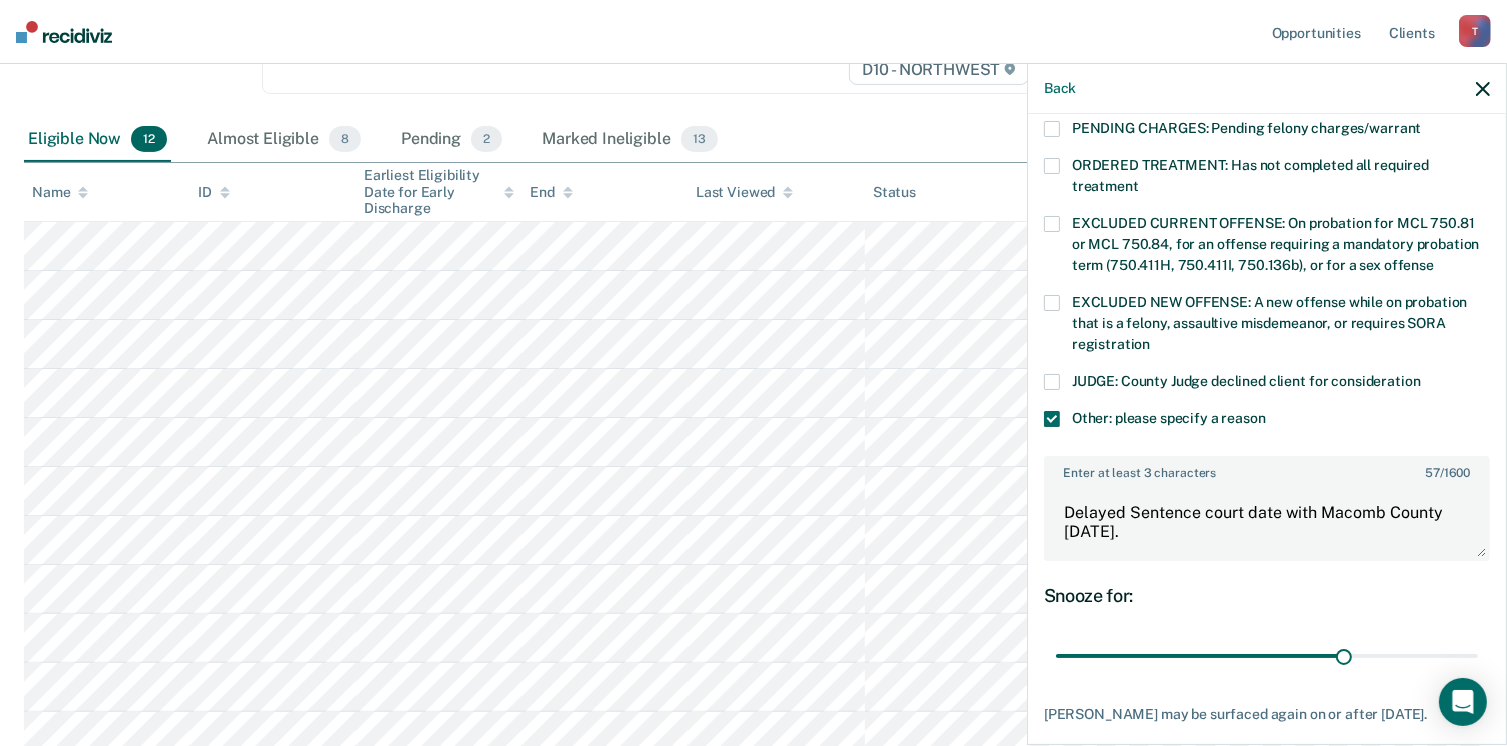 scroll, scrollTop: 749, scrollLeft: 0, axis: vertical 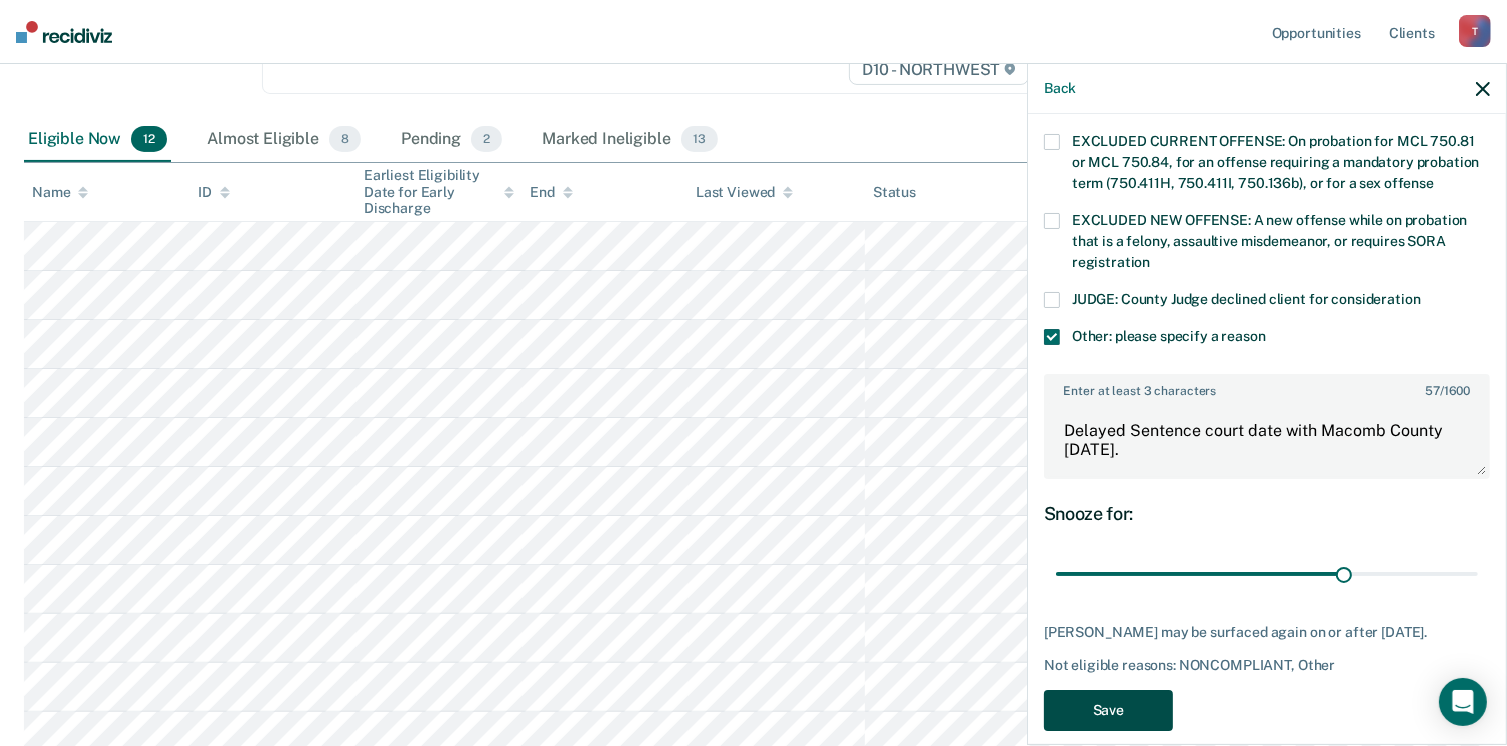 click on "Save" at bounding box center [1108, 710] 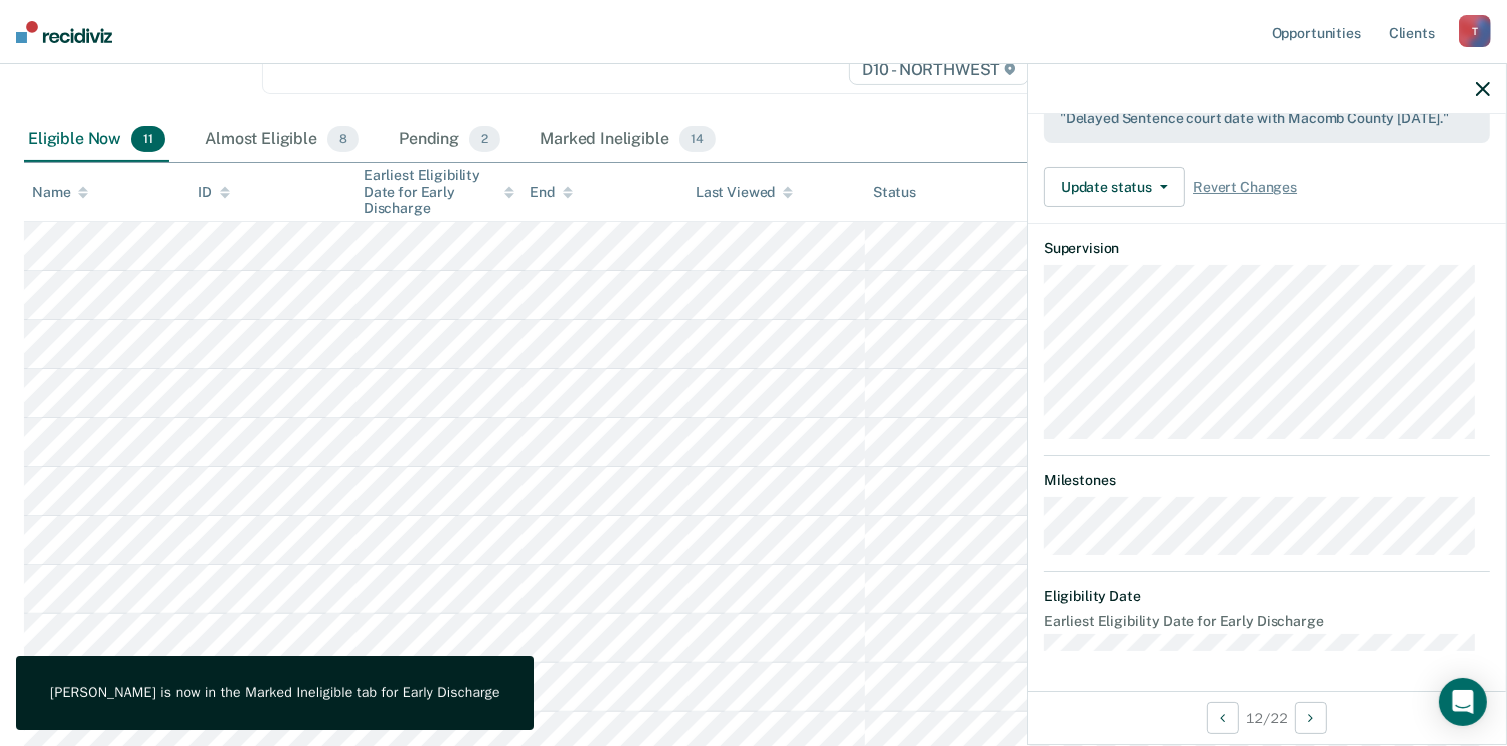 scroll, scrollTop: 371, scrollLeft: 0, axis: vertical 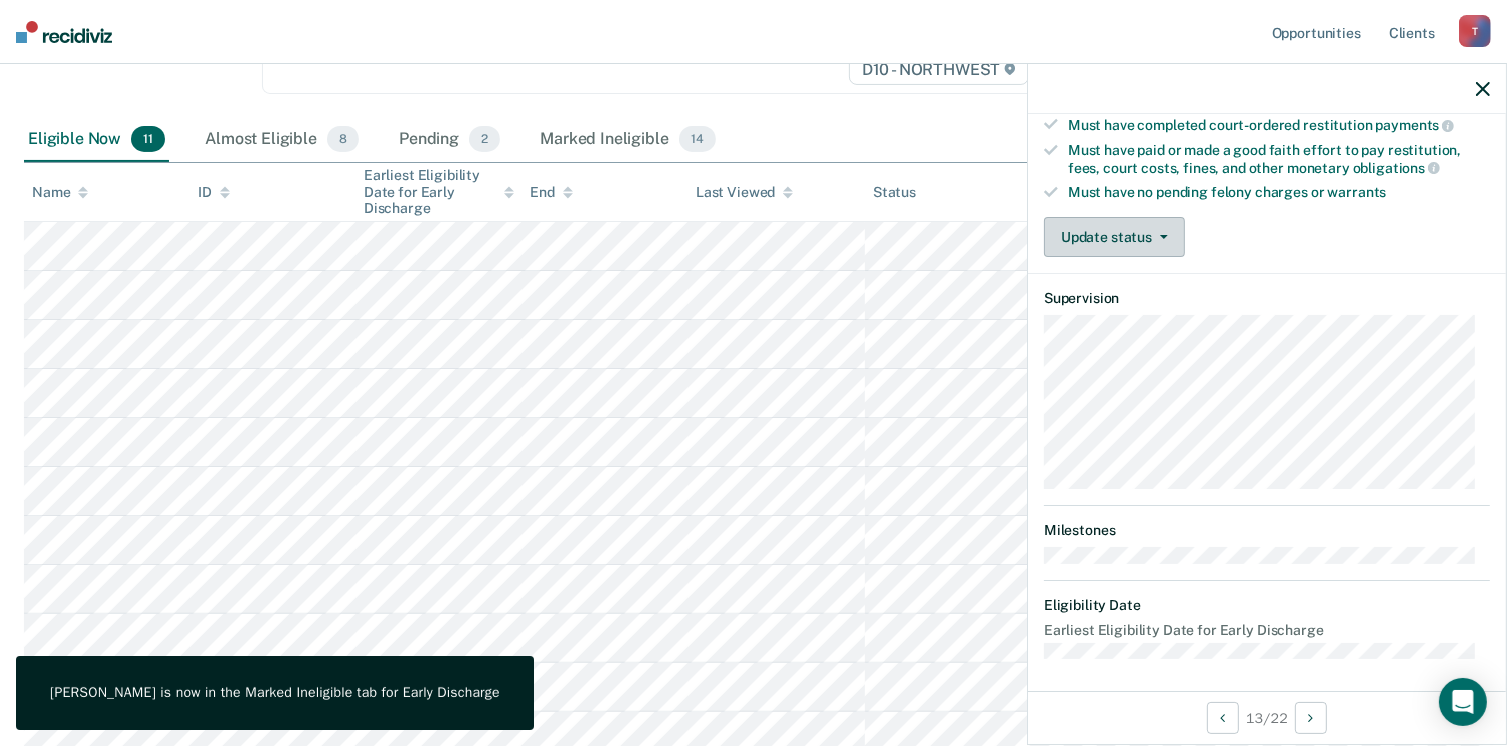 click on "Update status" at bounding box center [1114, 237] 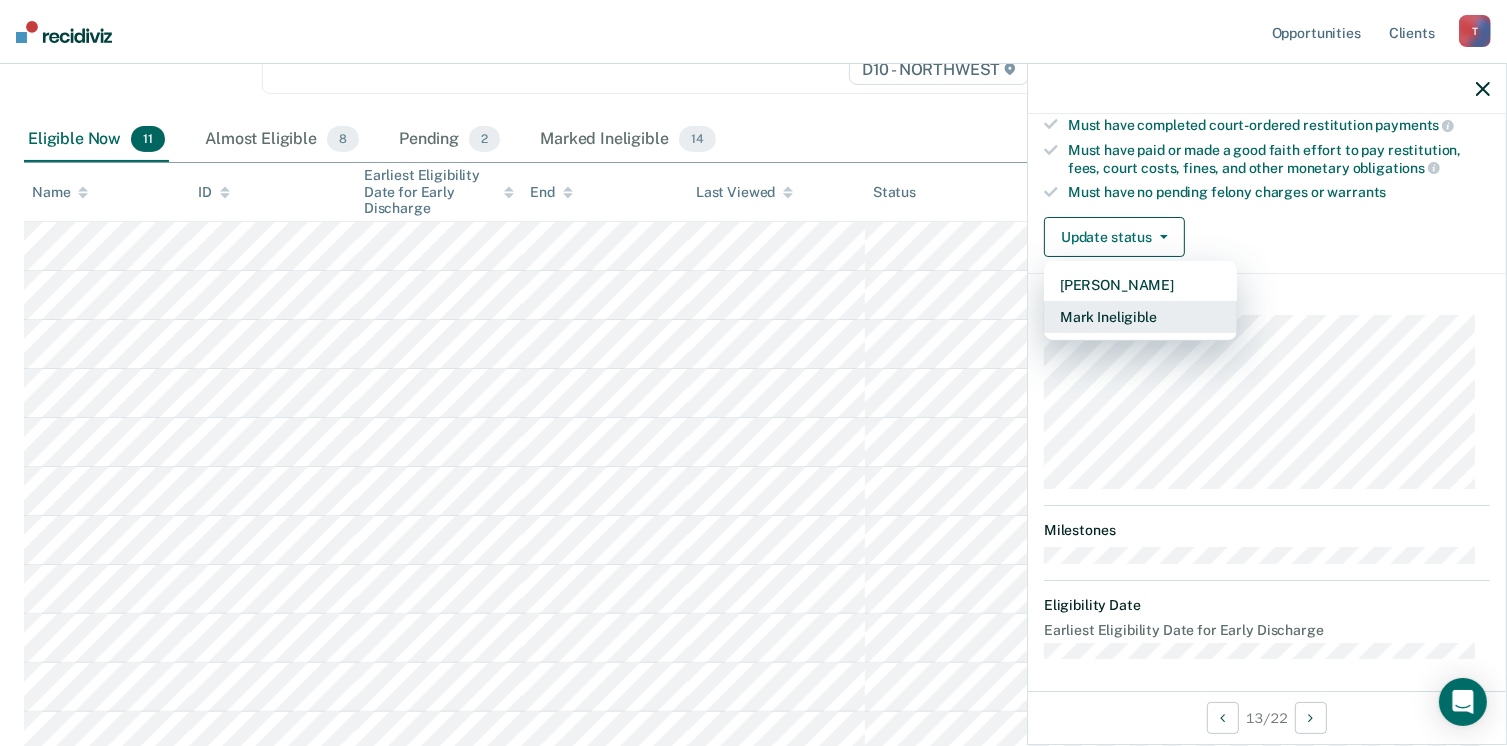 click on "Mark Ineligible" at bounding box center [1140, 317] 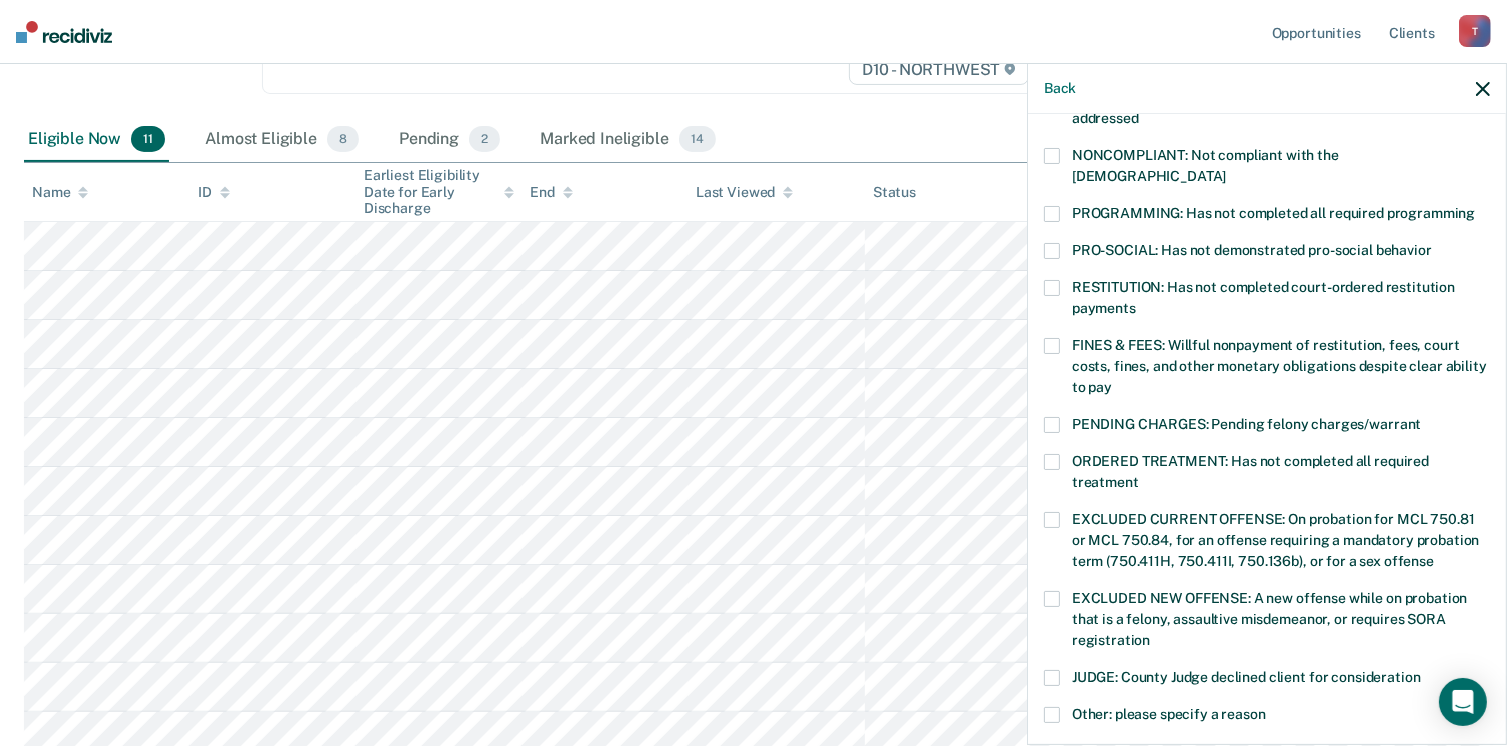 click on "NONCOMPLIANT: Not compliant with the [DEMOGRAPHIC_DATA]" at bounding box center (1267, 169) 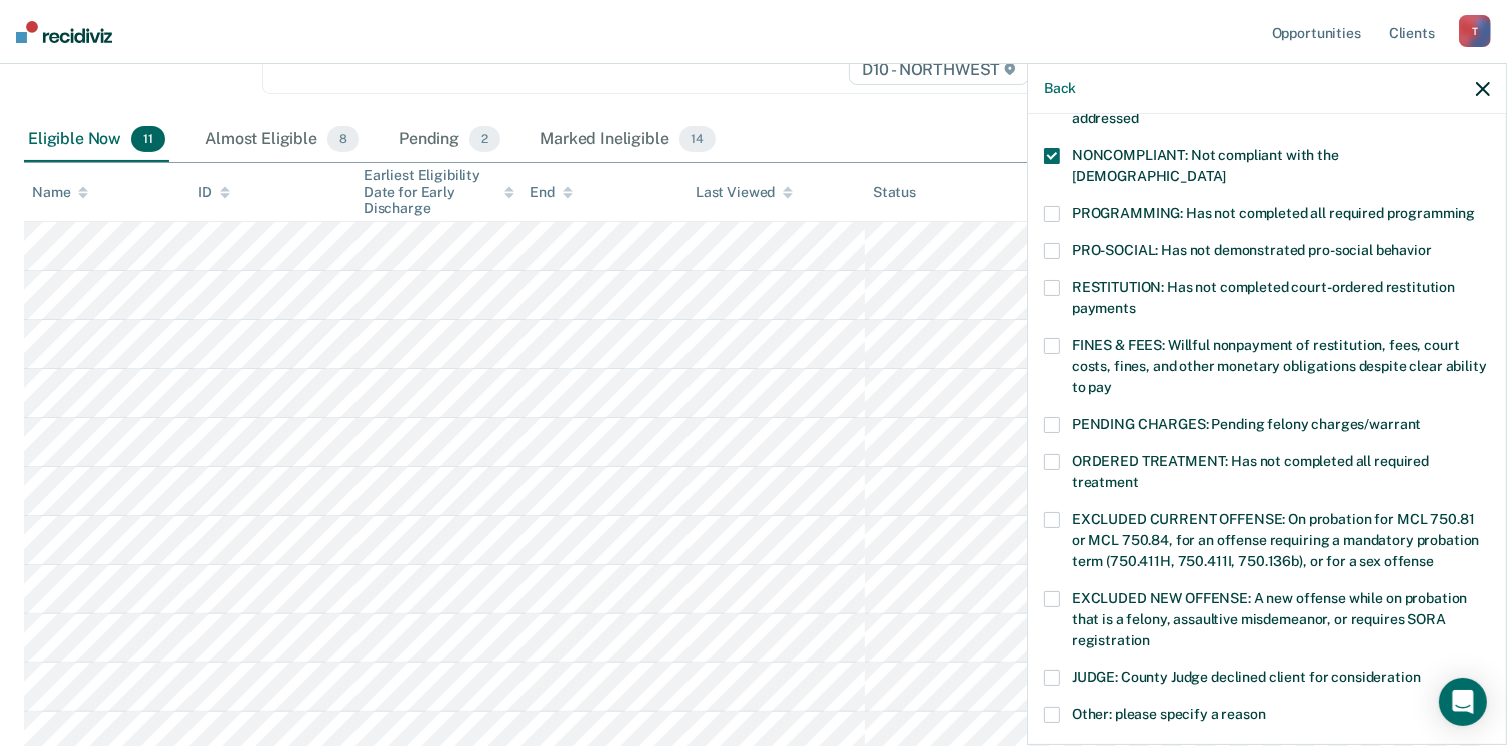 click on "PROGRAMMING: Has not completed all required programming" at bounding box center (1267, 216) 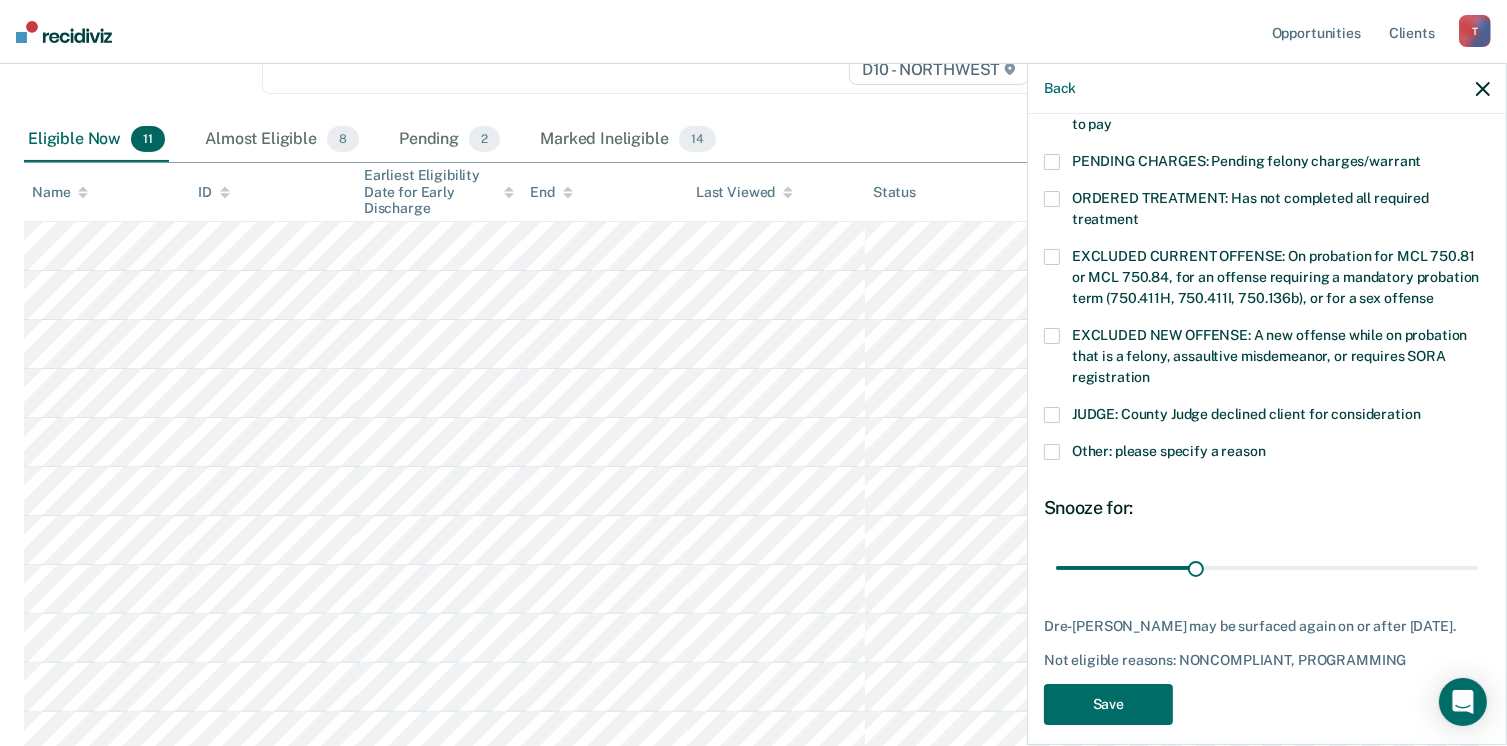 scroll, scrollTop: 647, scrollLeft: 0, axis: vertical 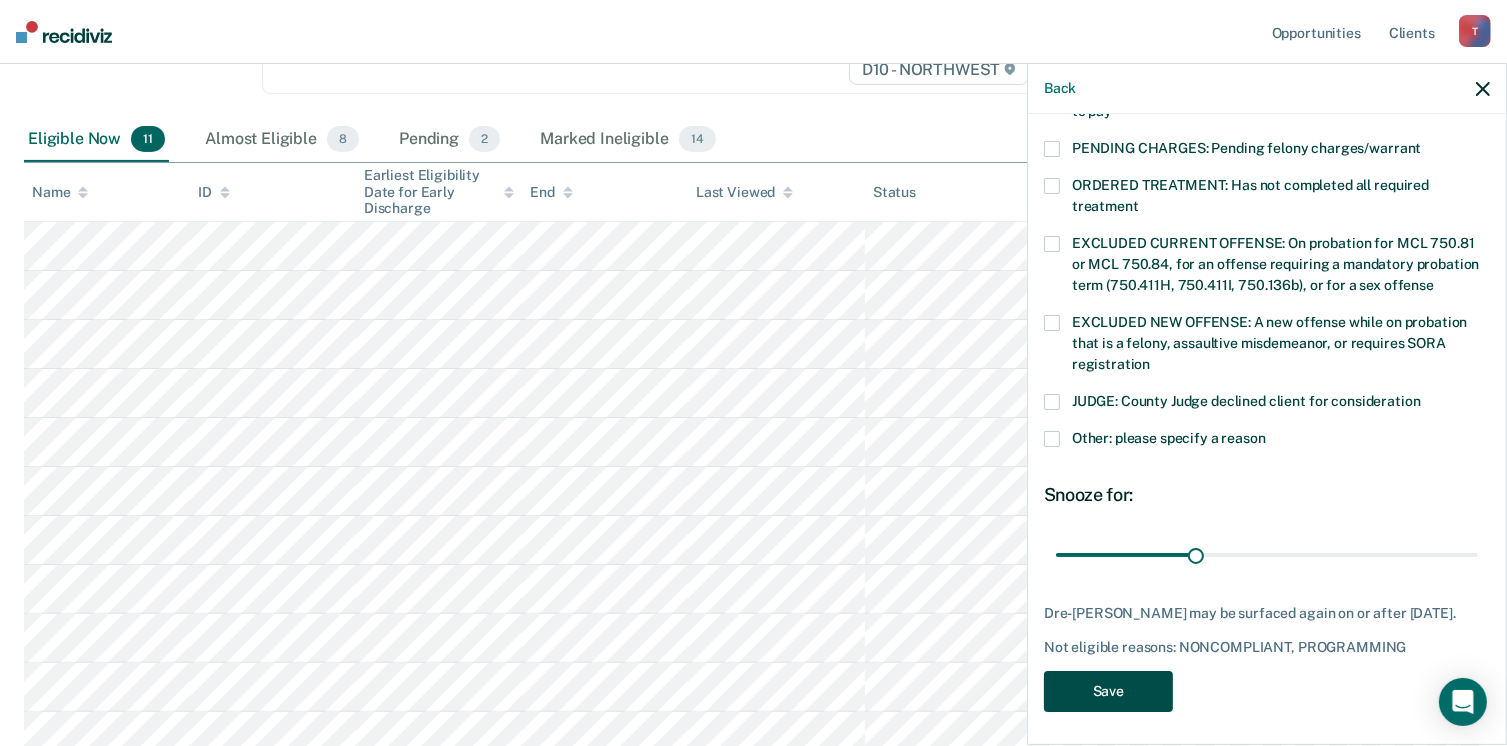 click on "Save" at bounding box center [1108, 691] 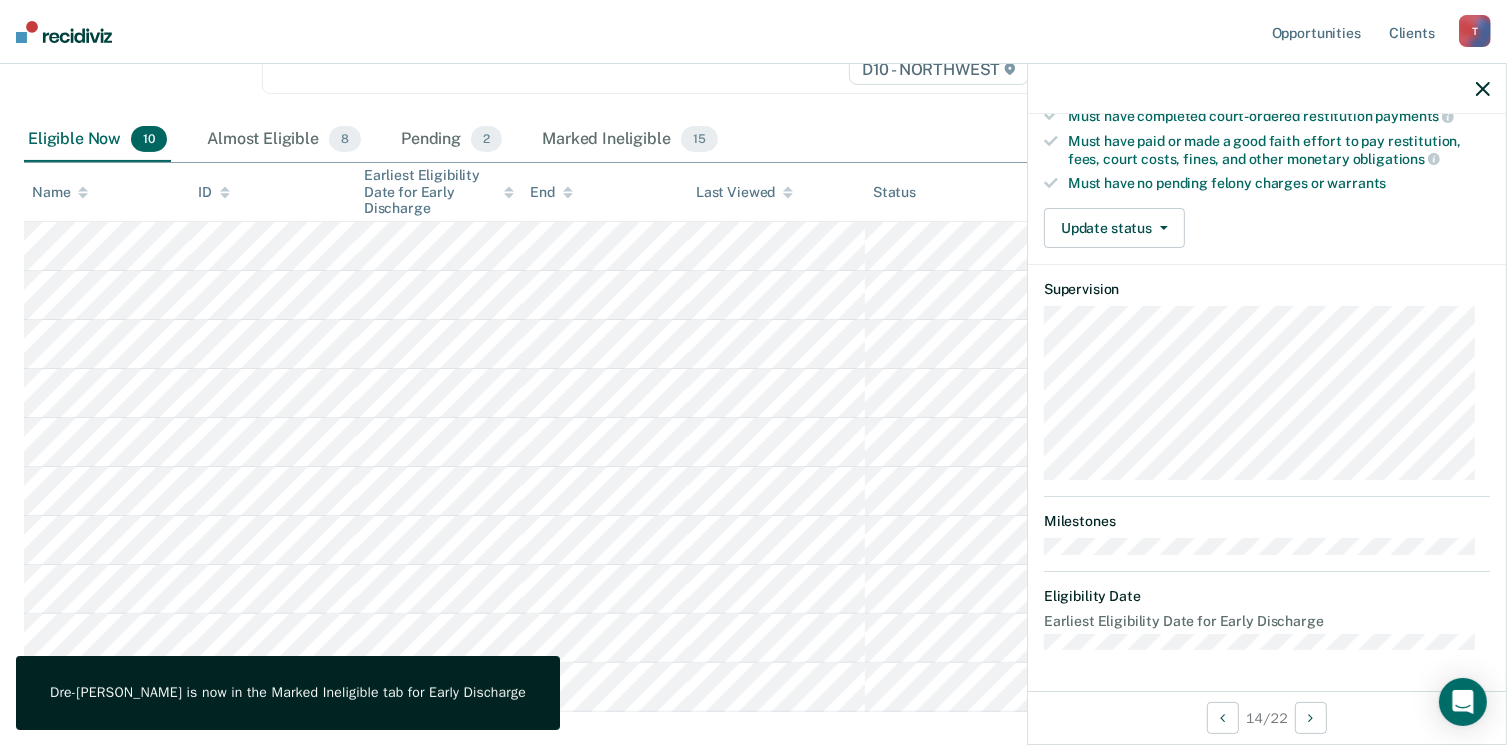scroll, scrollTop: 371, scrollLeft: 0, axis: vertical 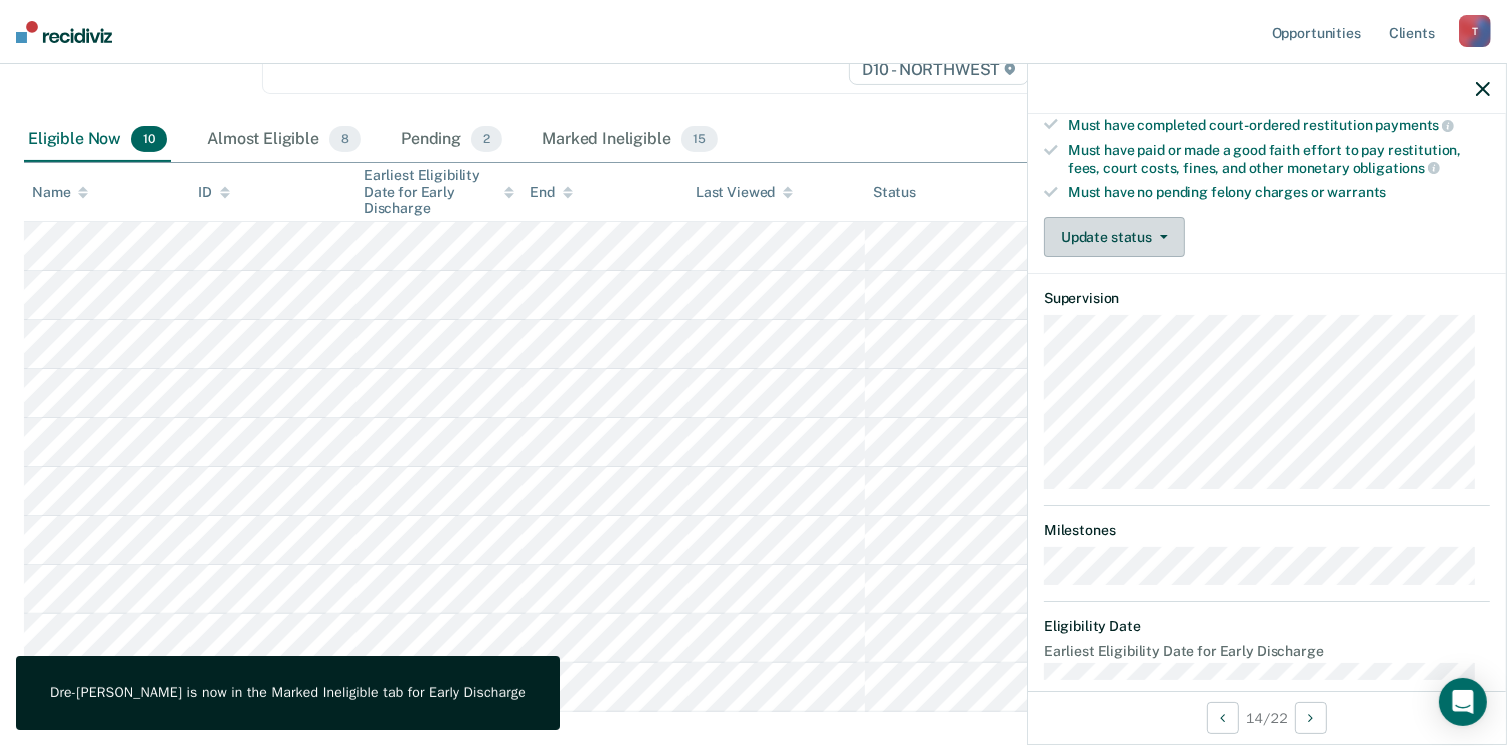 click on "Update status" at bounding box center [1114, 237] 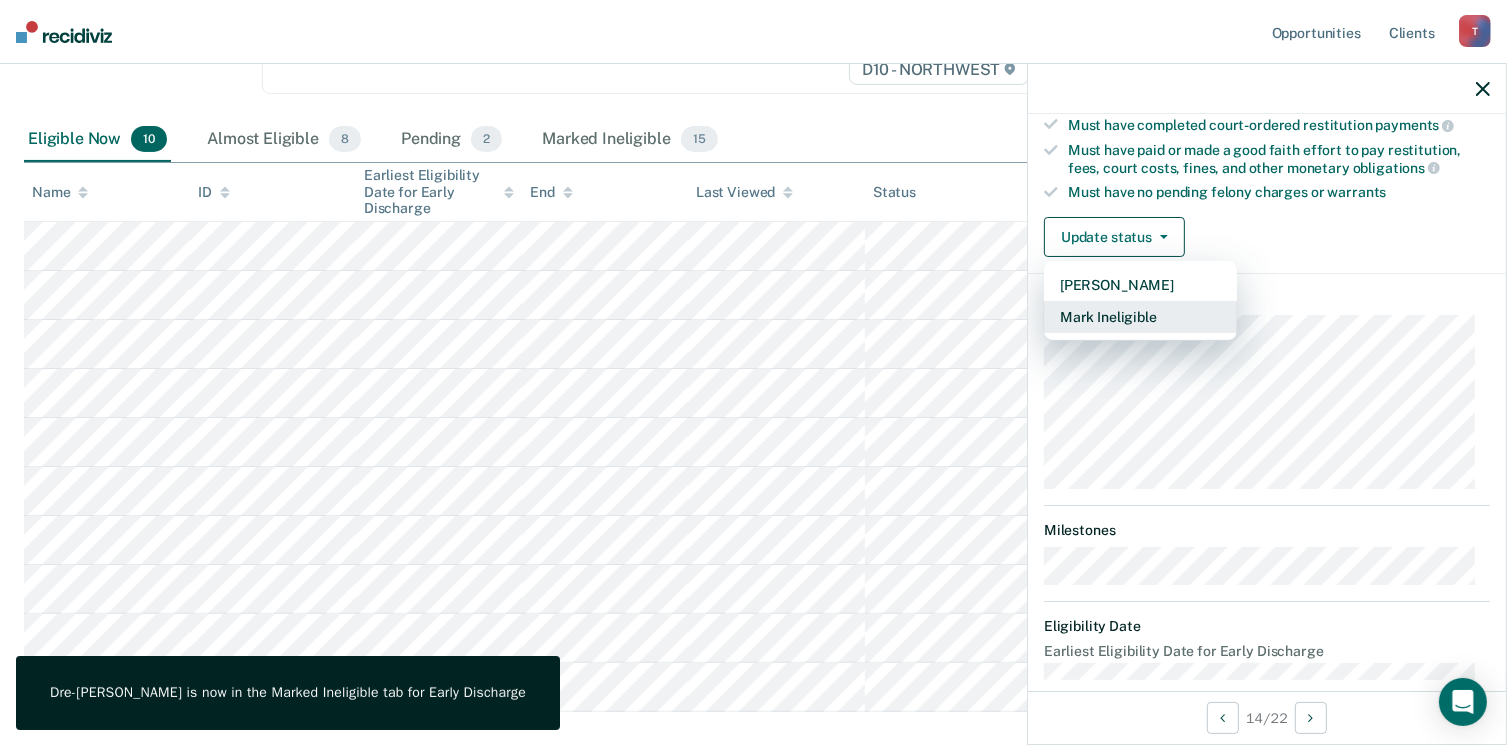 click on "Mark Ineligible" at bounding box center (1140, 317) 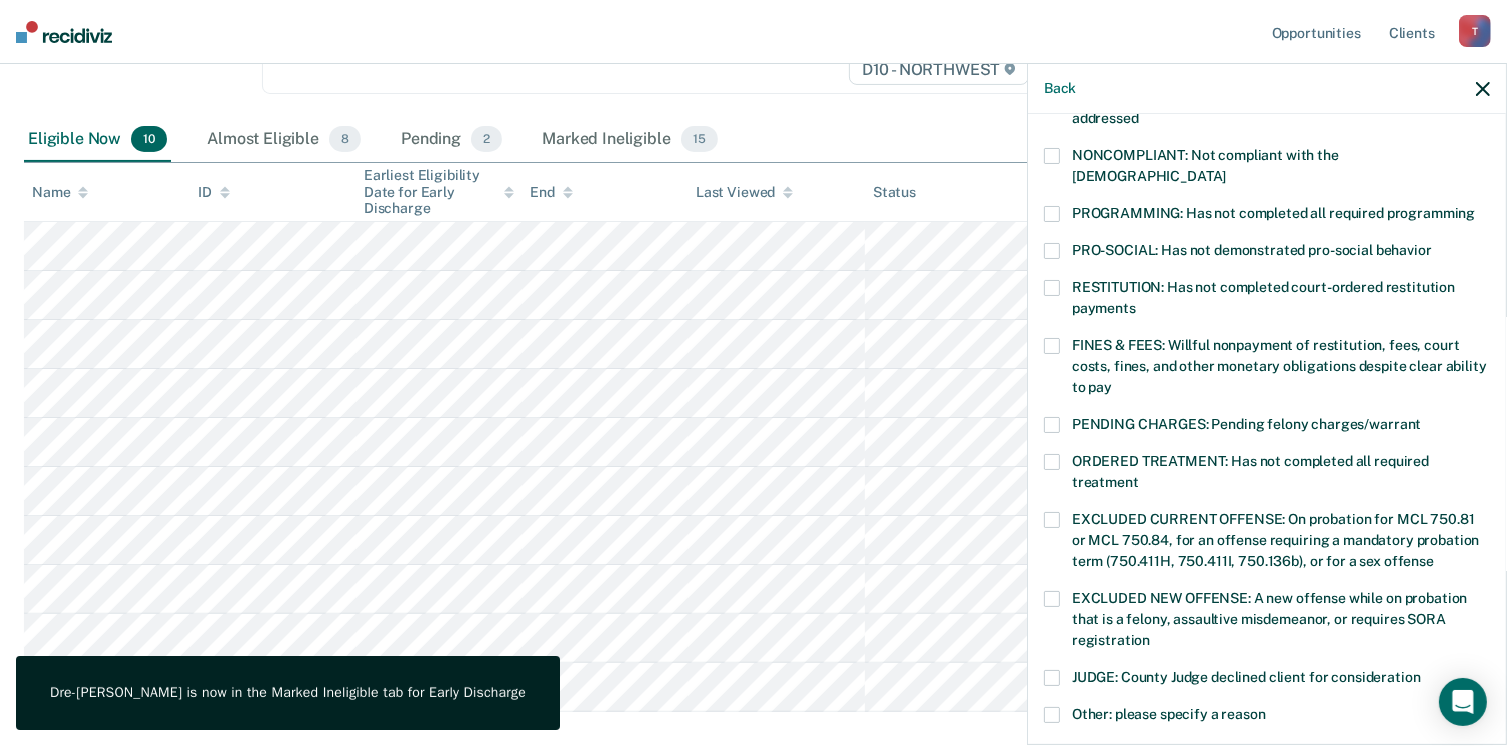 click at bounding box center (1052, 156) 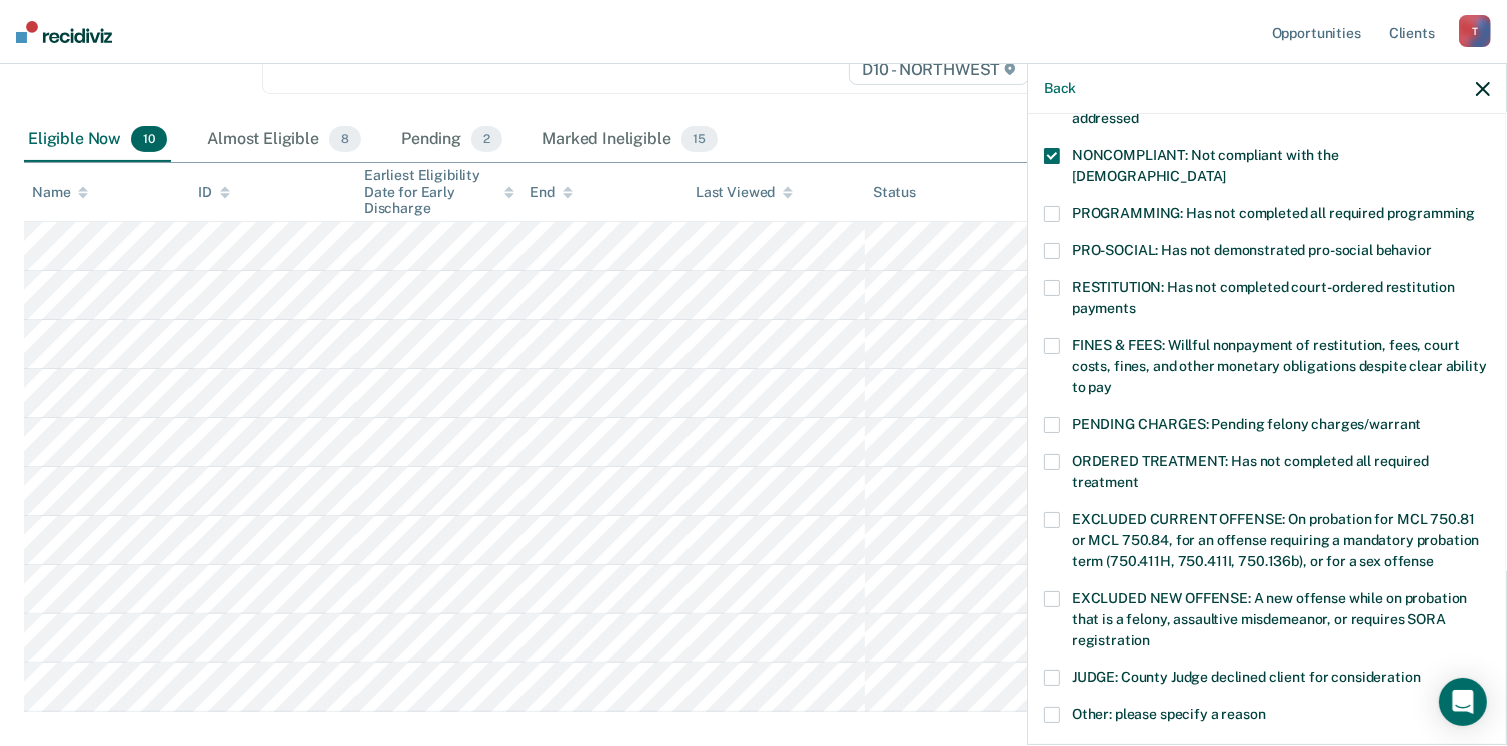 click at bounding box center [1052, 214] 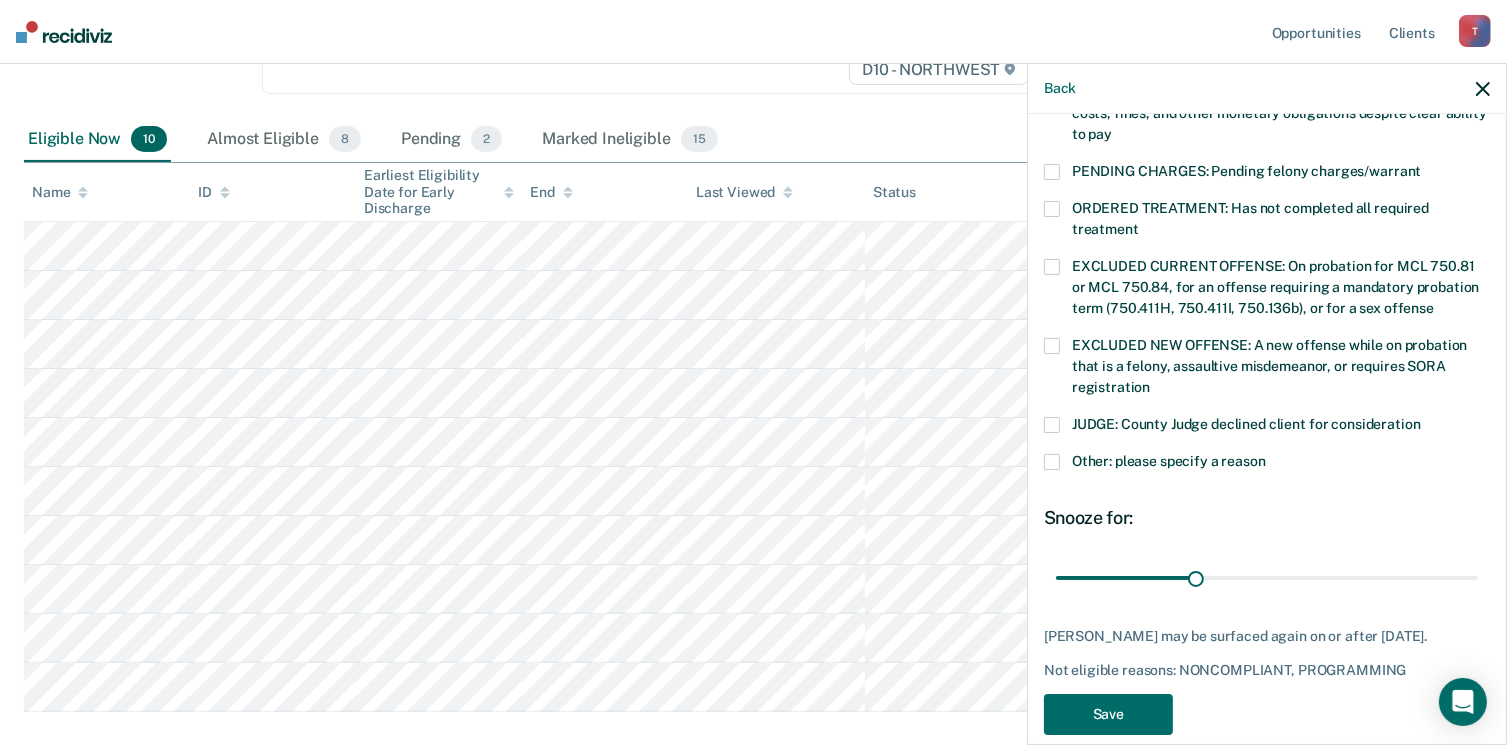 scroll, scrollTop: 647, scrollLeft: 0, axis: vertical 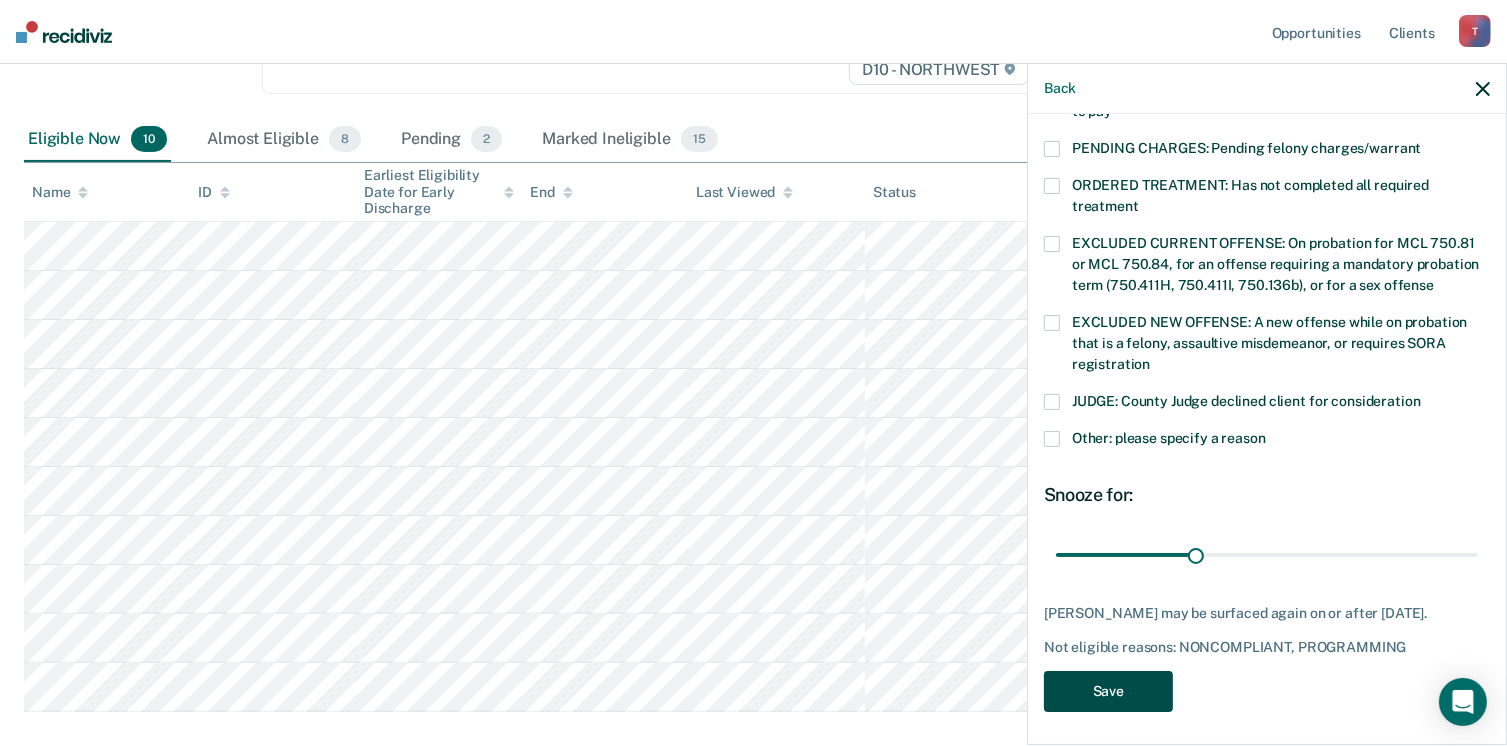 click on "Save" at bounding box center [1108, 691] 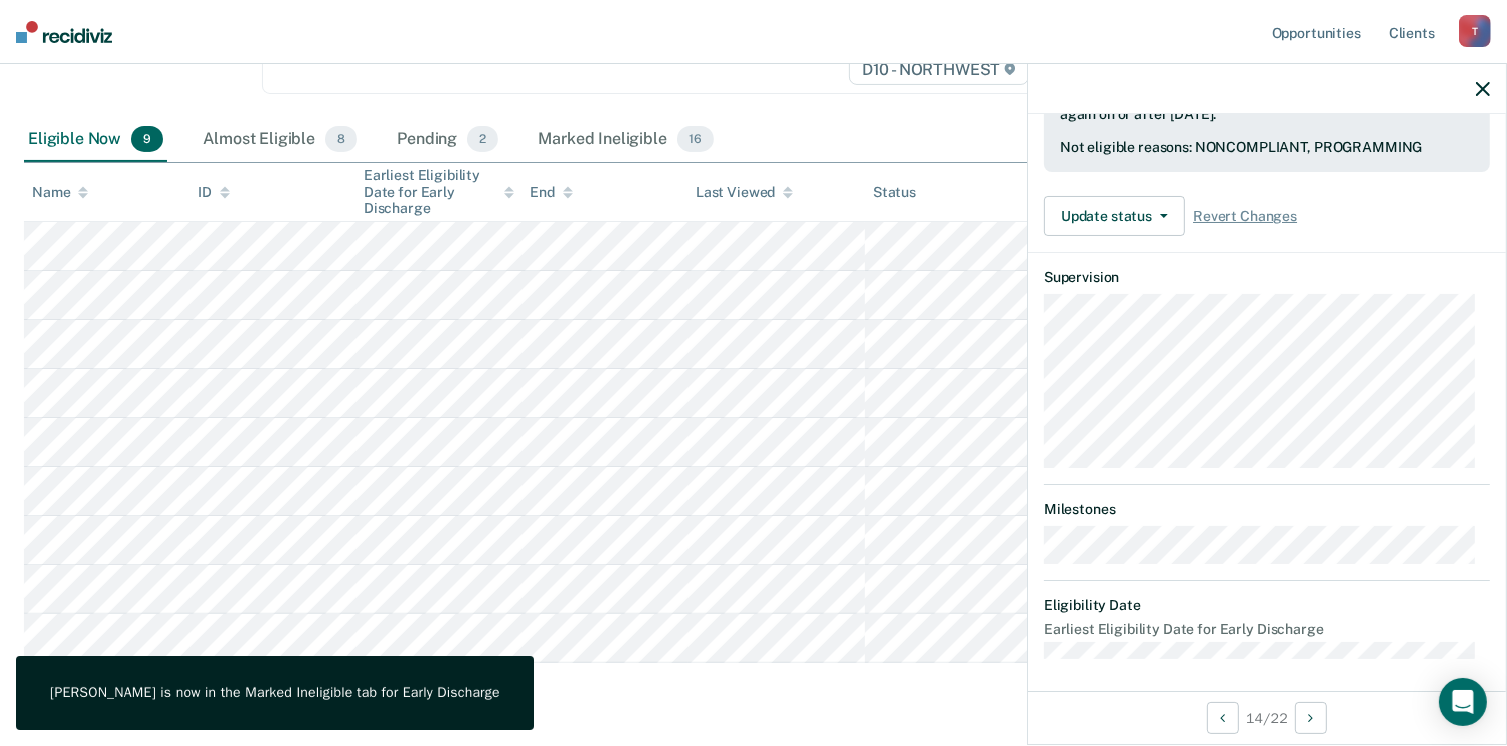 scroll, scrollTop: 392, scrollLeft: 0, axis: vertical 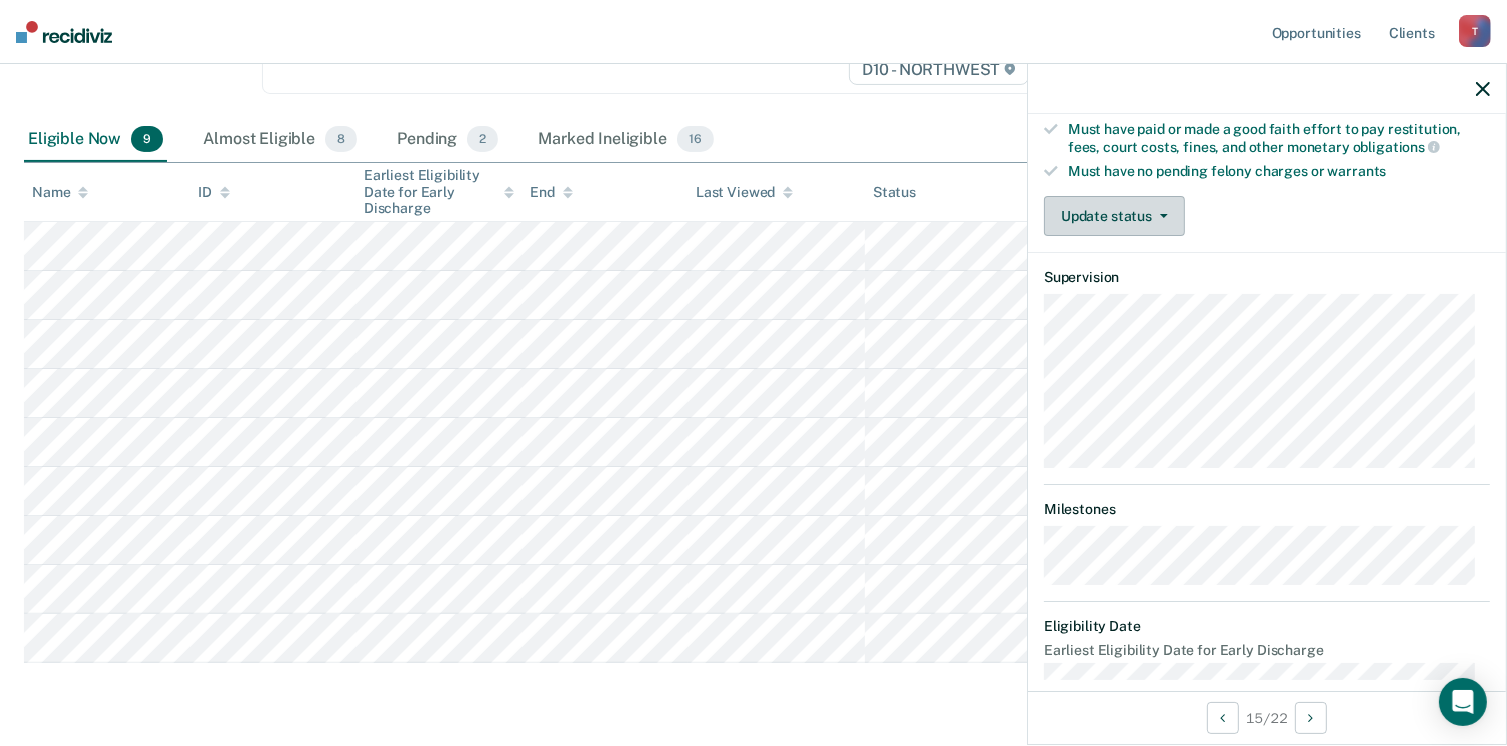 click on "Update status" at bounding box center (1114, 216) 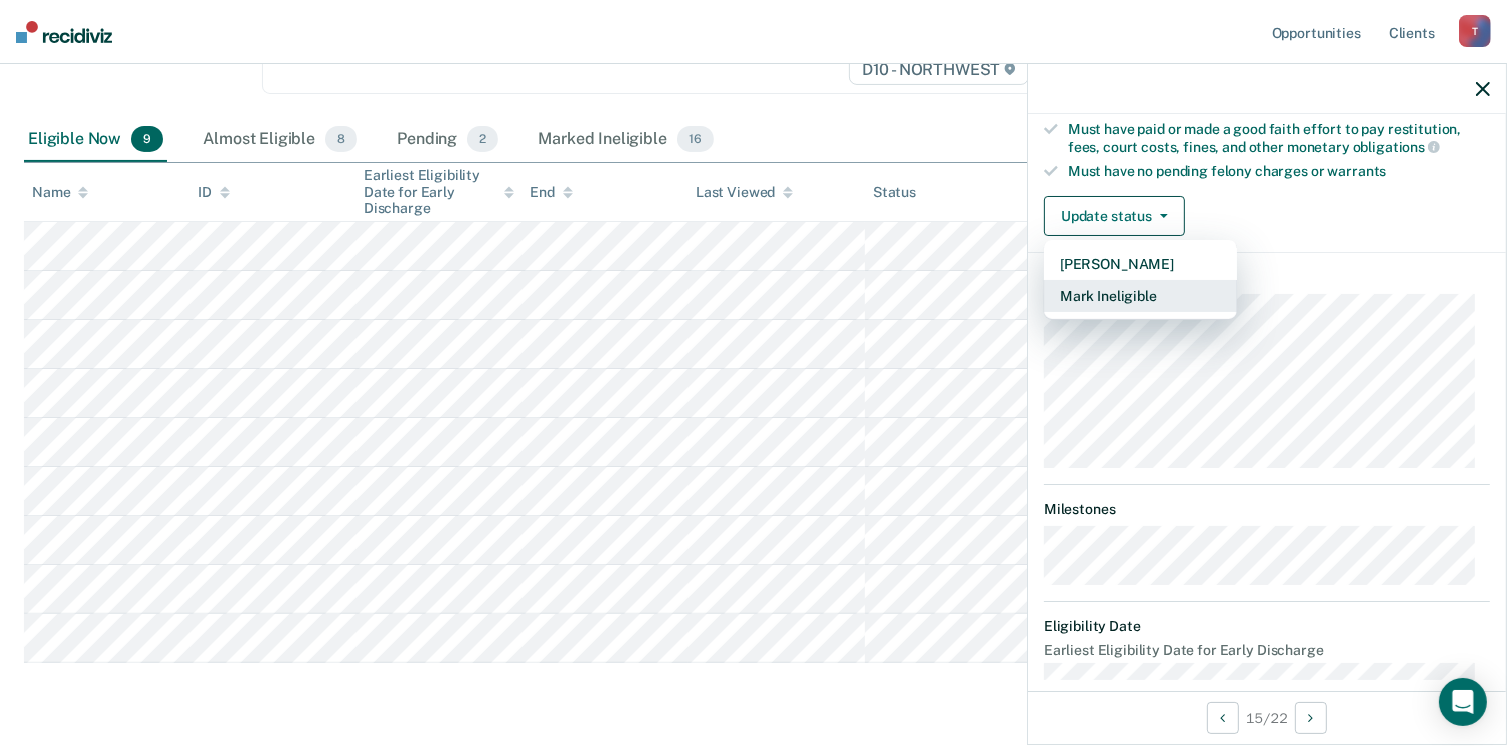 click on "Mark Ineligible" at bounding box center [1140, 296] 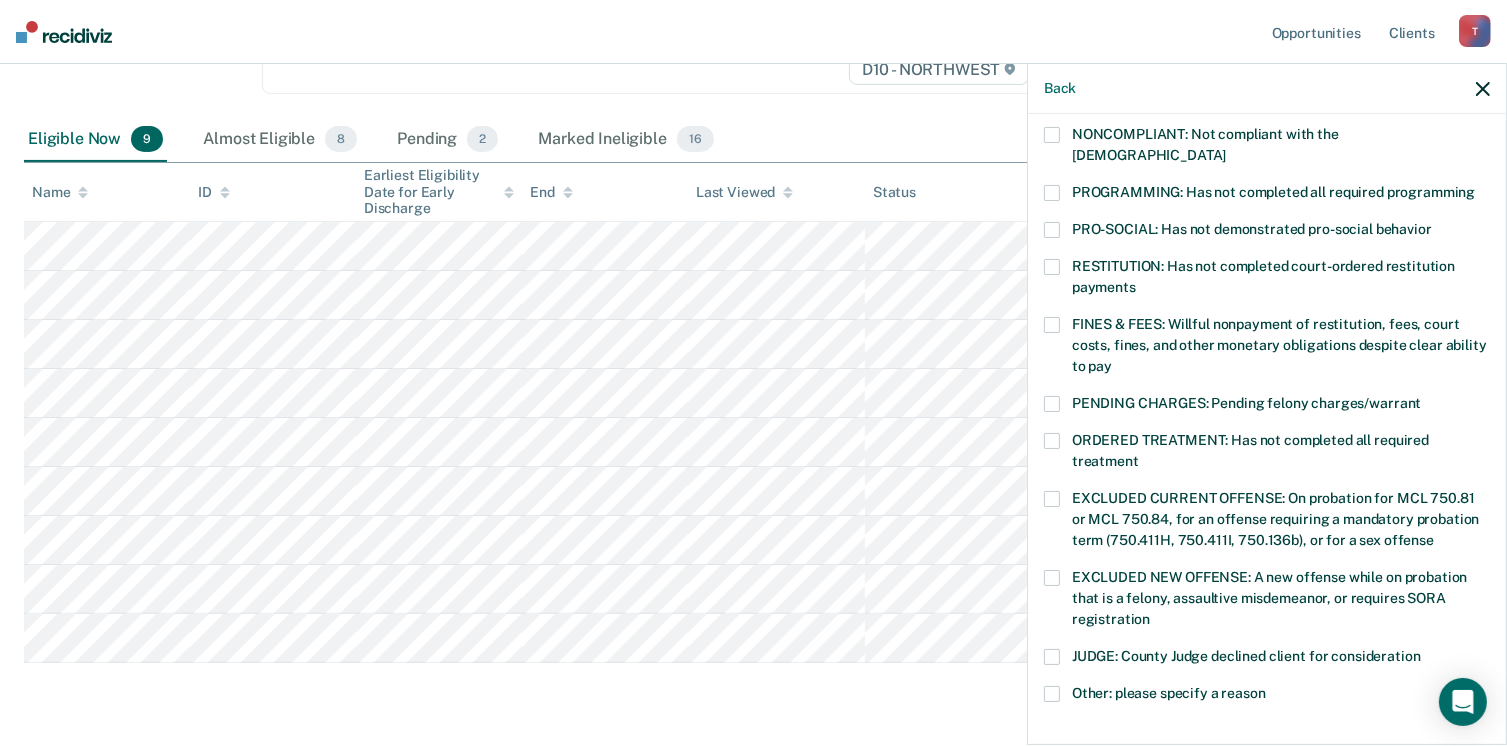 click at bounding box center [1052, 193] 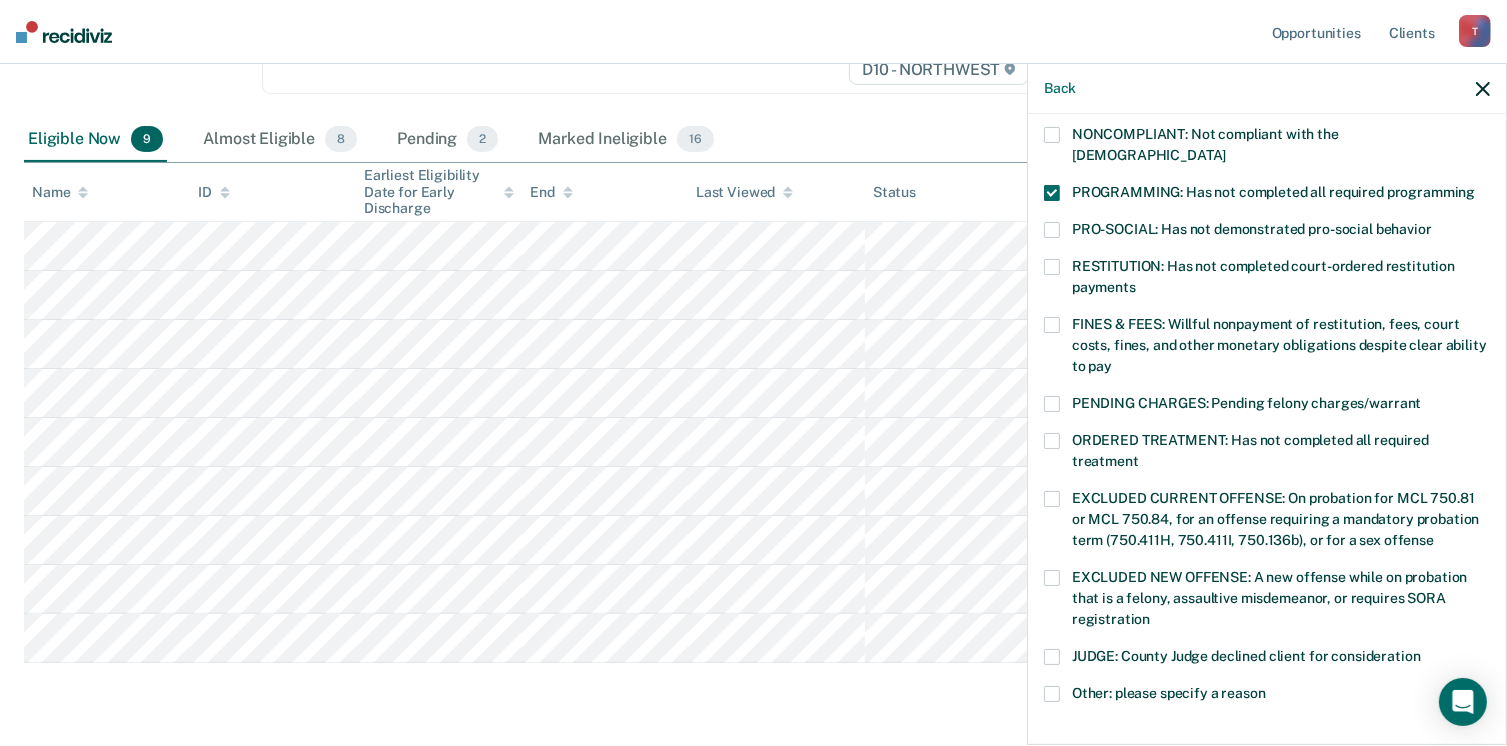 click at bounding box center (1052, 135) 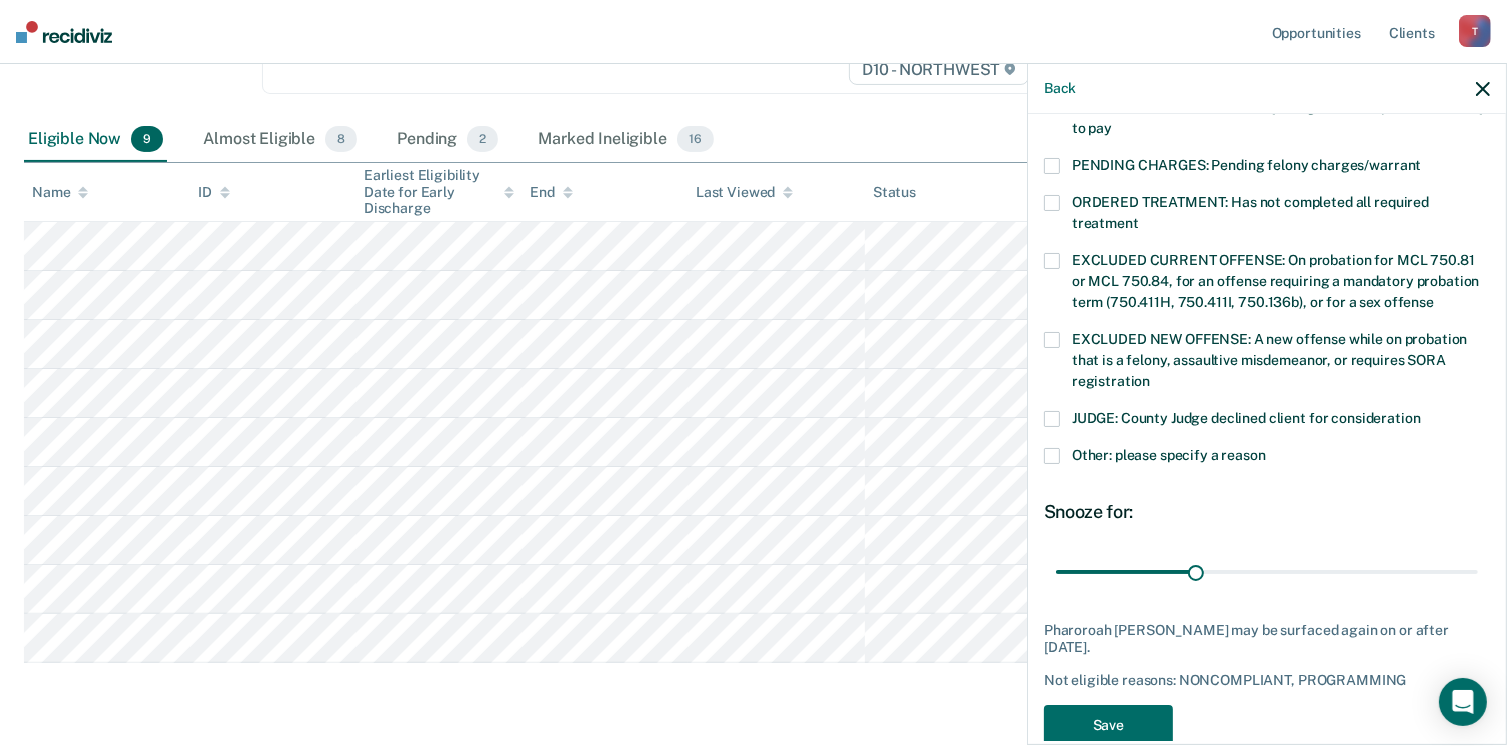 scroll, scrollTop: 647, scrollLeft: 0, axis: vertical 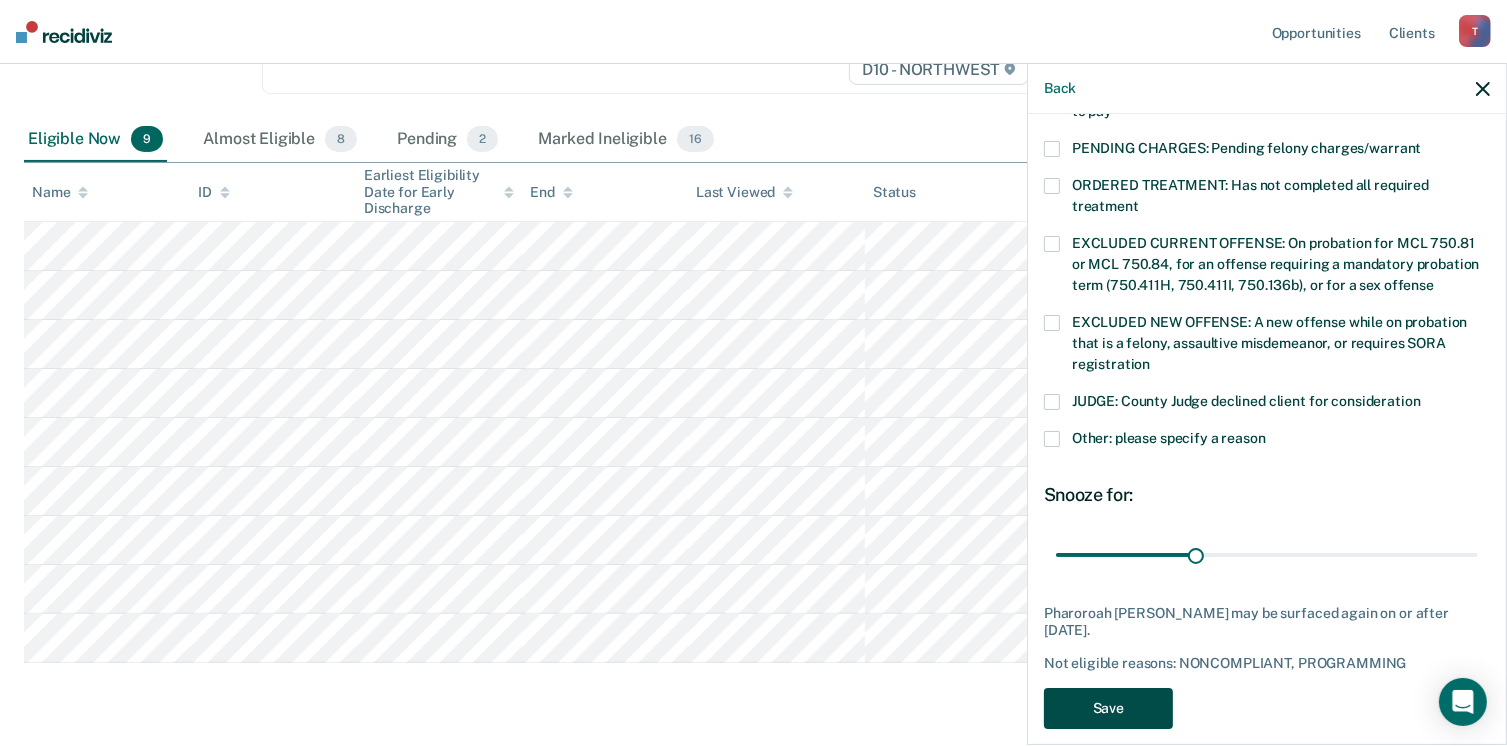 click on "Save" at bounding box center [1108, 708] 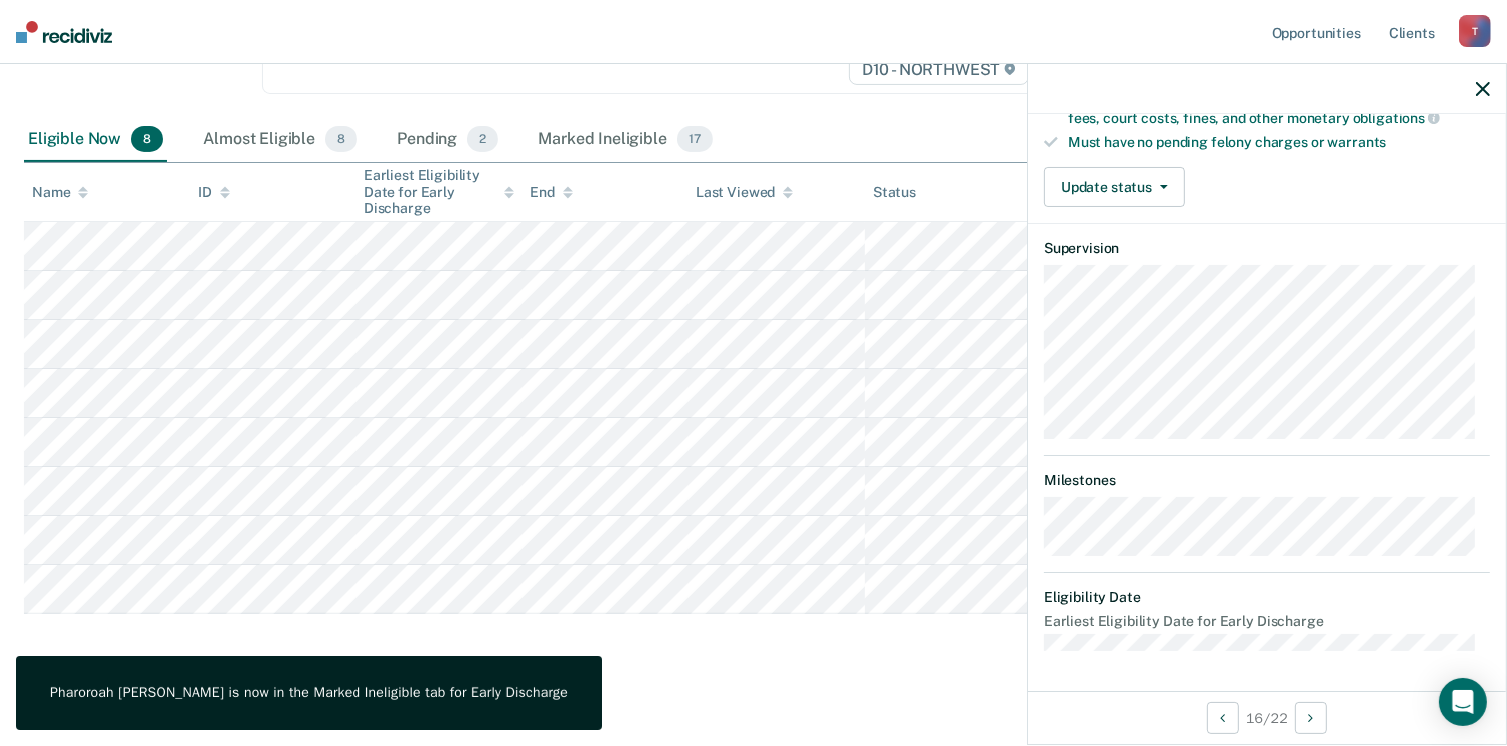 scroll, scrollTop: 371, scrollLeft: 0, axis: vertical 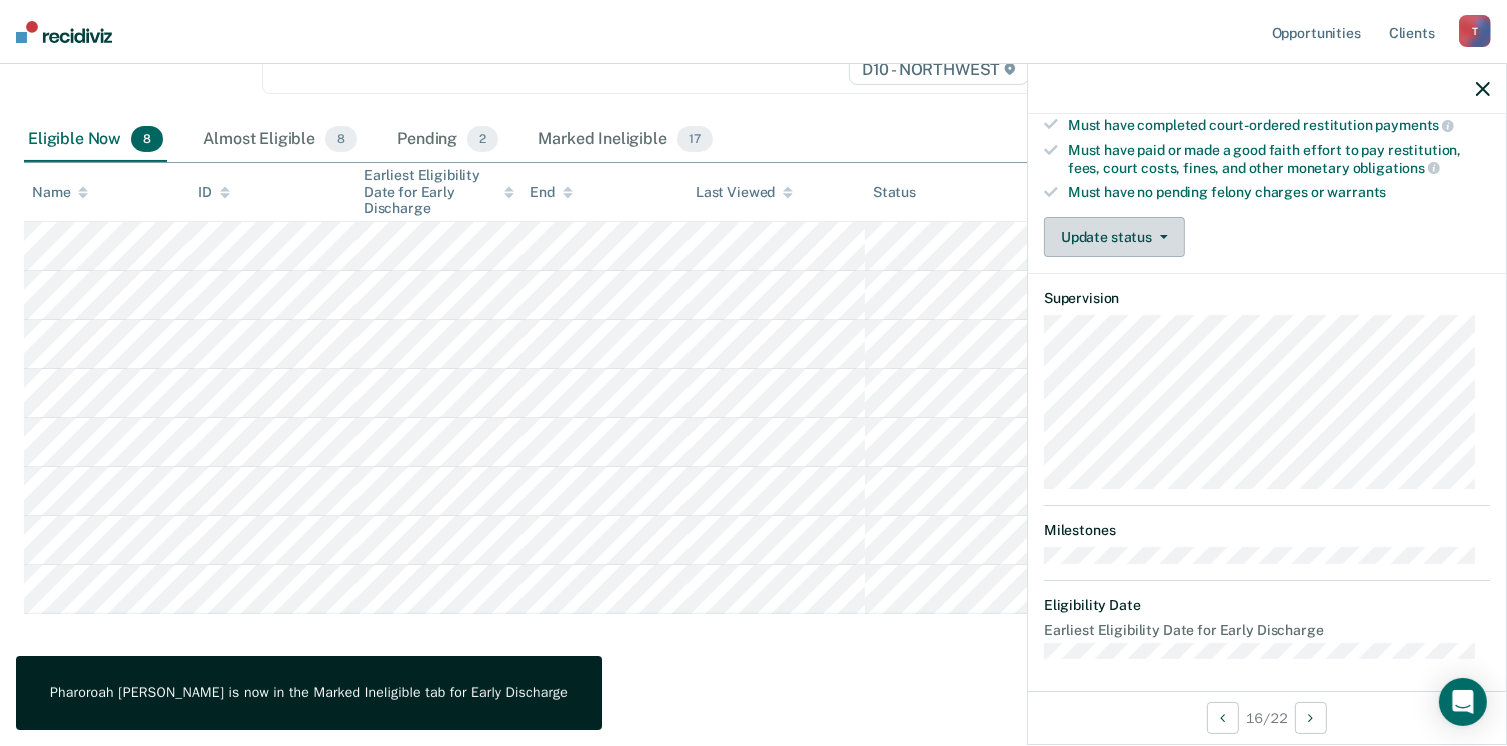 click on "Update status" at bounding box center (1114, 237) 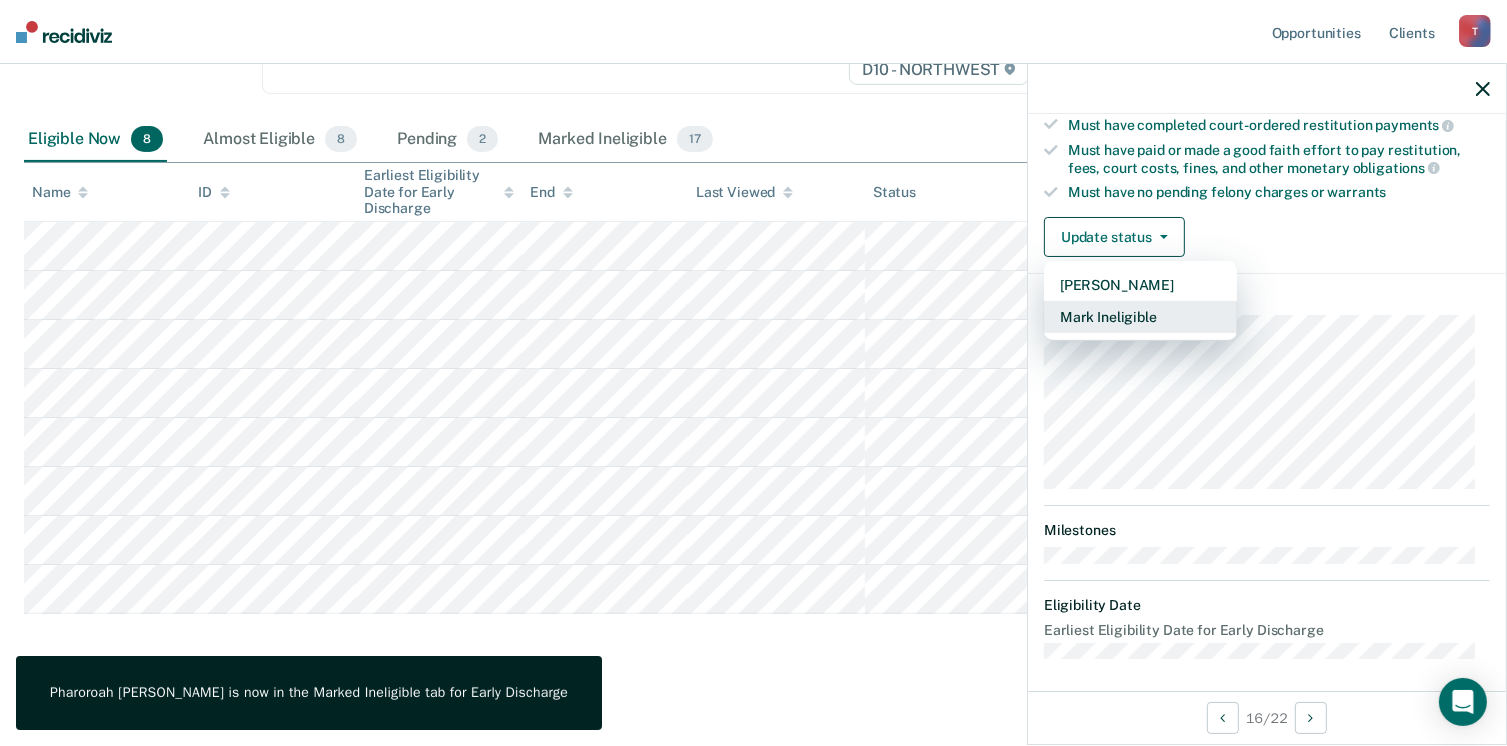 click on "Mark Ineligible" at bounding box center [1140, 317] 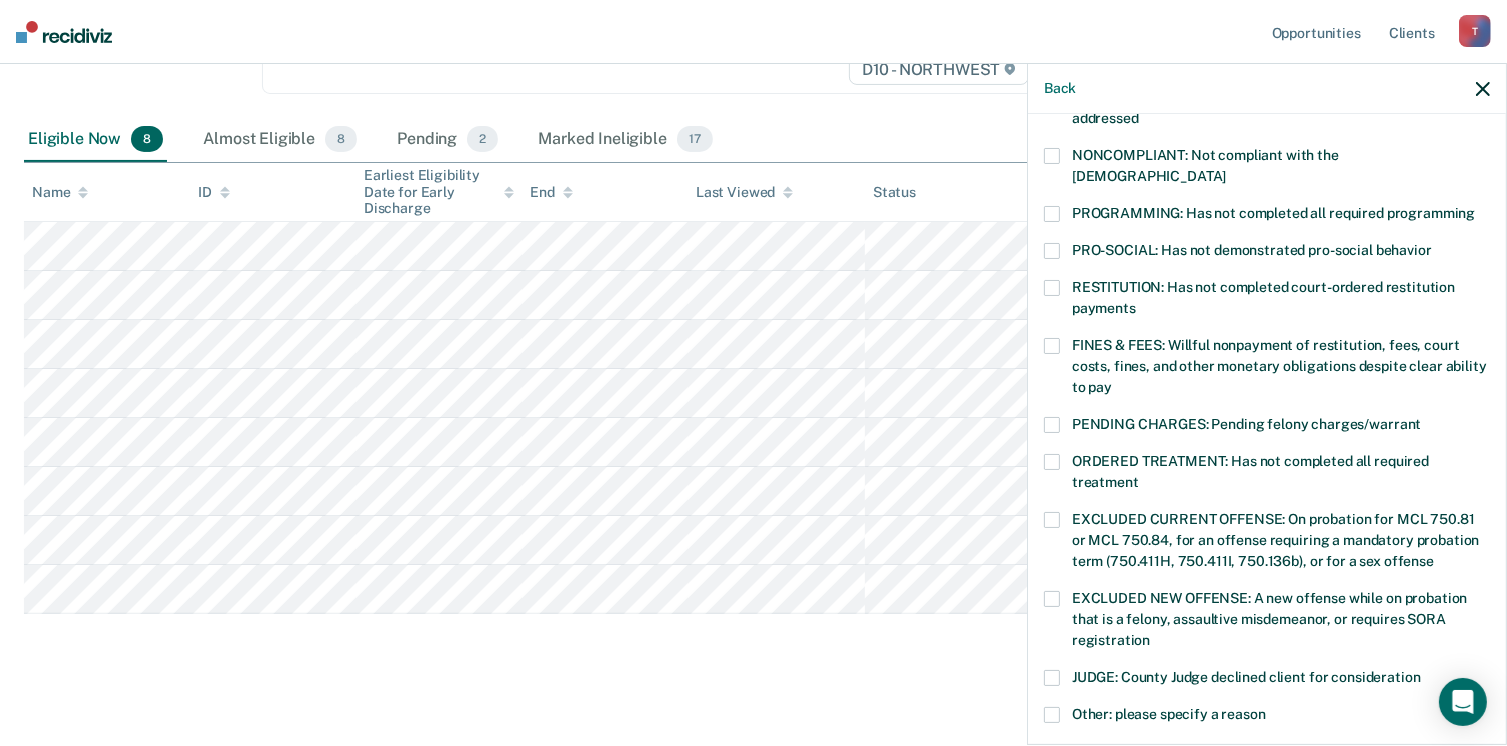 click at bounding box center [1052, 156] 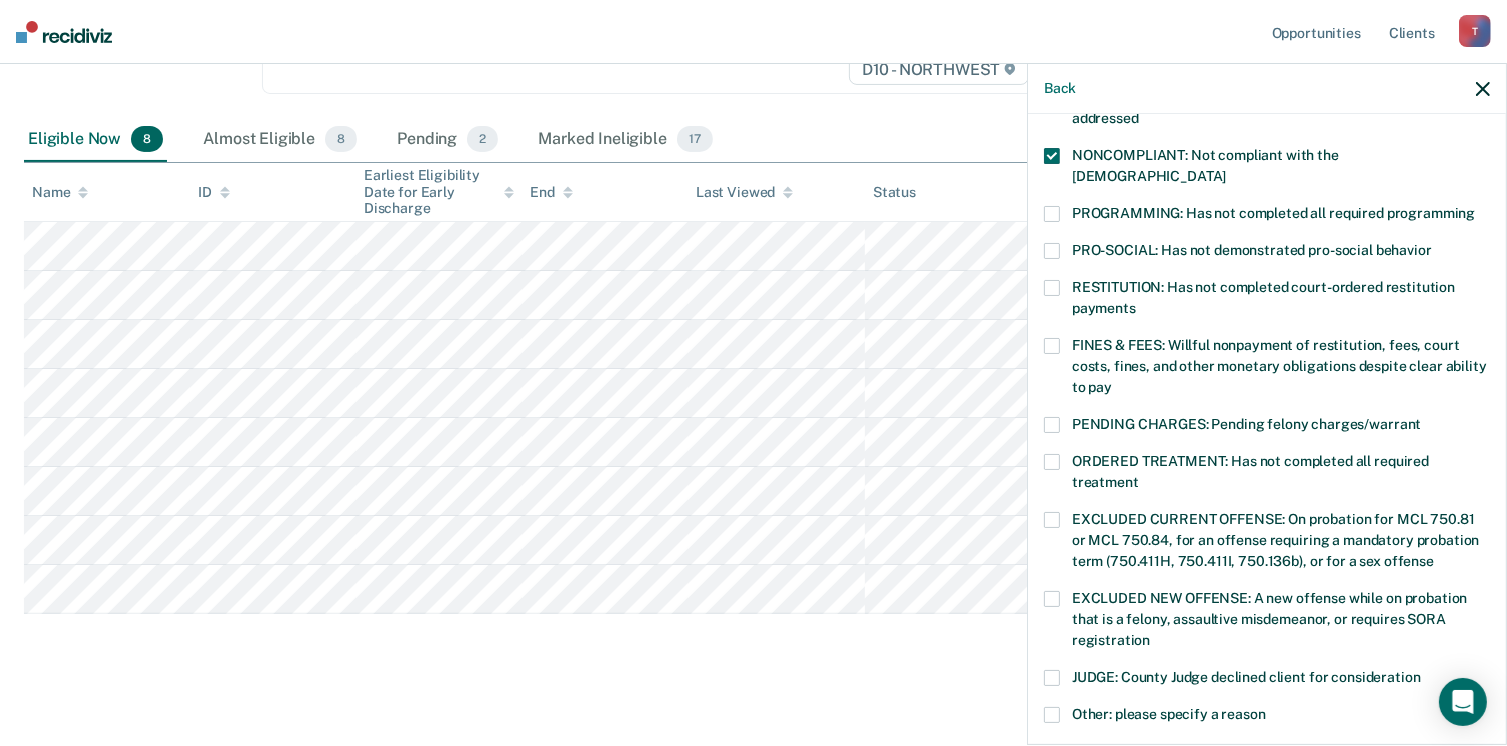 click at bounding box center (1052, 214) 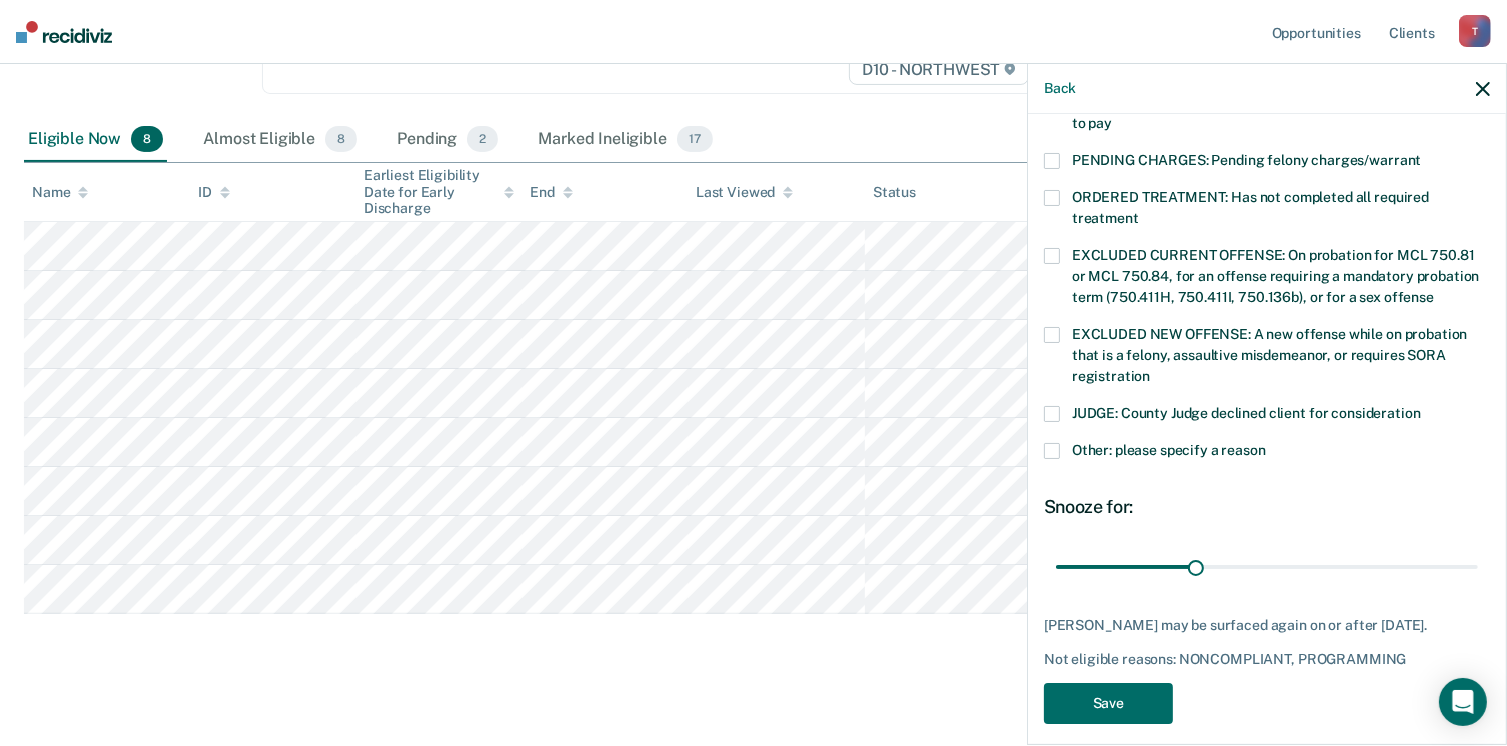 scroll, scrollTop: 647, scrollLeft: 0, axis: vertical 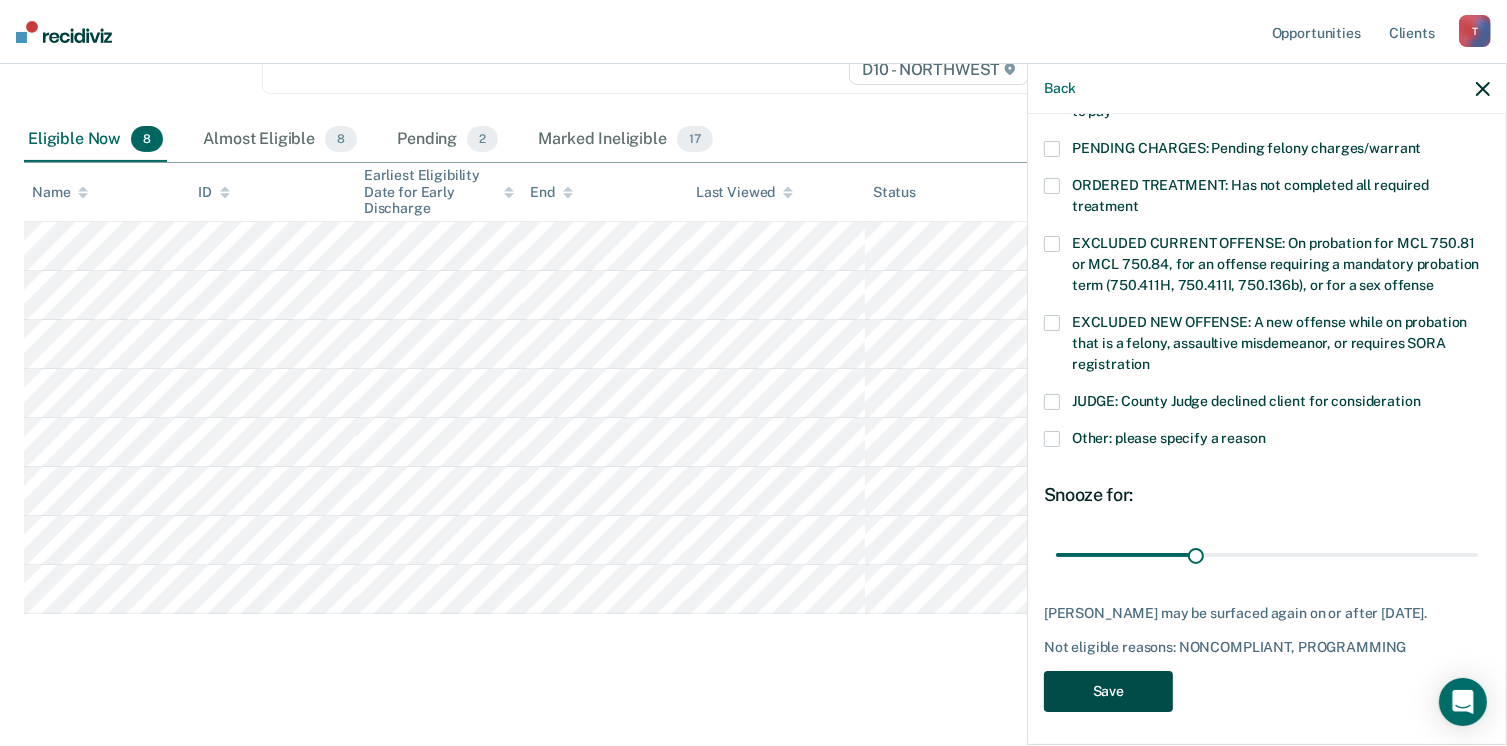 click on "Save" at bounding box center [1108, 691] 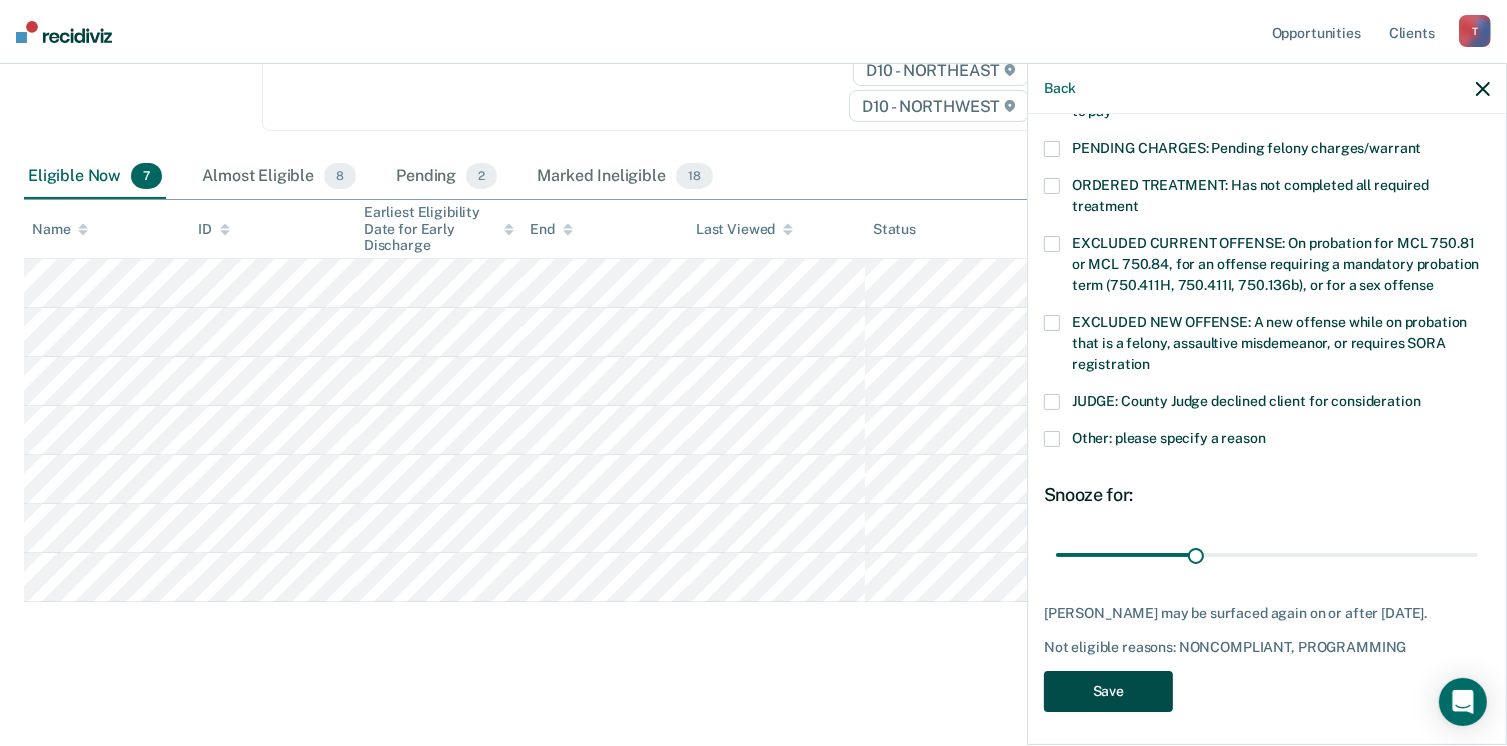 scroll, scrollTop: 336, scrollLeft: 0, axis: vertical 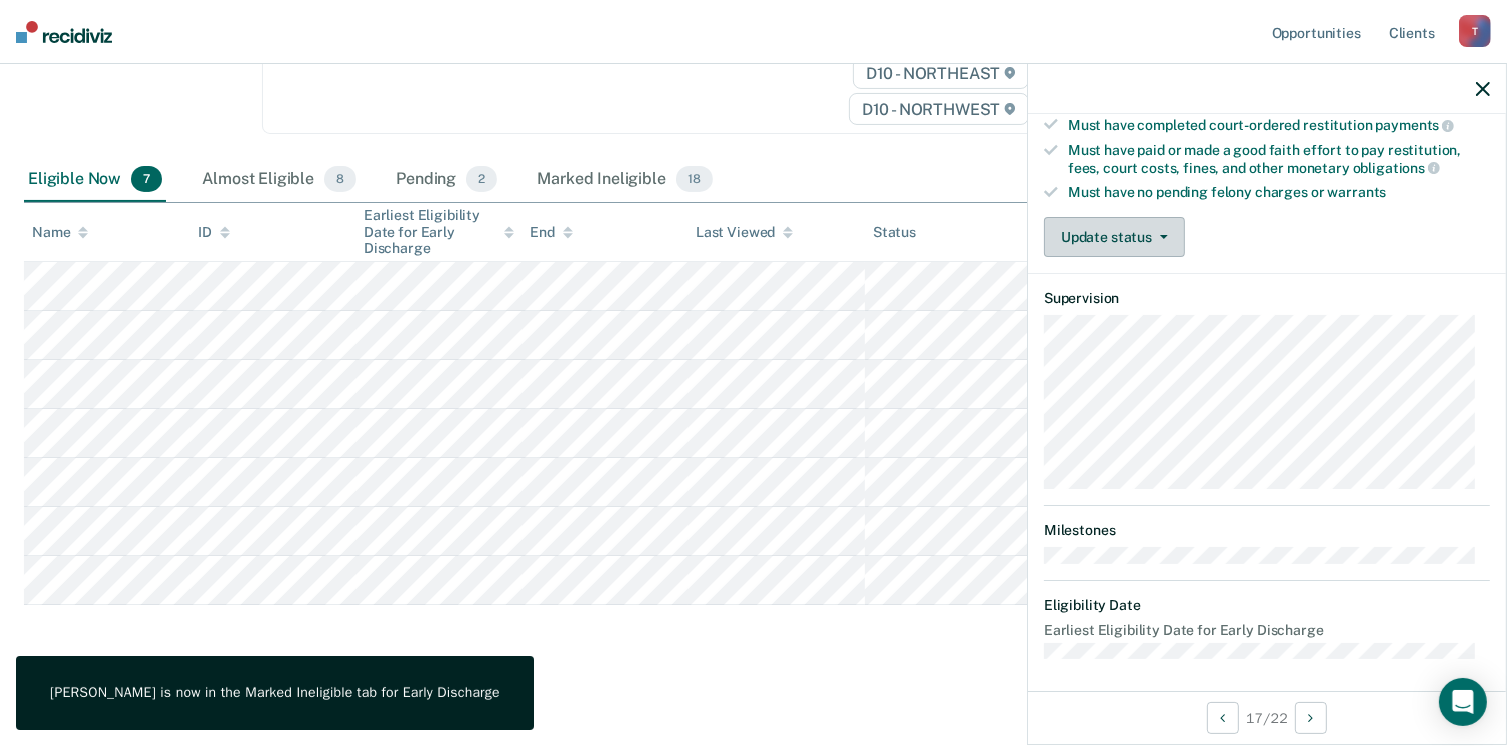 click on "Update status" at bounding box center [1114, 237] 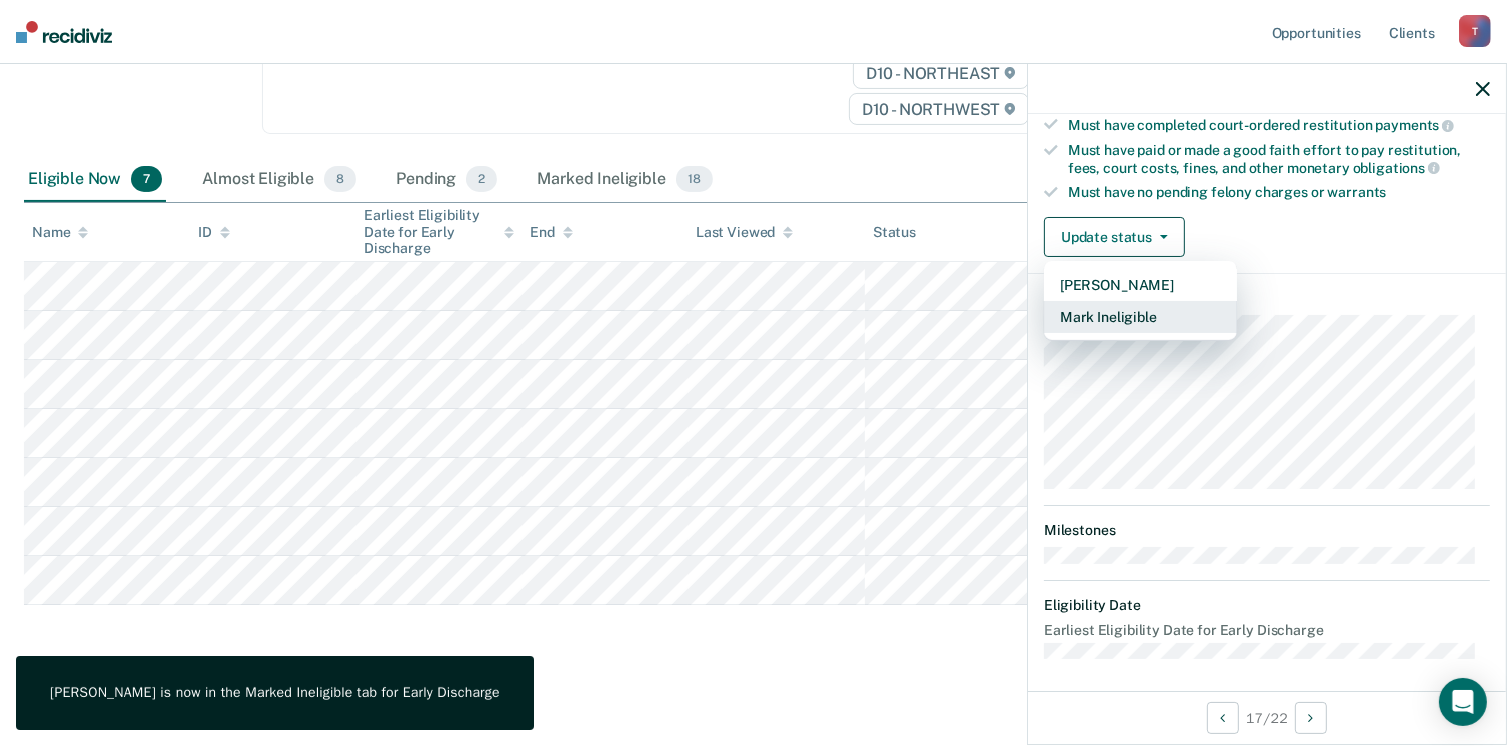 click on "Mark Ineligible" at bounding box center (1140, 317) 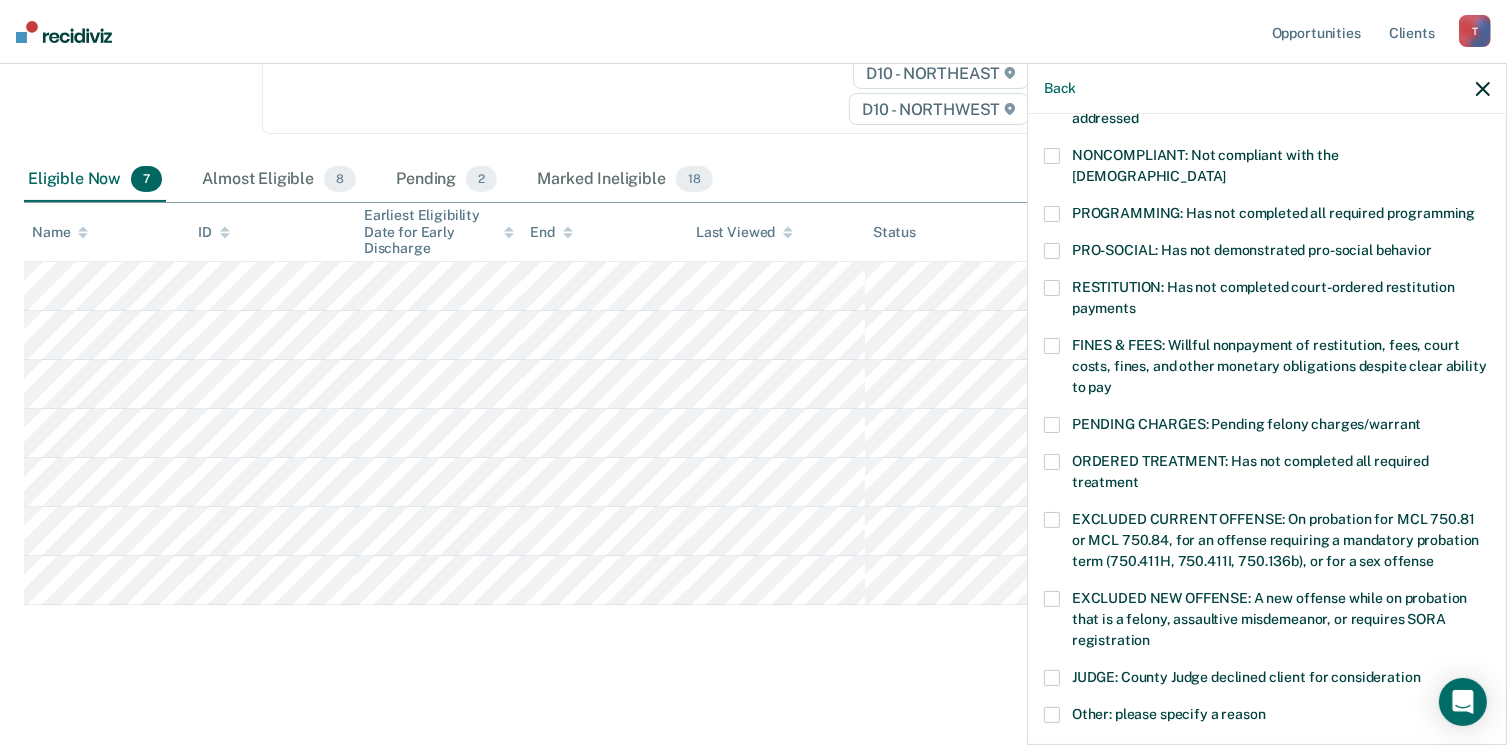 click on "NONCOMPLIANT: Not compliant with the [DEMOGRAPHIC_DATA]" at bounding box center [1267, 169] 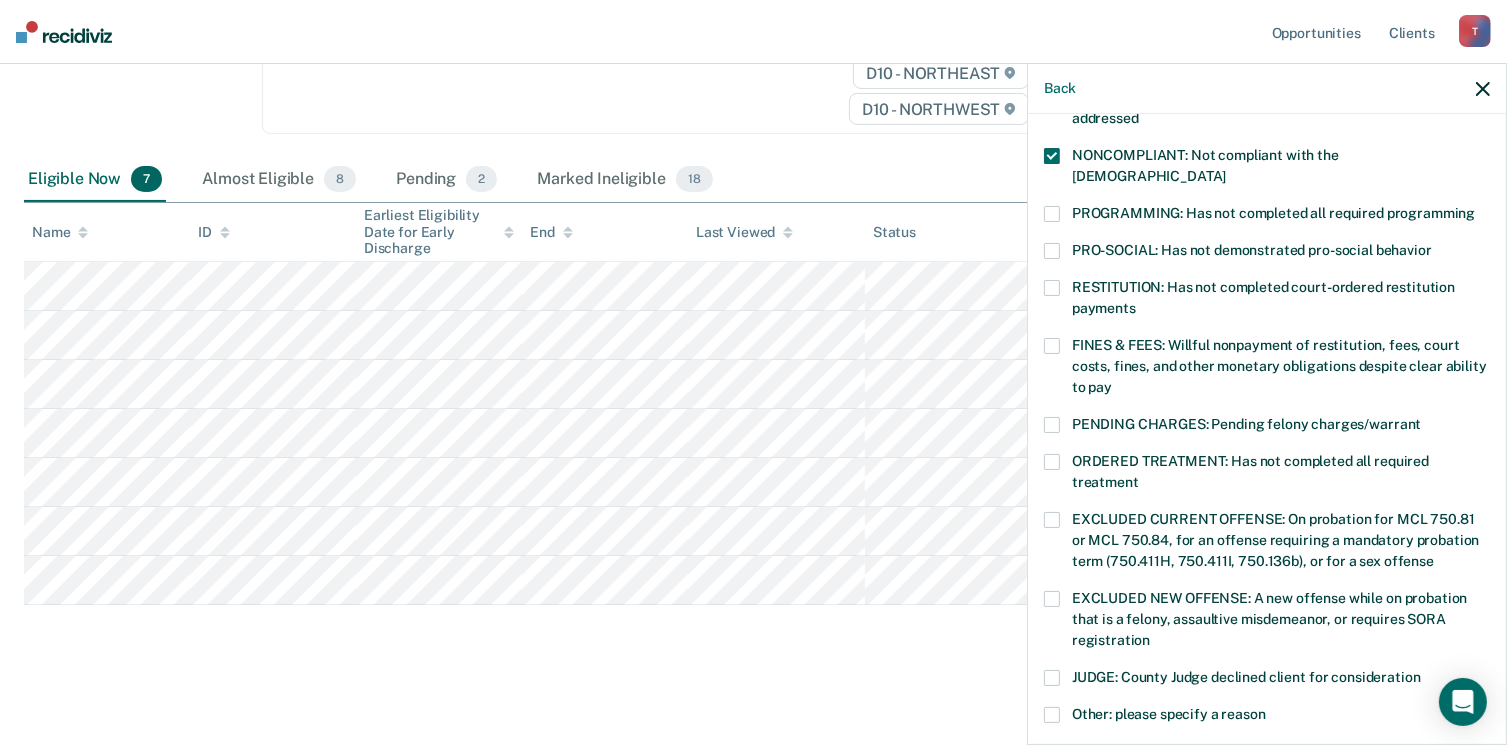 click on "NONCOMPLIANT: Not compliant with the [DEMOGRAPHIC_DATA]" at bounding box center [1267, 177] 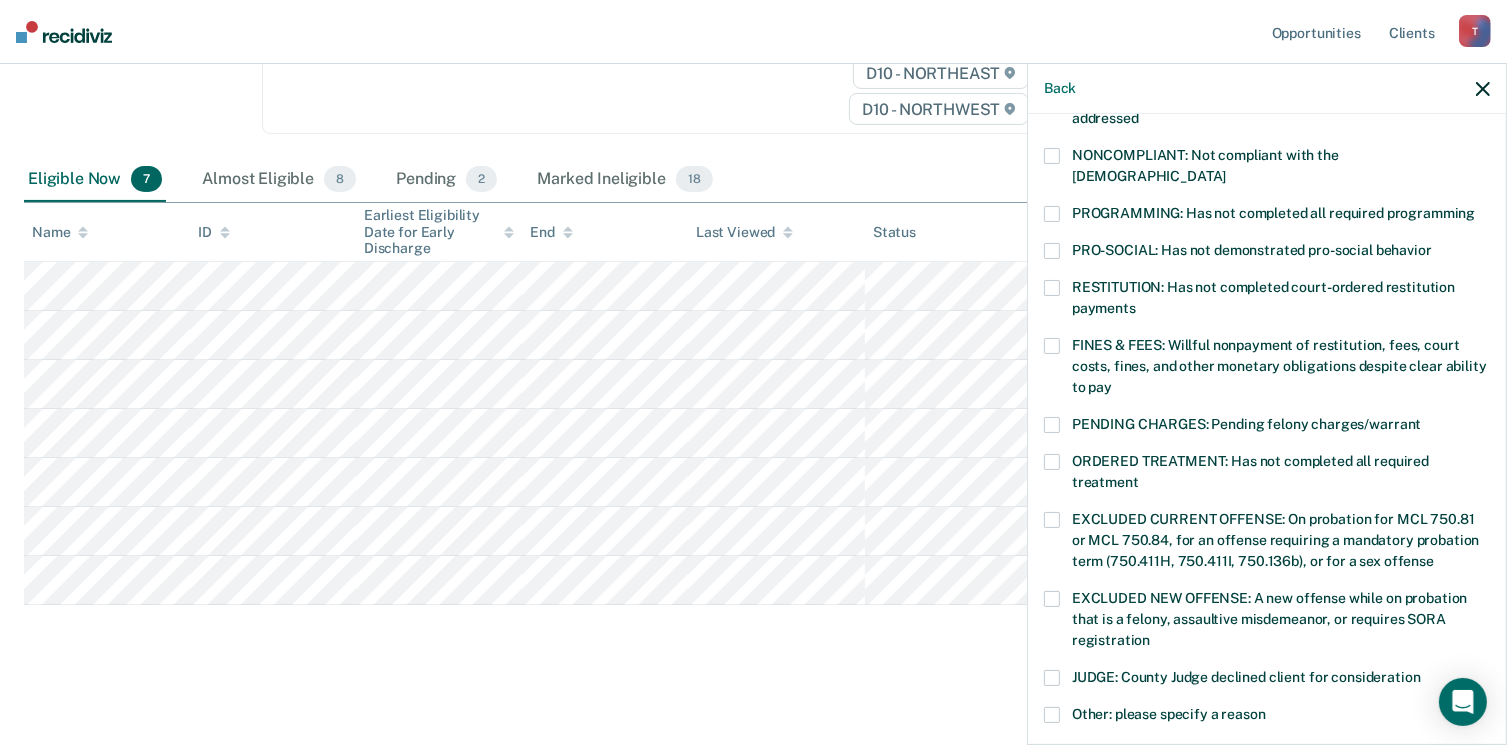 click on "PROGRAMMING: Has not completed all required programming" at bounding box center [1267, 216] 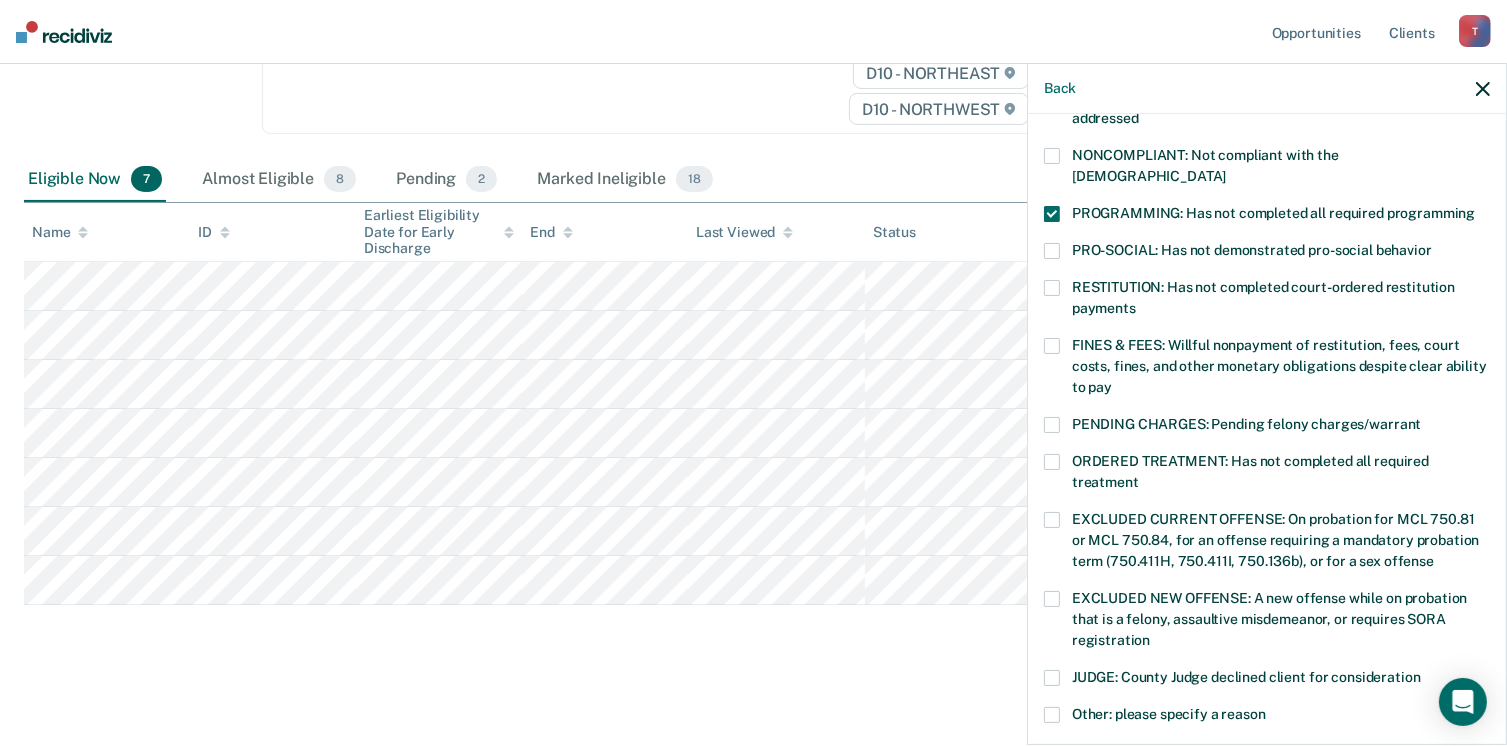 click on "NONCOMPLIANT: Not compliant with the [DEMOGRAPHIC_DATA]" at bounding box center (1267, 169) 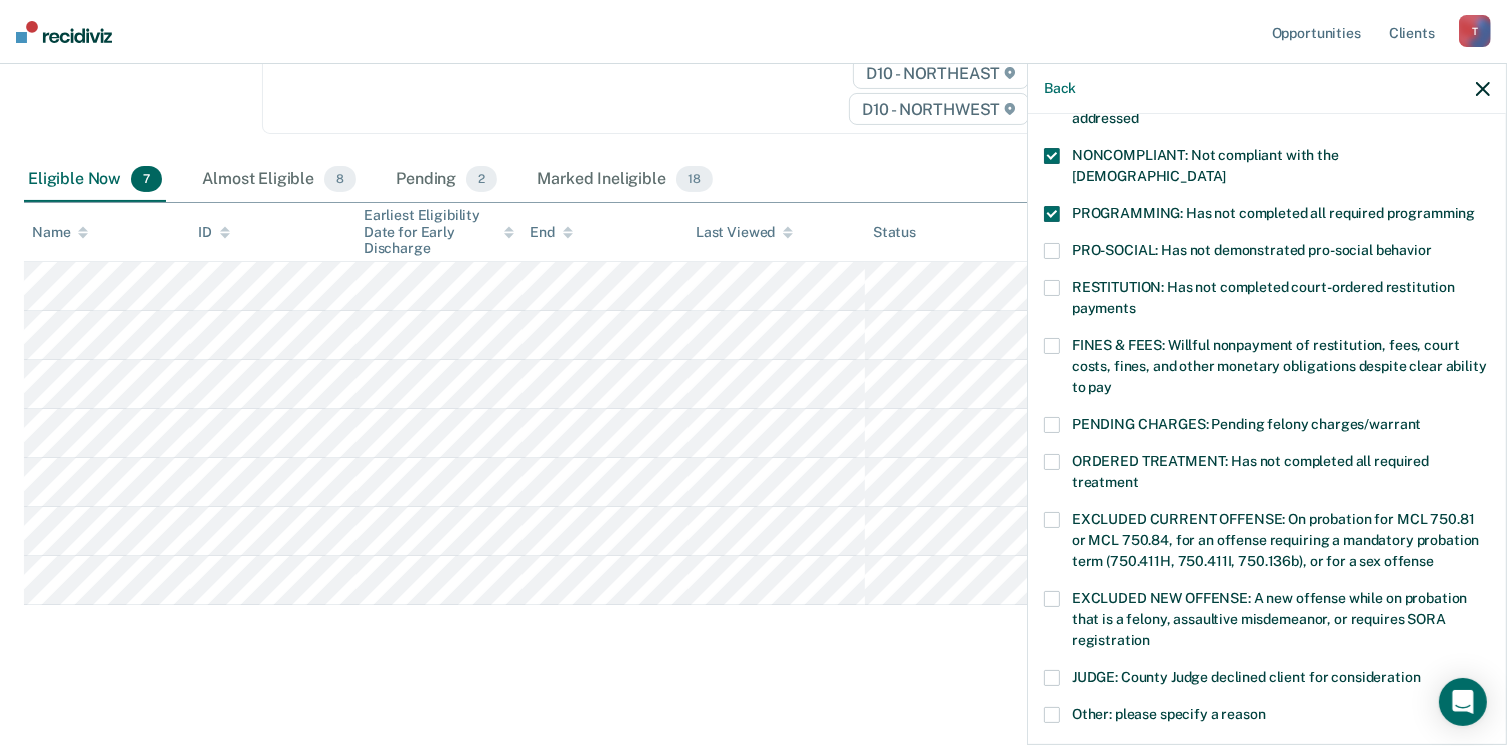 scroll, scrollTop: 630, scrollLeft: 0, axis: vertical 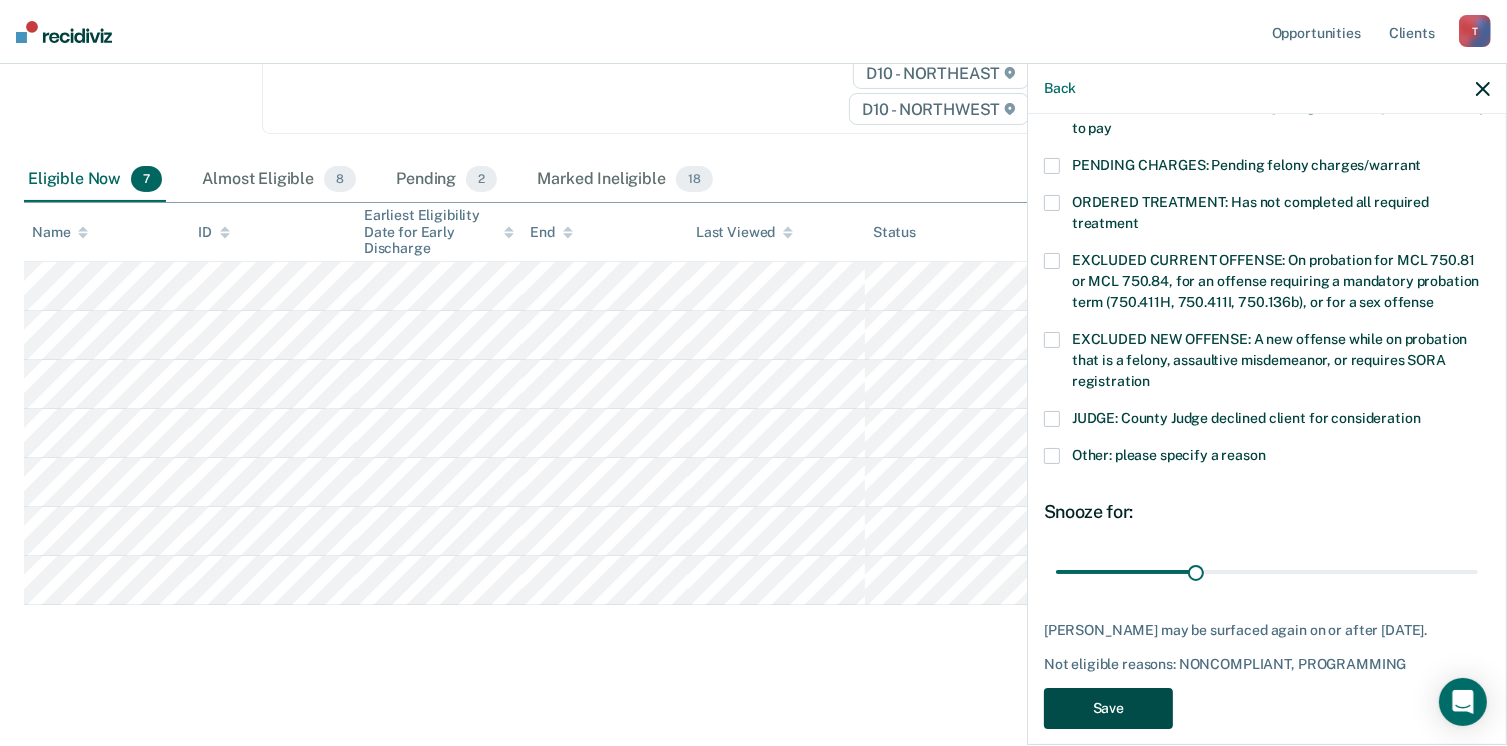click on "Save" at bounding box center [1108, 708] 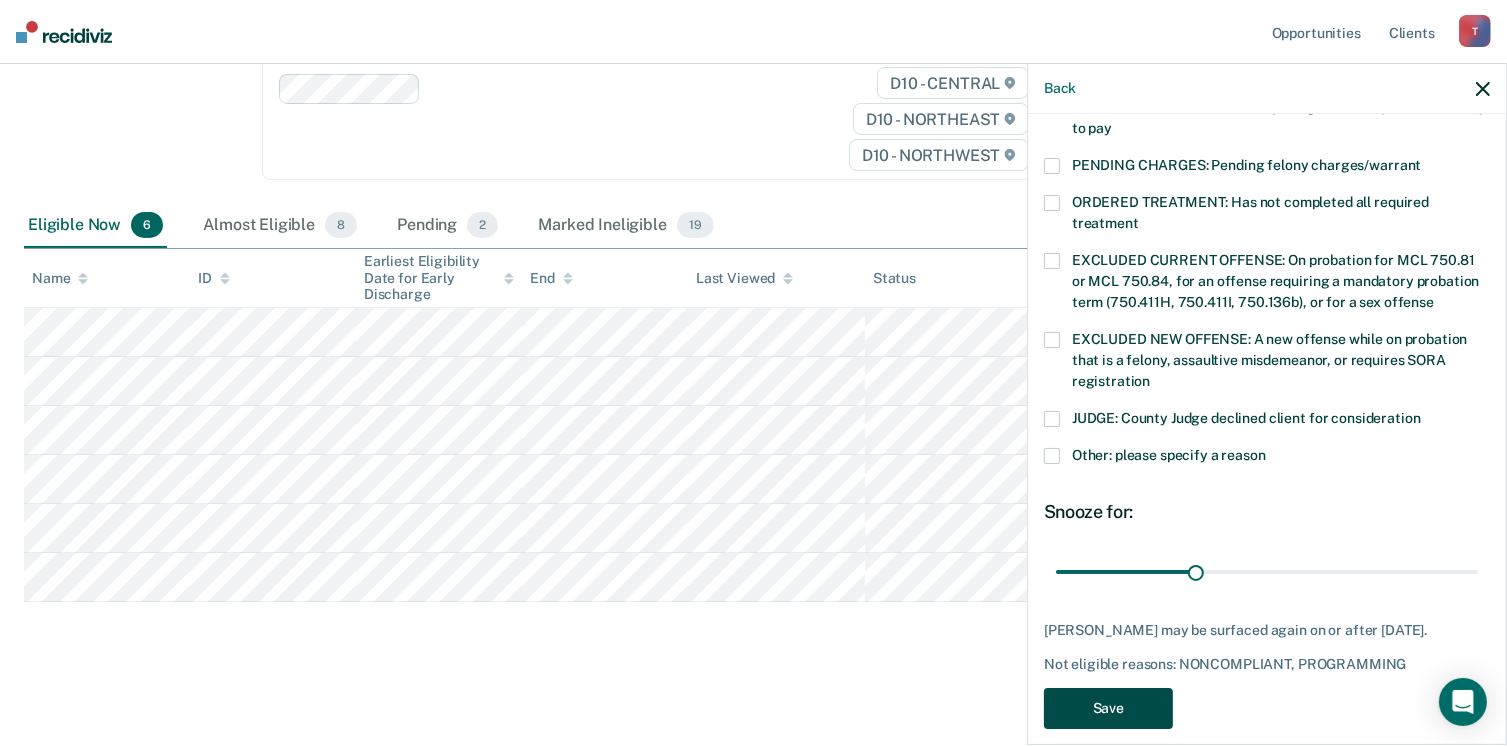 scroll, scrollTop: 288, scrollLeft: 0, axis: vertical 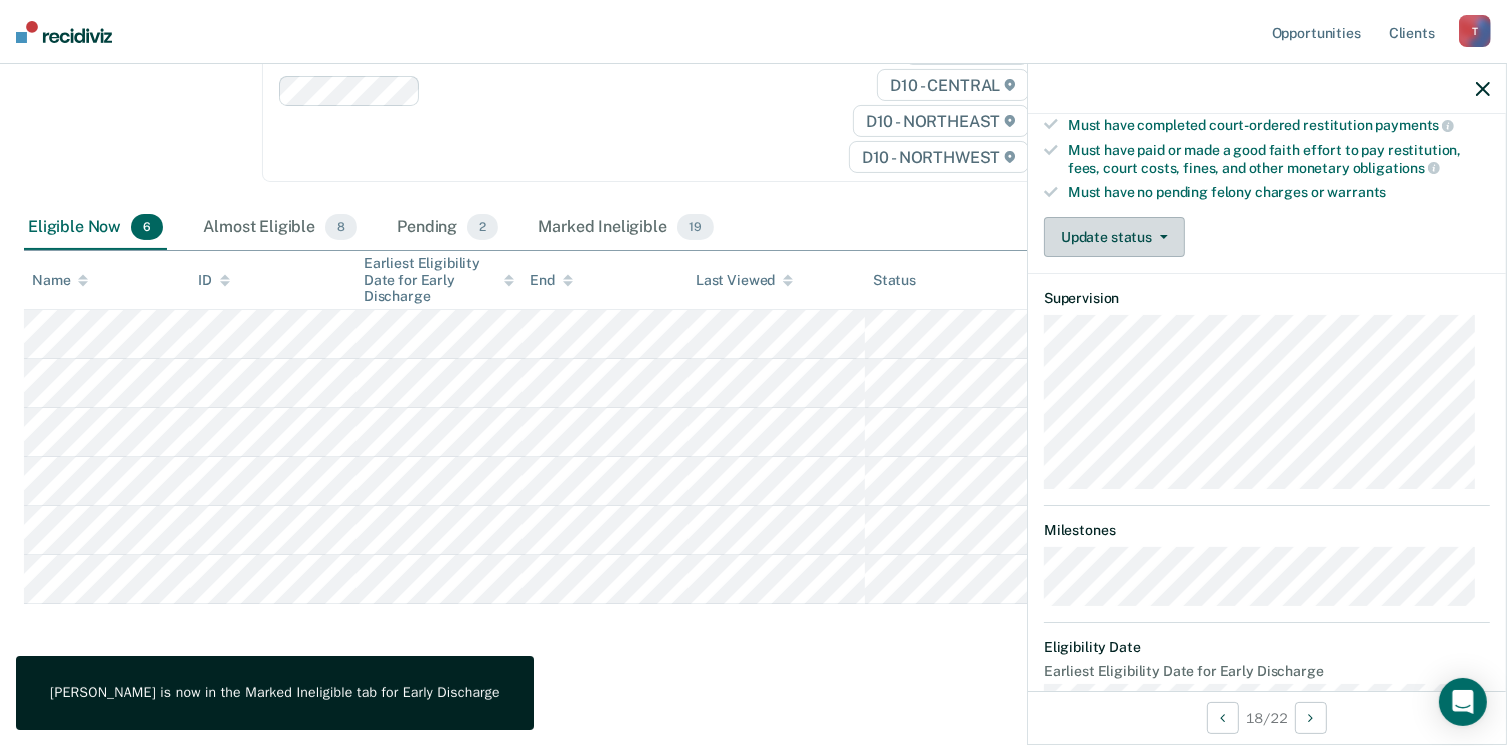 click on "Update status" at bounding box center [1114, 237] 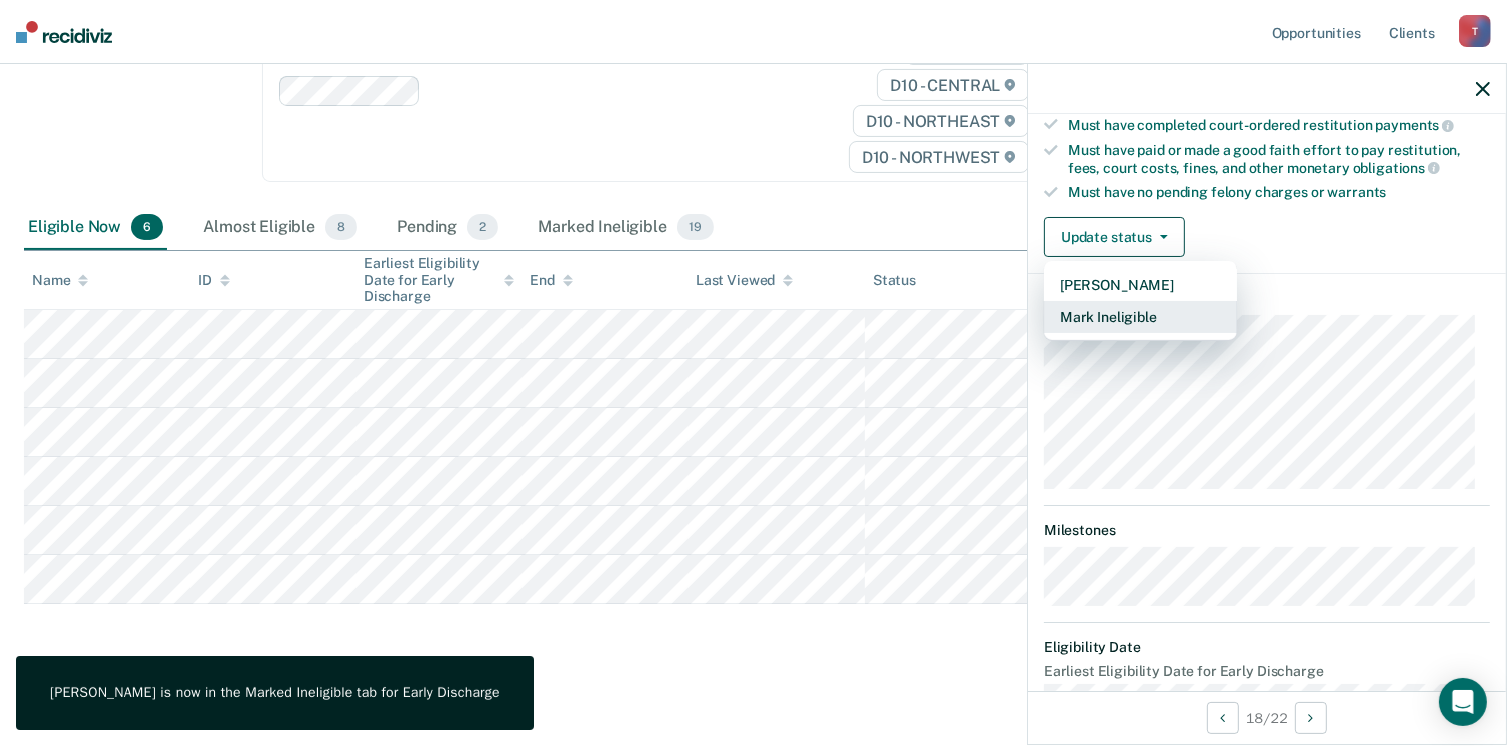 click on "Mark Ineligible" at bounding box center [1140, 317] 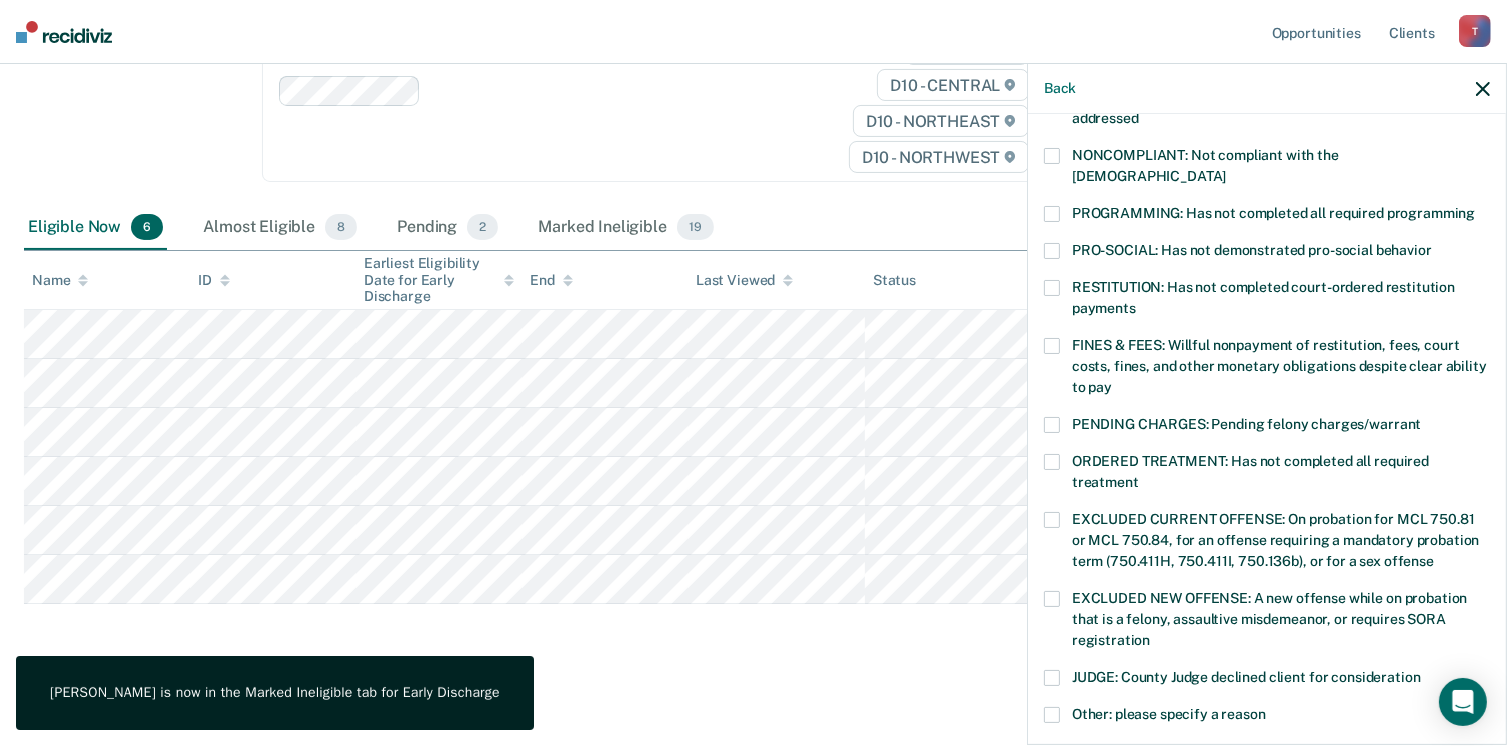 click on "NONCOMPLIANT: Not compliant with the [DEMOGRAPHIC_DATA]" at bounding box center (1267, 177) 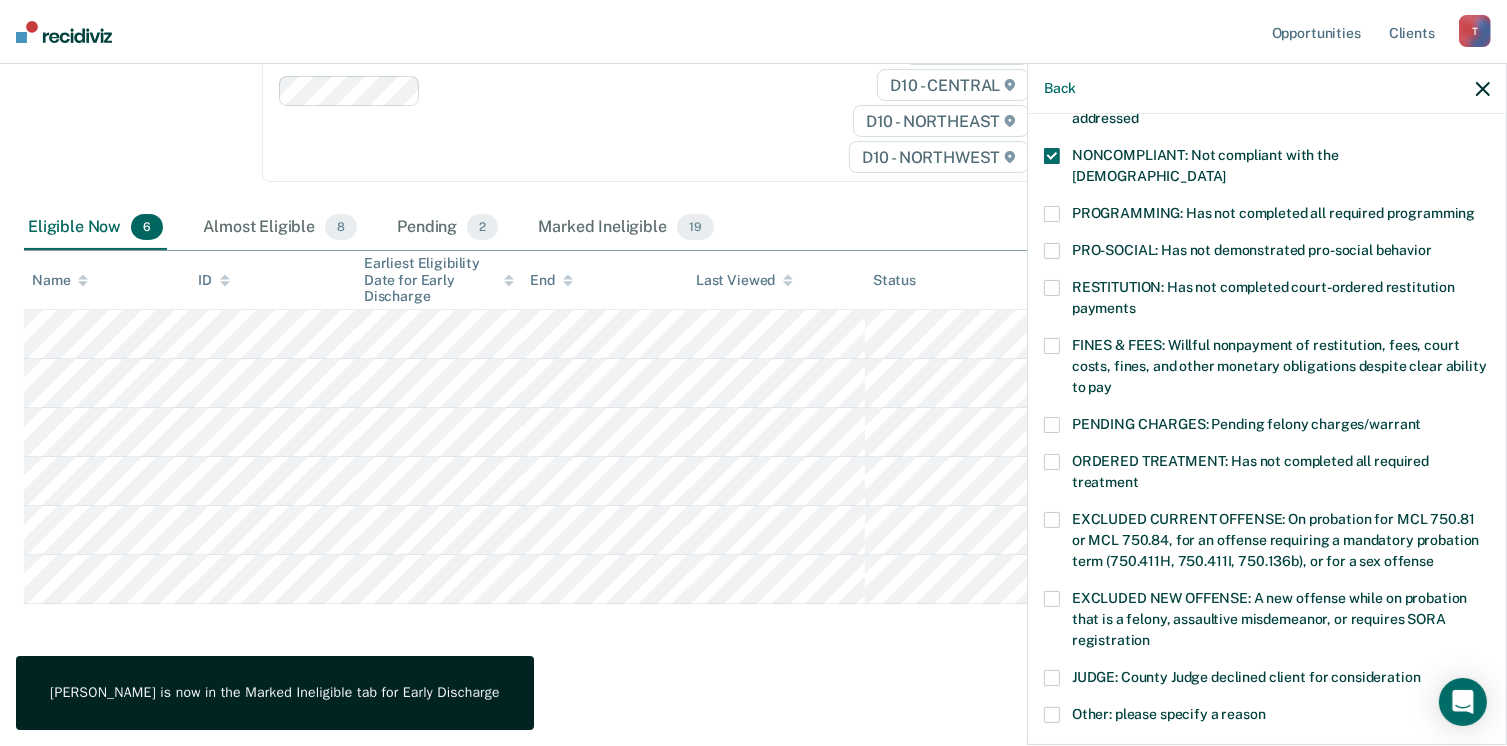 click on "NONCOMPLIANT: Not compliant with the [DEMOGRAPHIC_DATA]" at bounding box center [1267, 177] 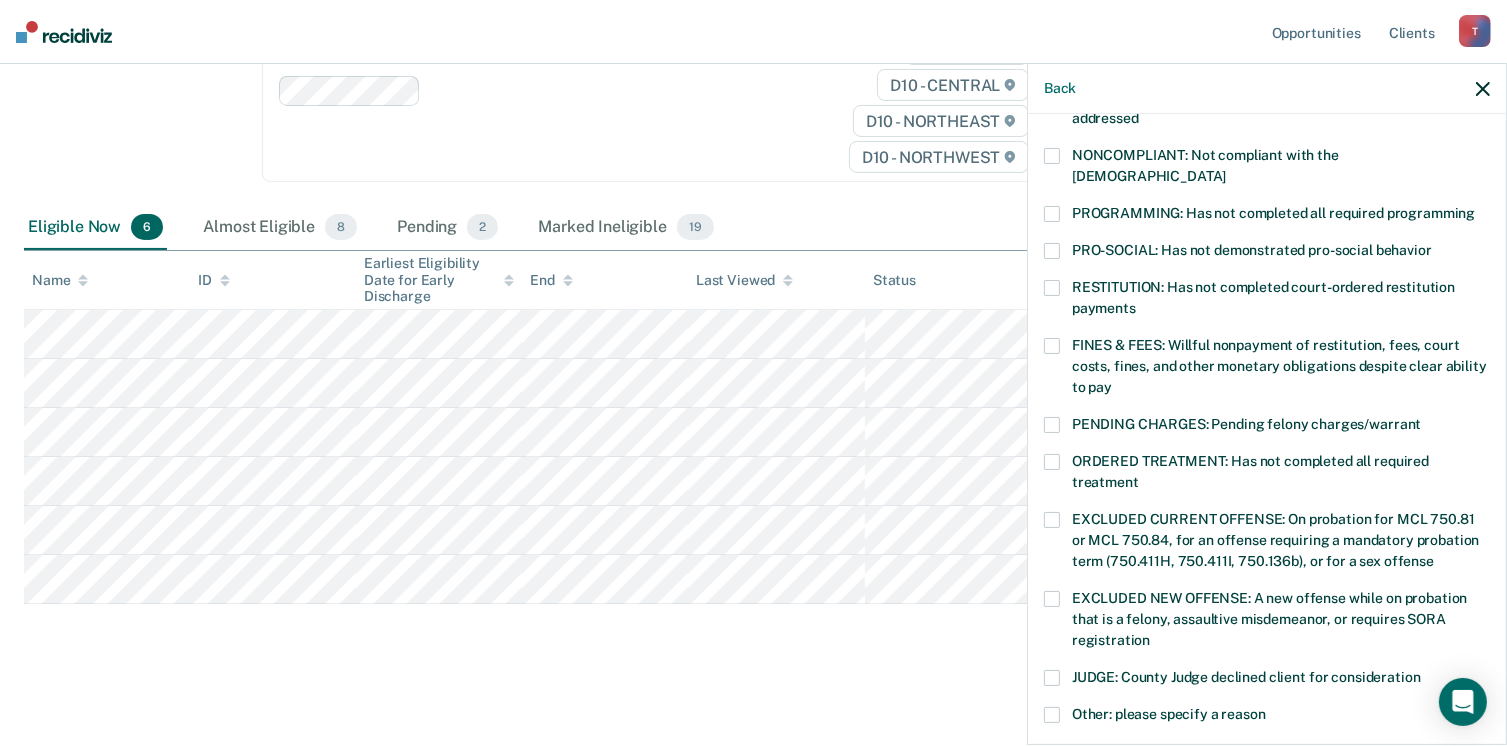 click at bounding box center (1052, 214) 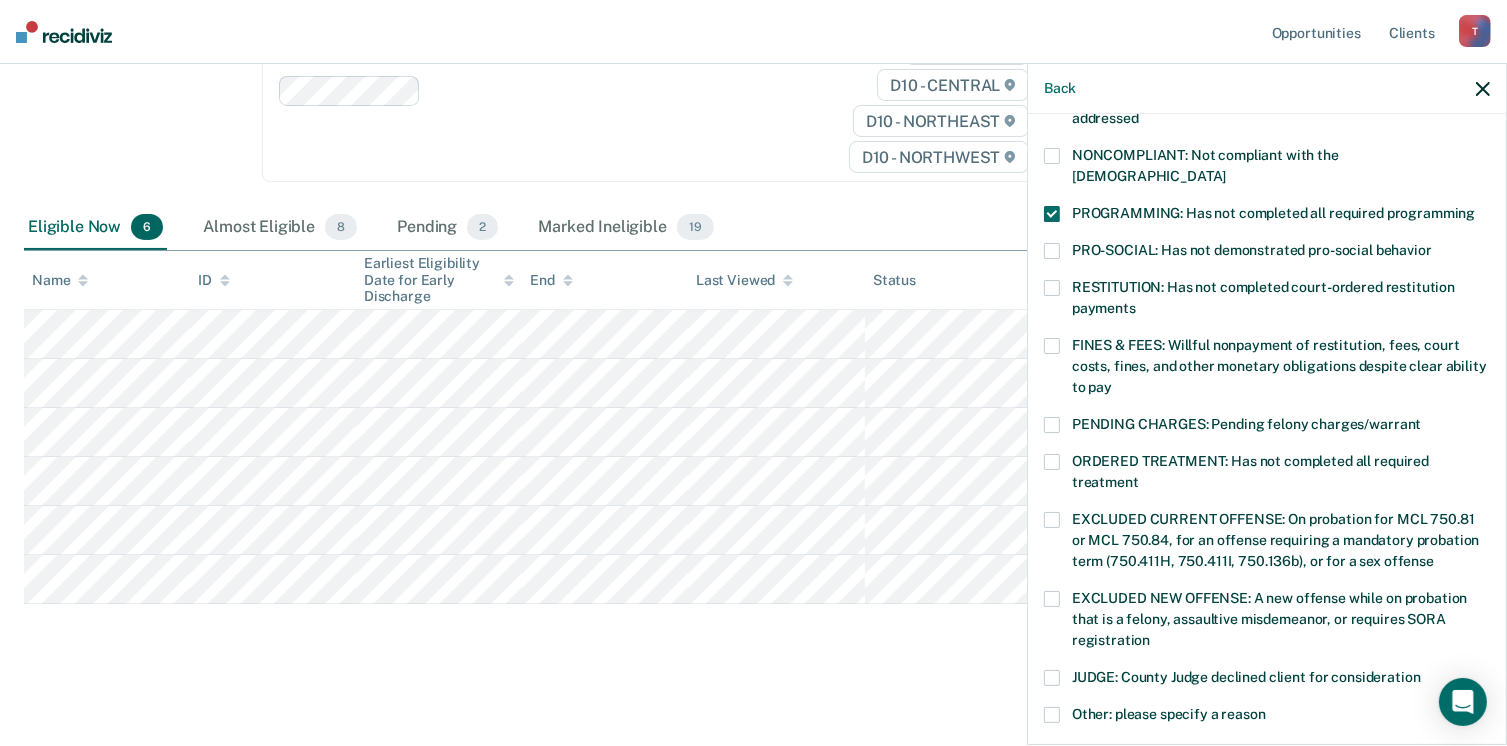 click at bounding box center [1052, 156] 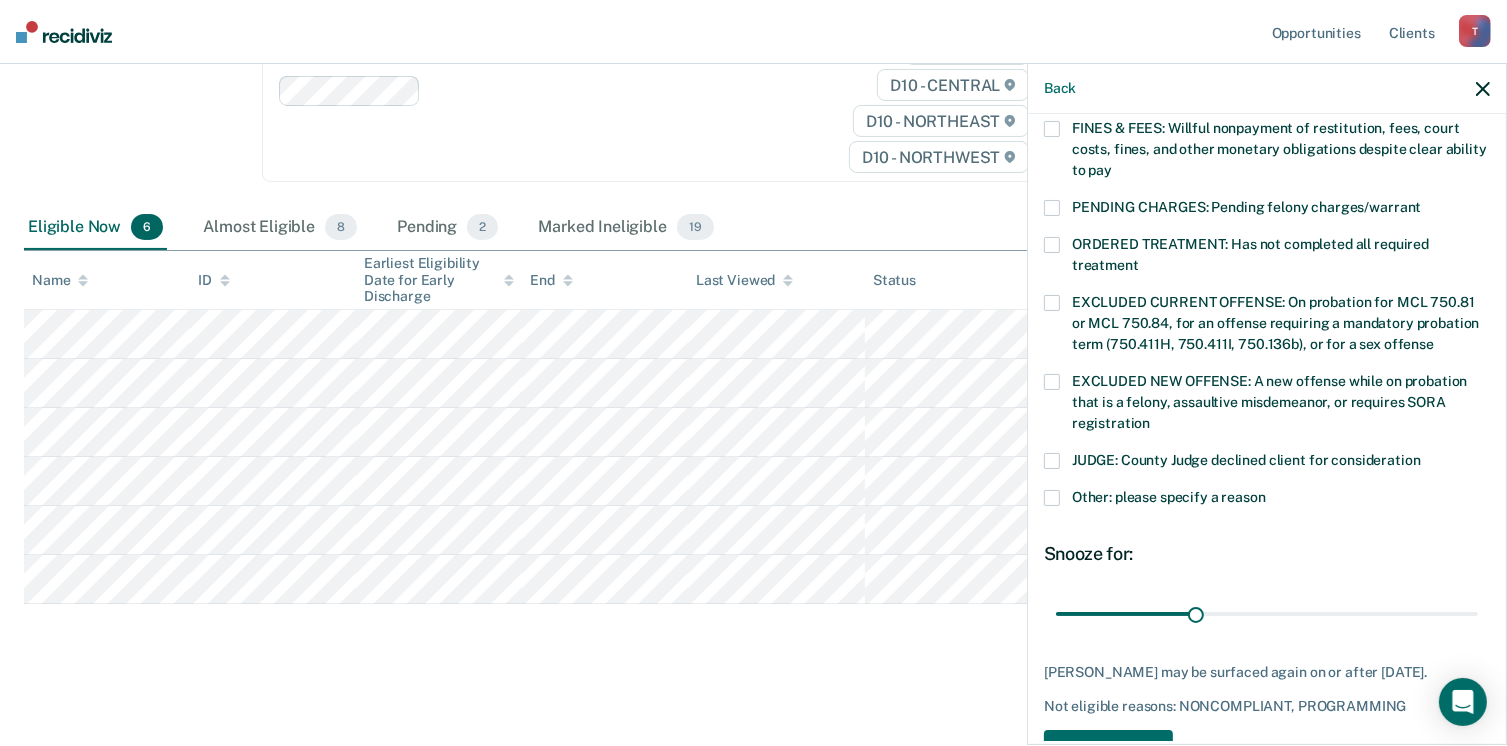 scroll, scrollTop: 630, scrollLeft: 0, axis: vertical 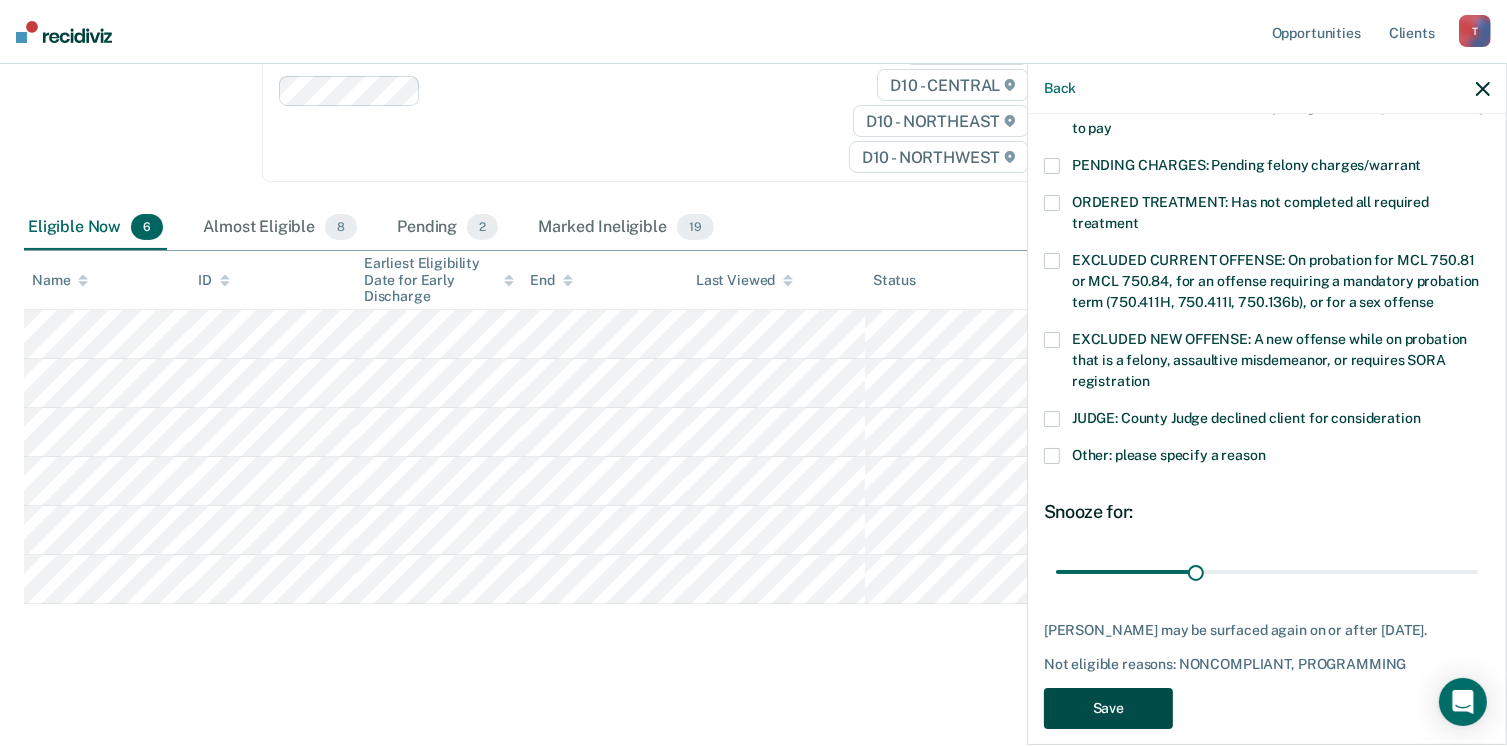 click on "Save" at bounding box center (1108, 708) 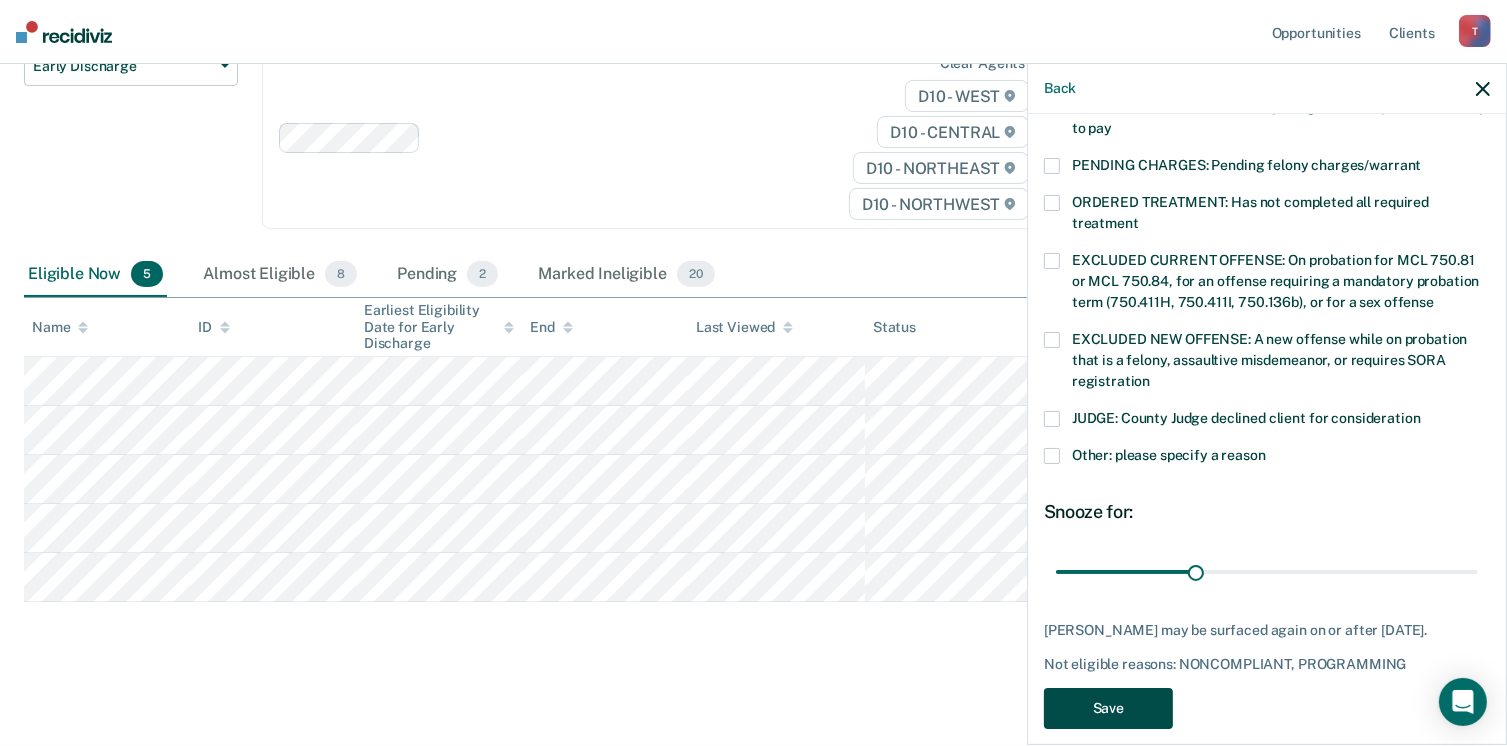 scroll, scrollTop: 238, scrollLeft: 0, axis: vertical 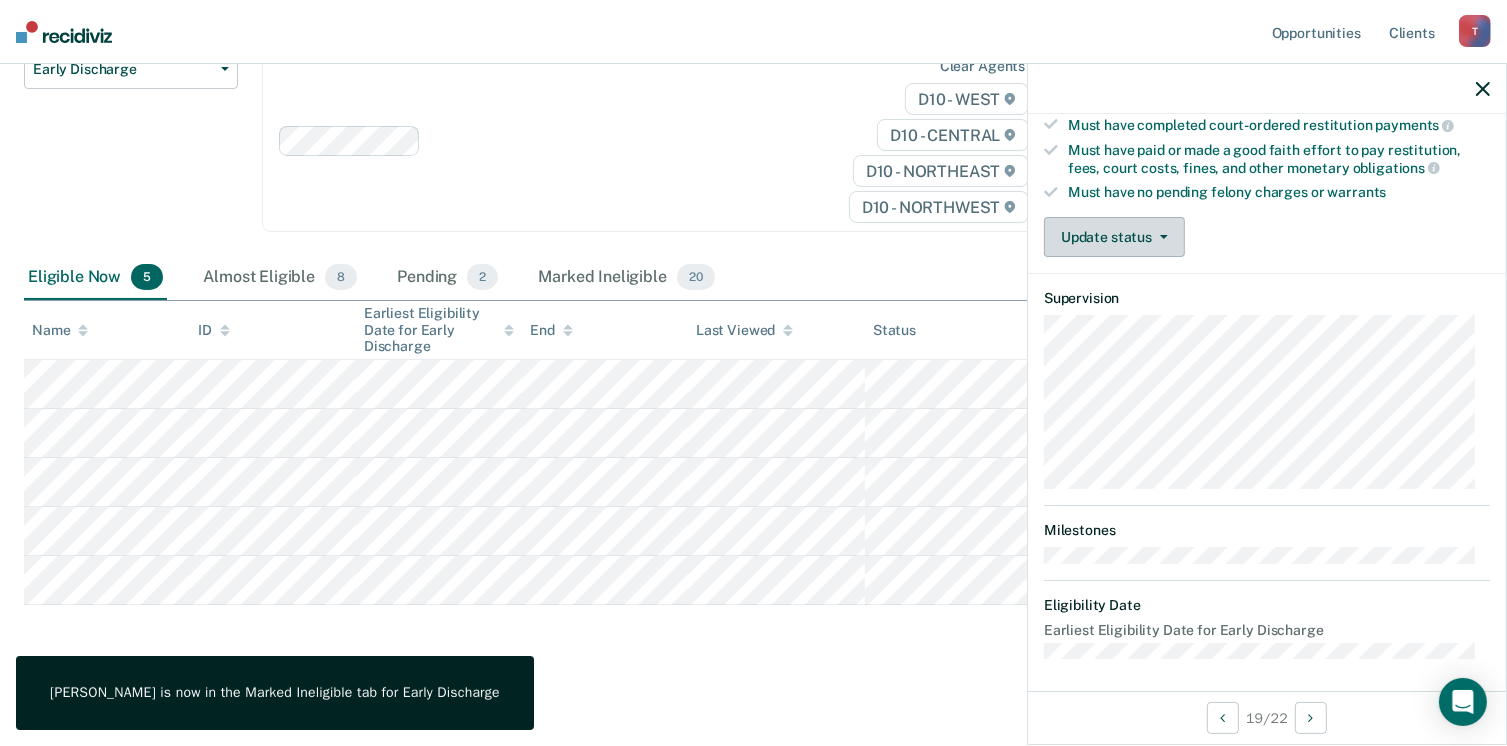click 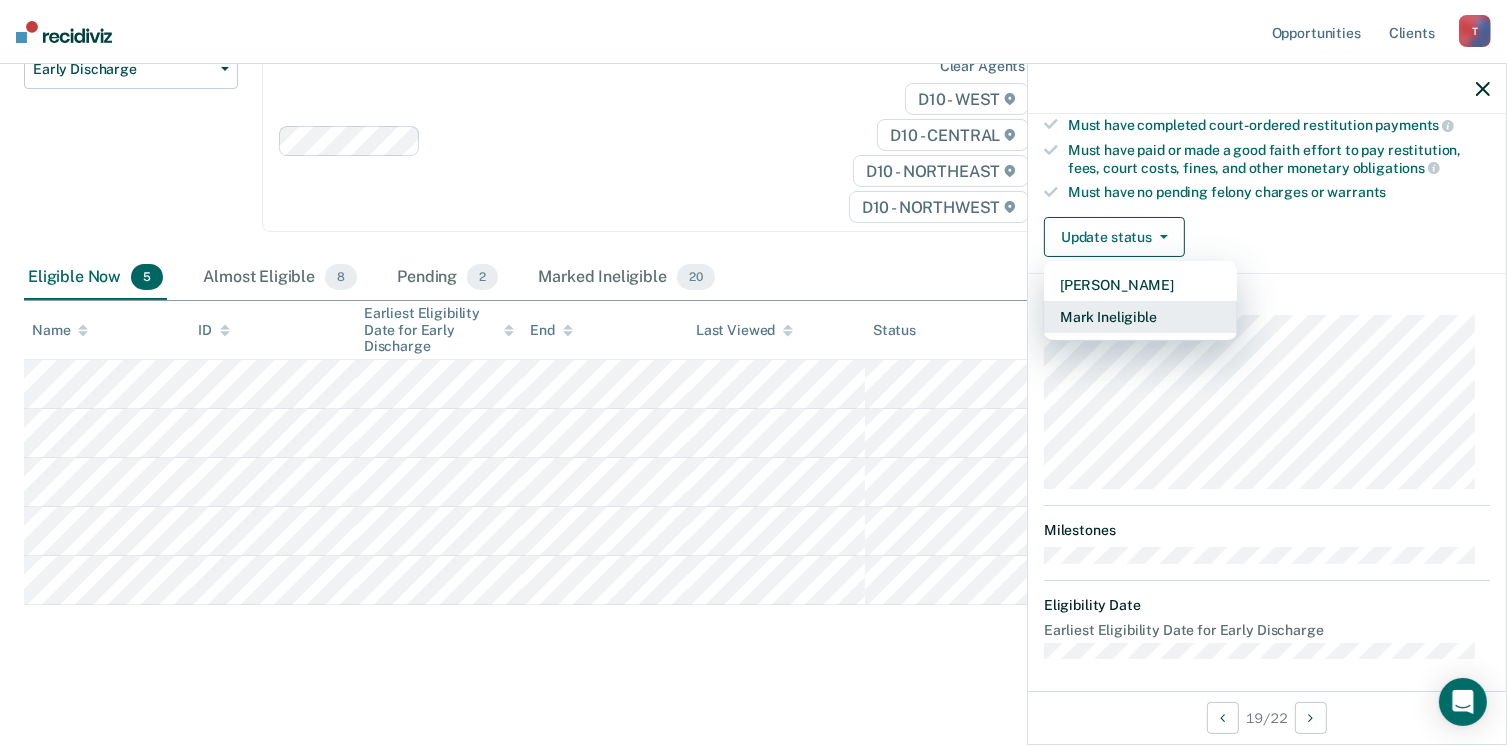 click on "Mark Ineligible" at bounding box center [1140, 317] 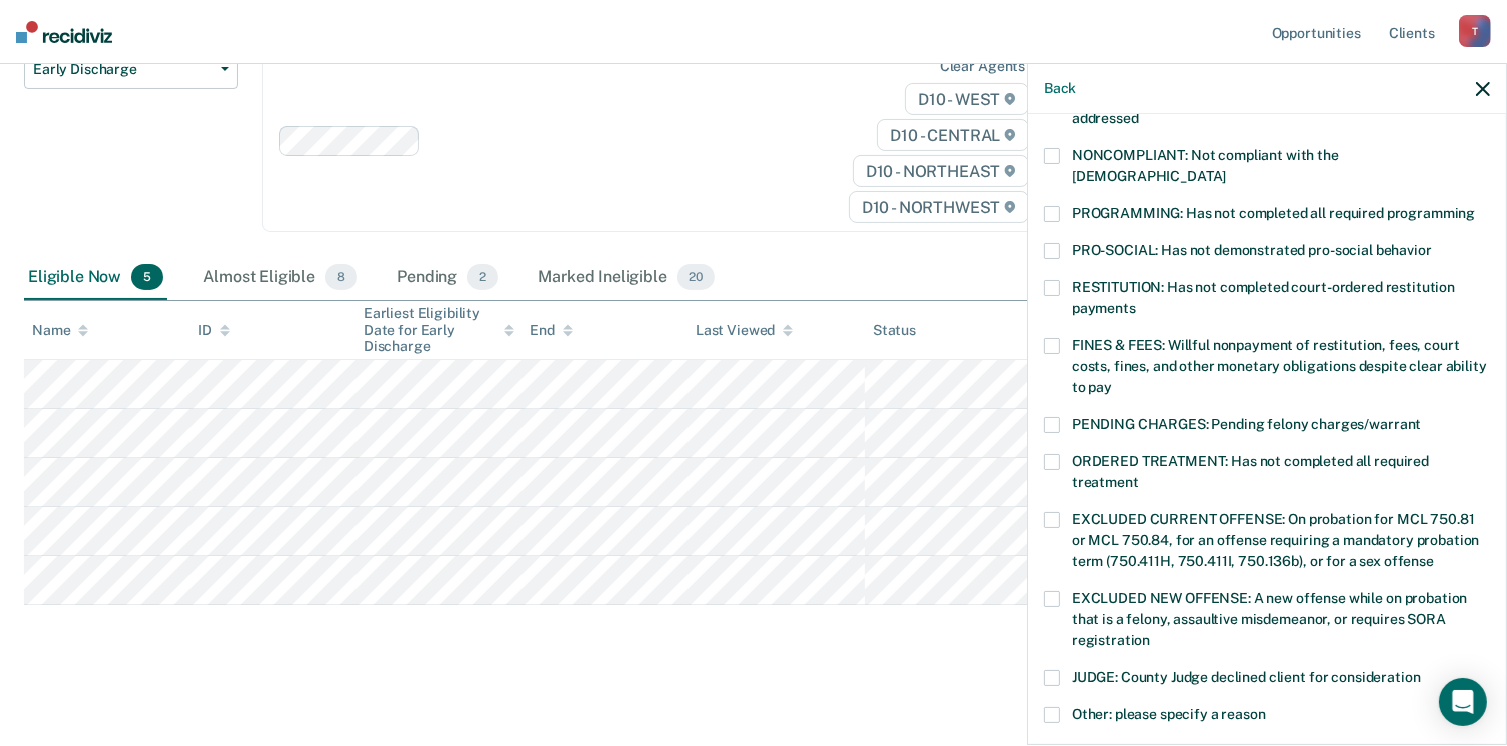 click at bounding box center (1052, 156) 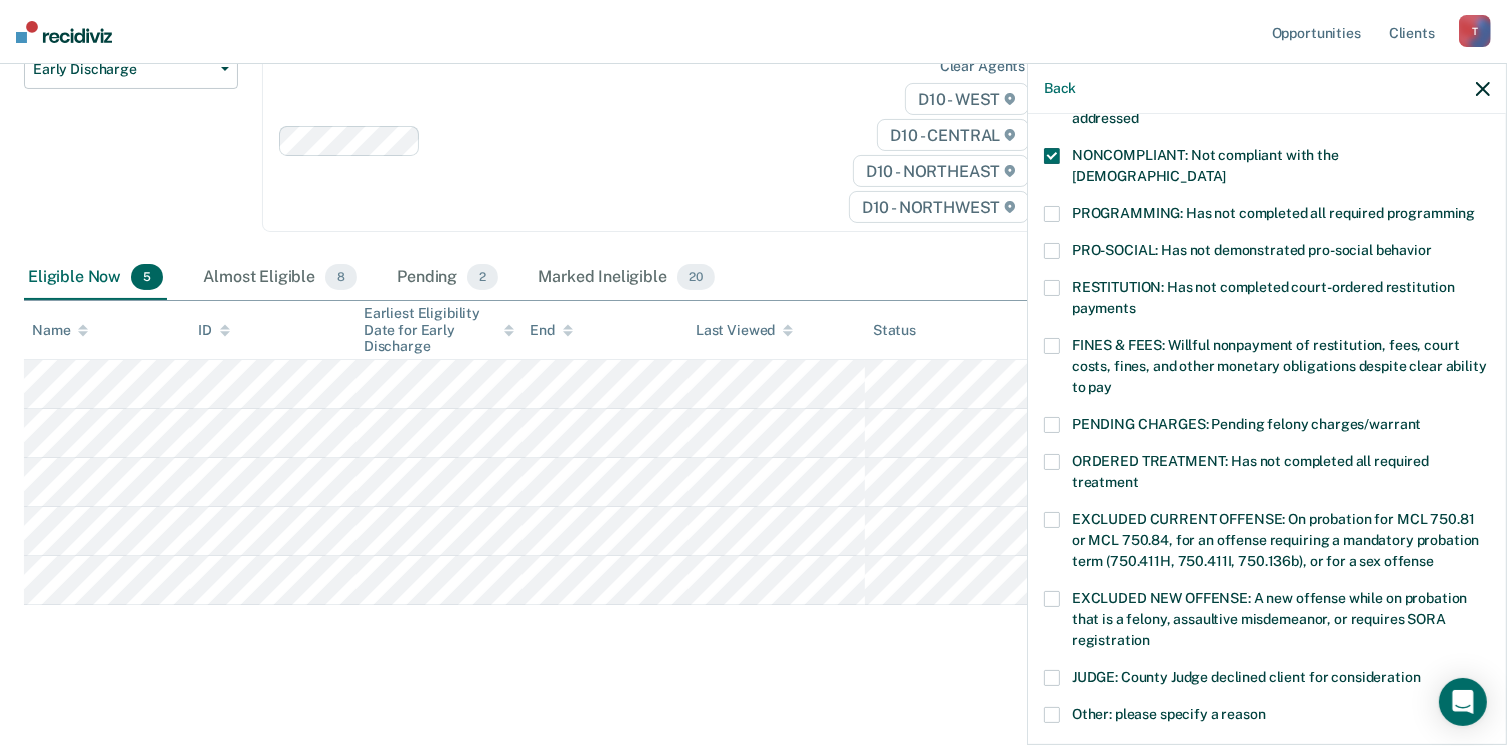 click on "PROGRAMMING: Has not completed all required programming" at bounding box center [1267, 224] 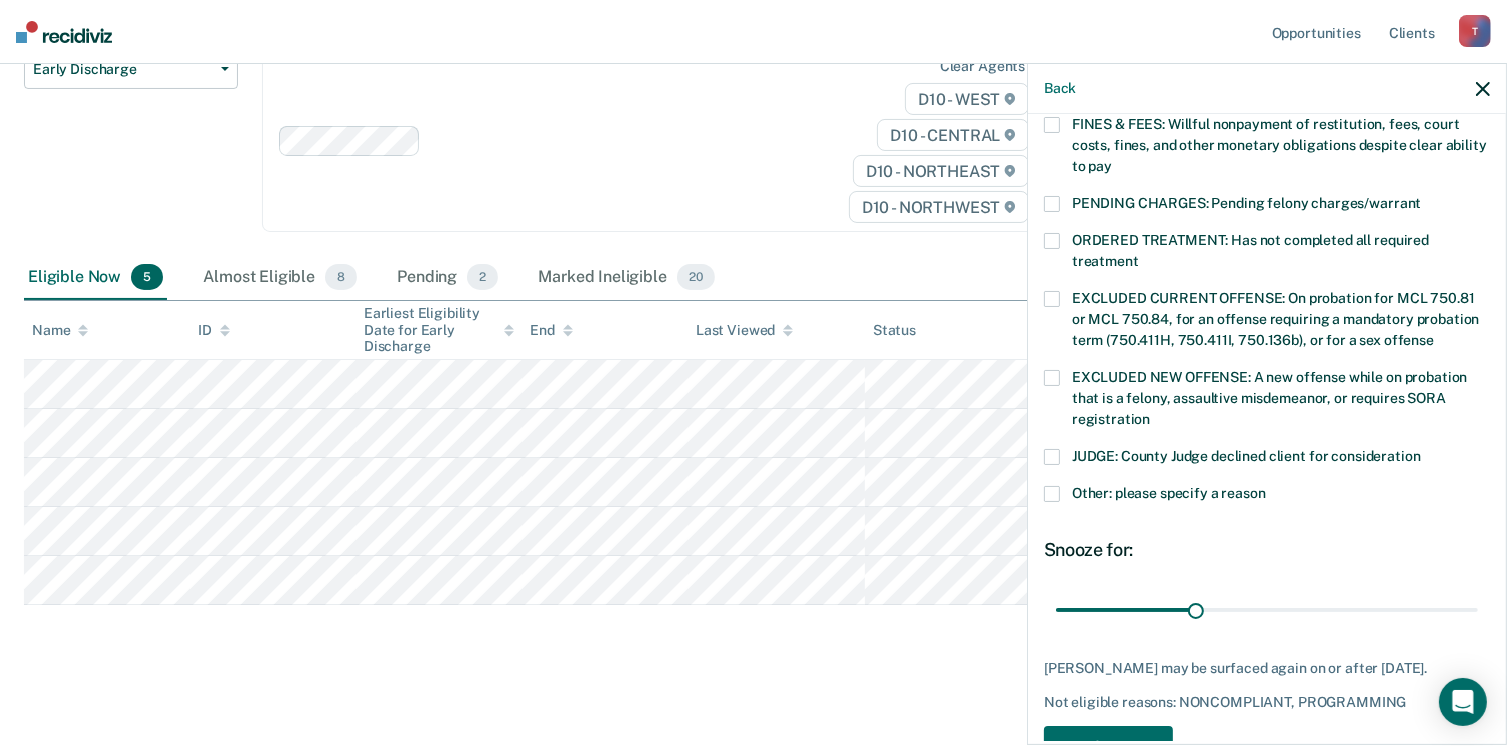 scroll, scrollTop: 630, scrollLeft: 0, axis: vertical 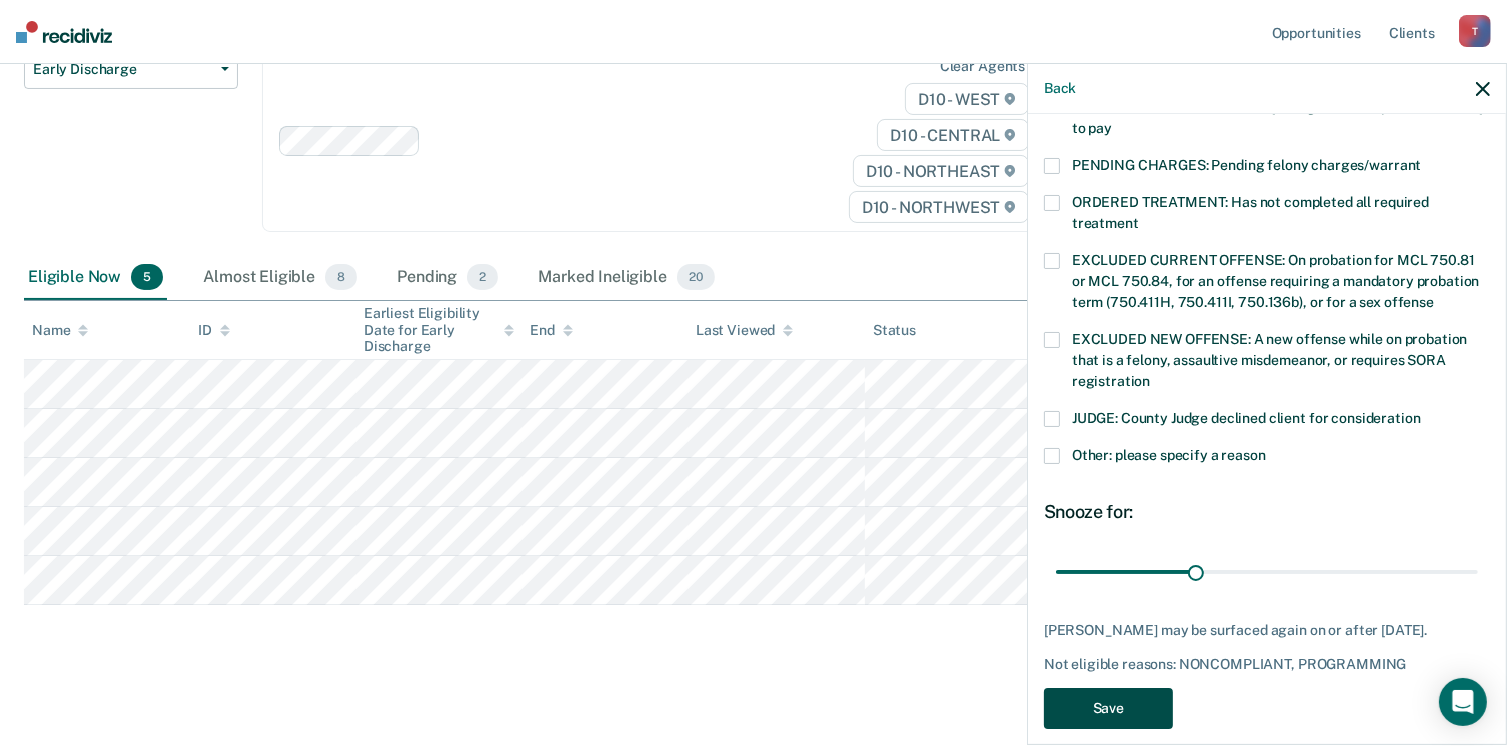 click on "Save" at bounding box center [1108, 708] 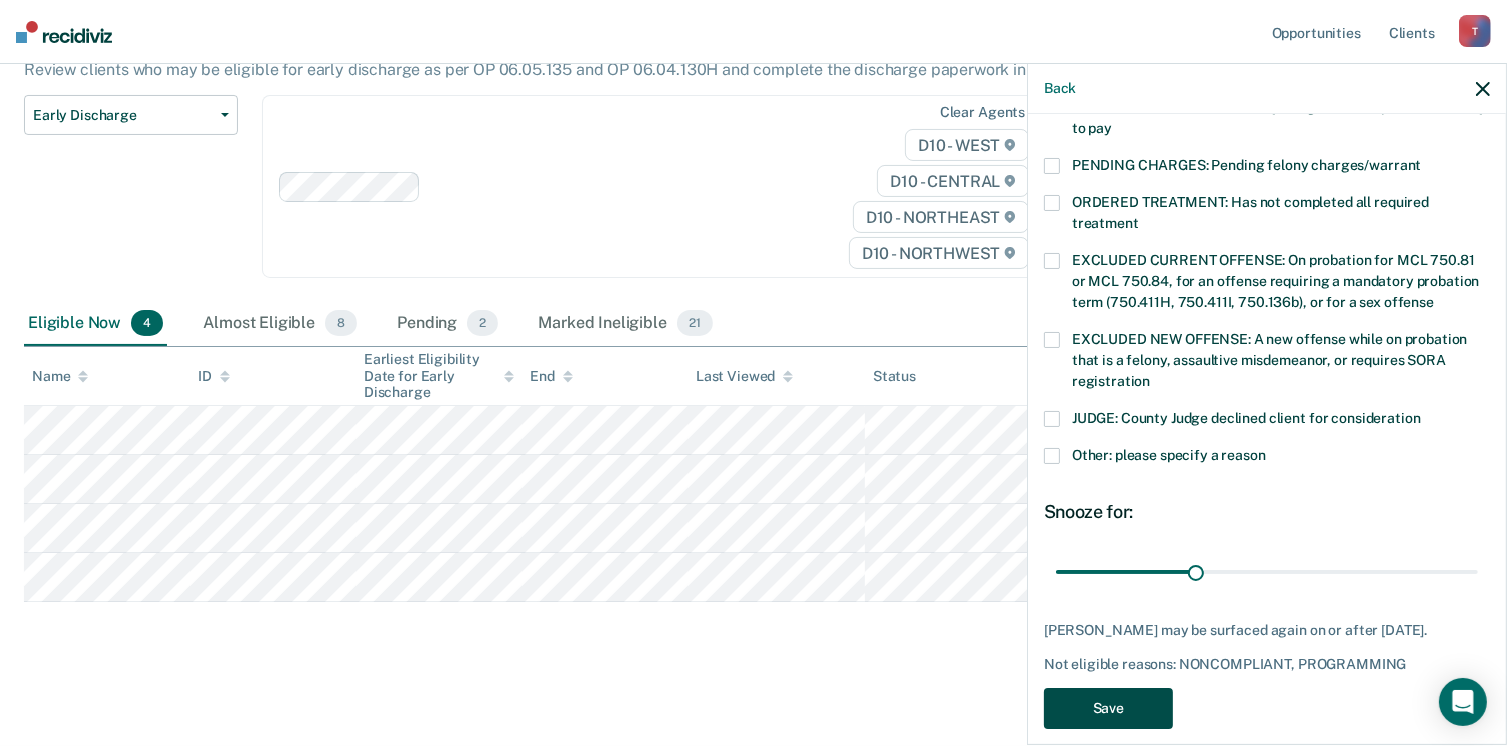 scroll, scrollTop: 189, scrollLeft: 0, axis: vertical 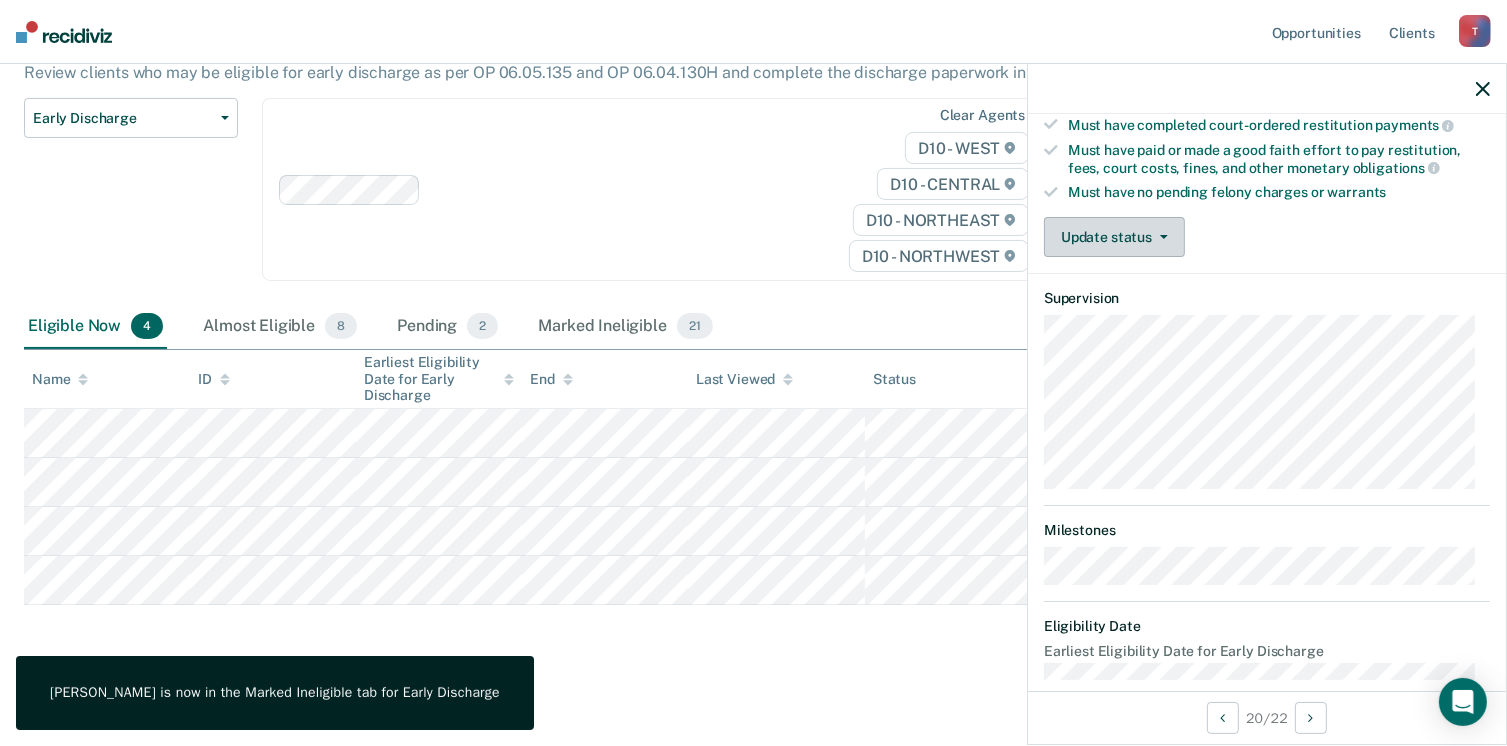 click on "Update status" at bounding box center (1114, 237) 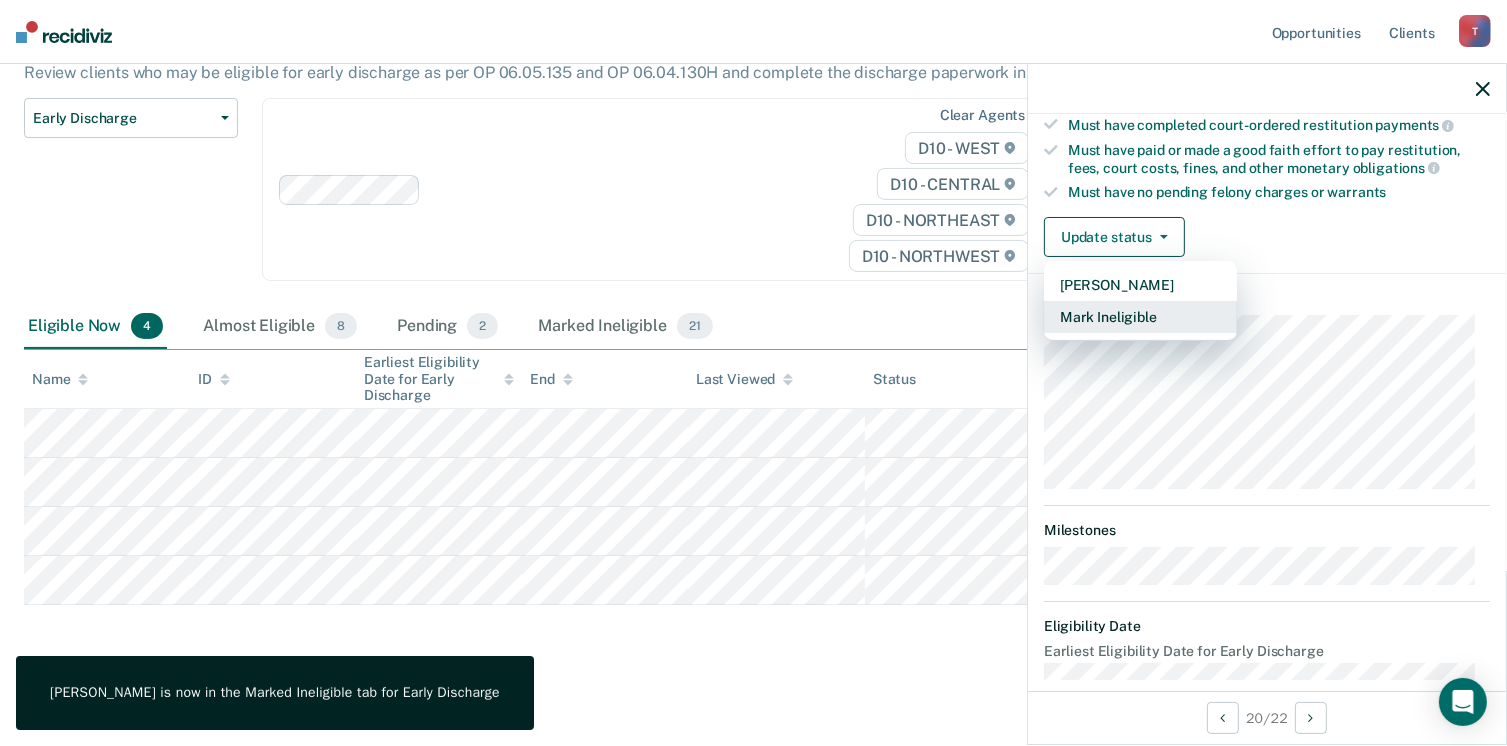 click on "Mark Ineligible" at bounding box center [1140, 317] 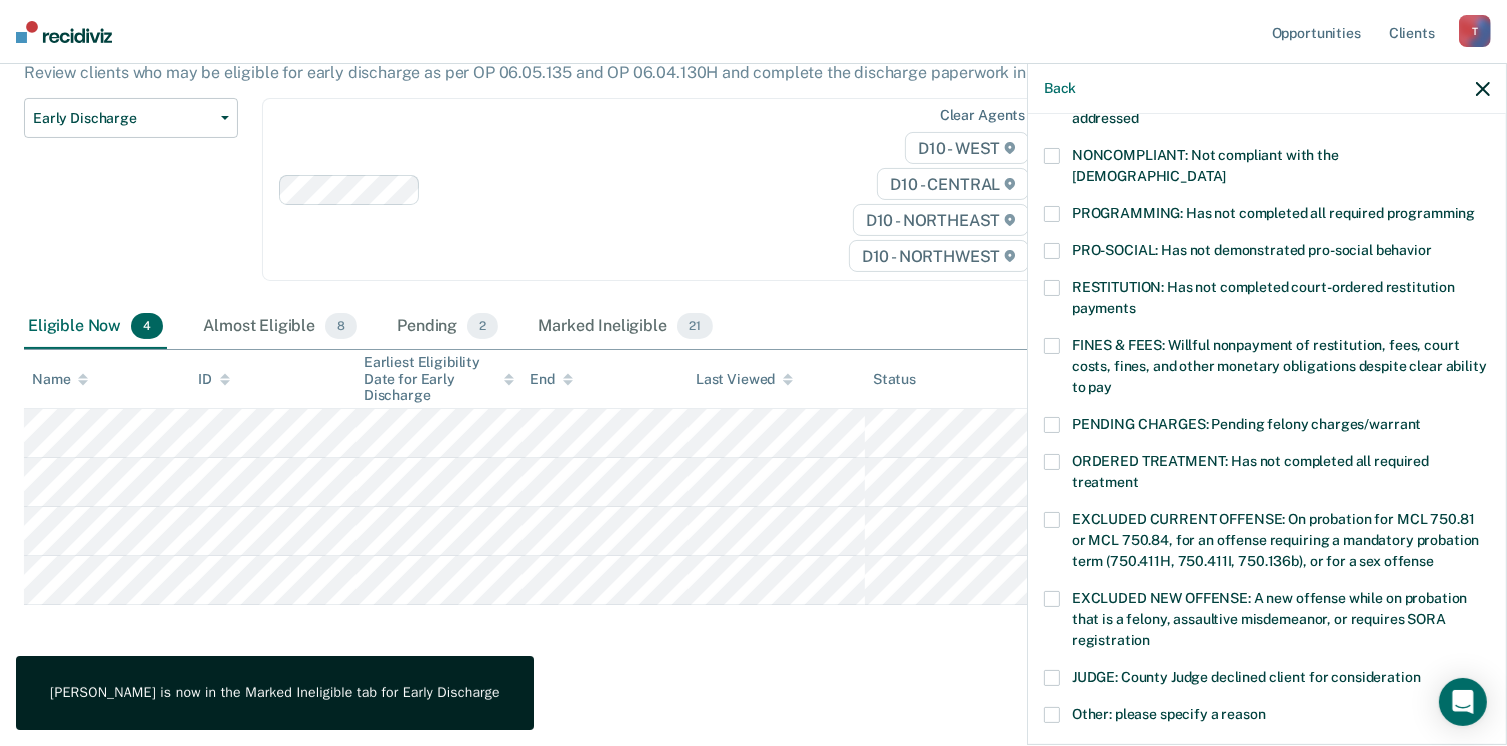 click at bounding box center (1052, 214) 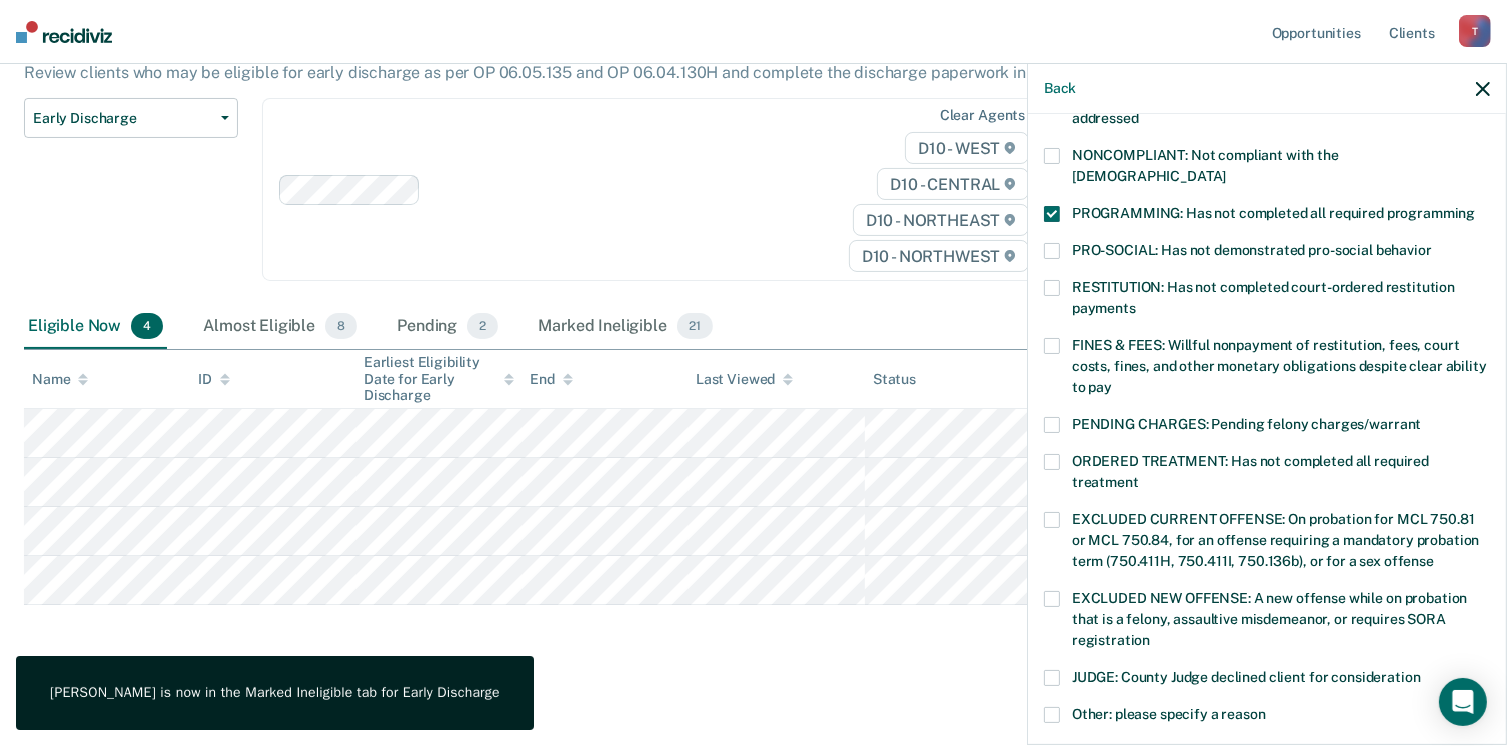 click at bounding box center (1052, 156) 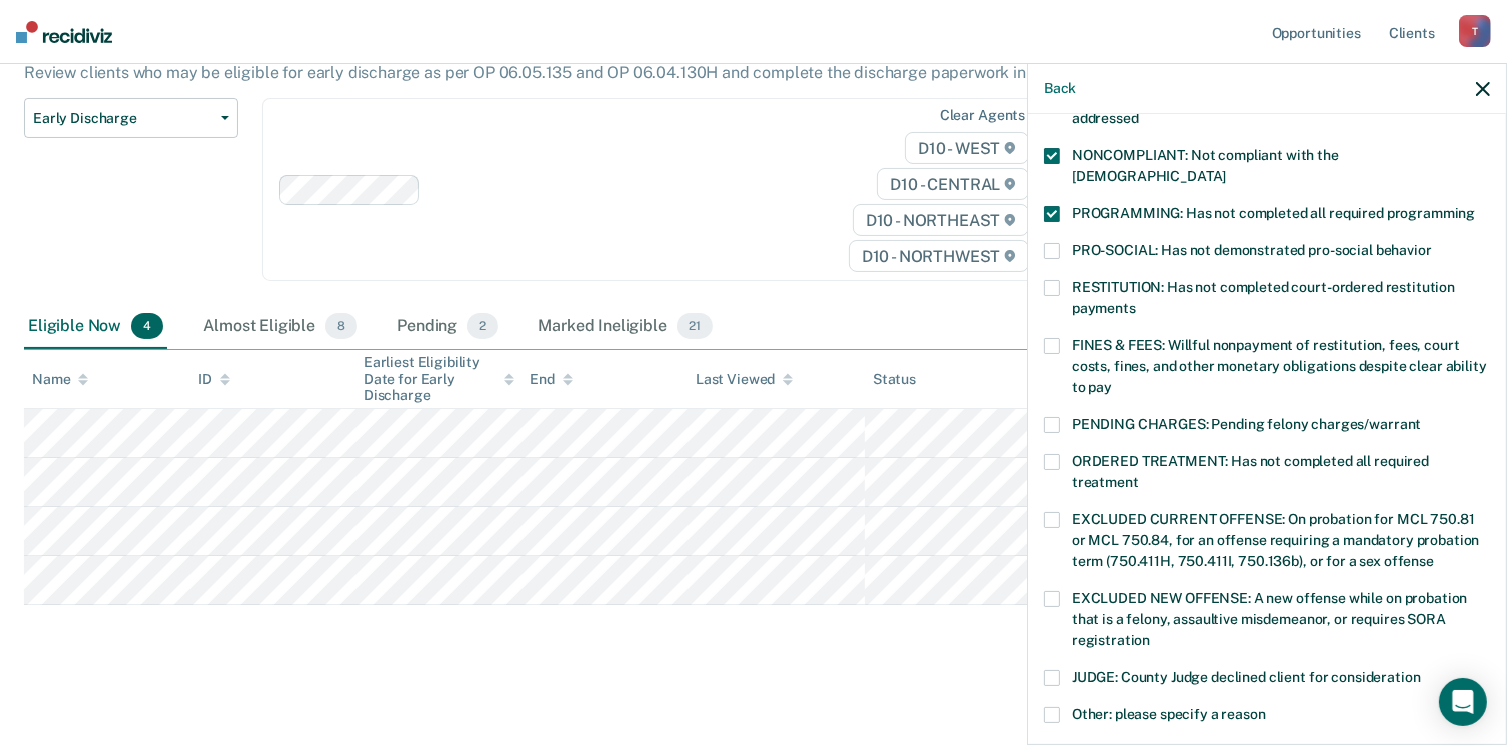 scroll, scrollTop: 647, scrollLeft: 0, axis: vertical 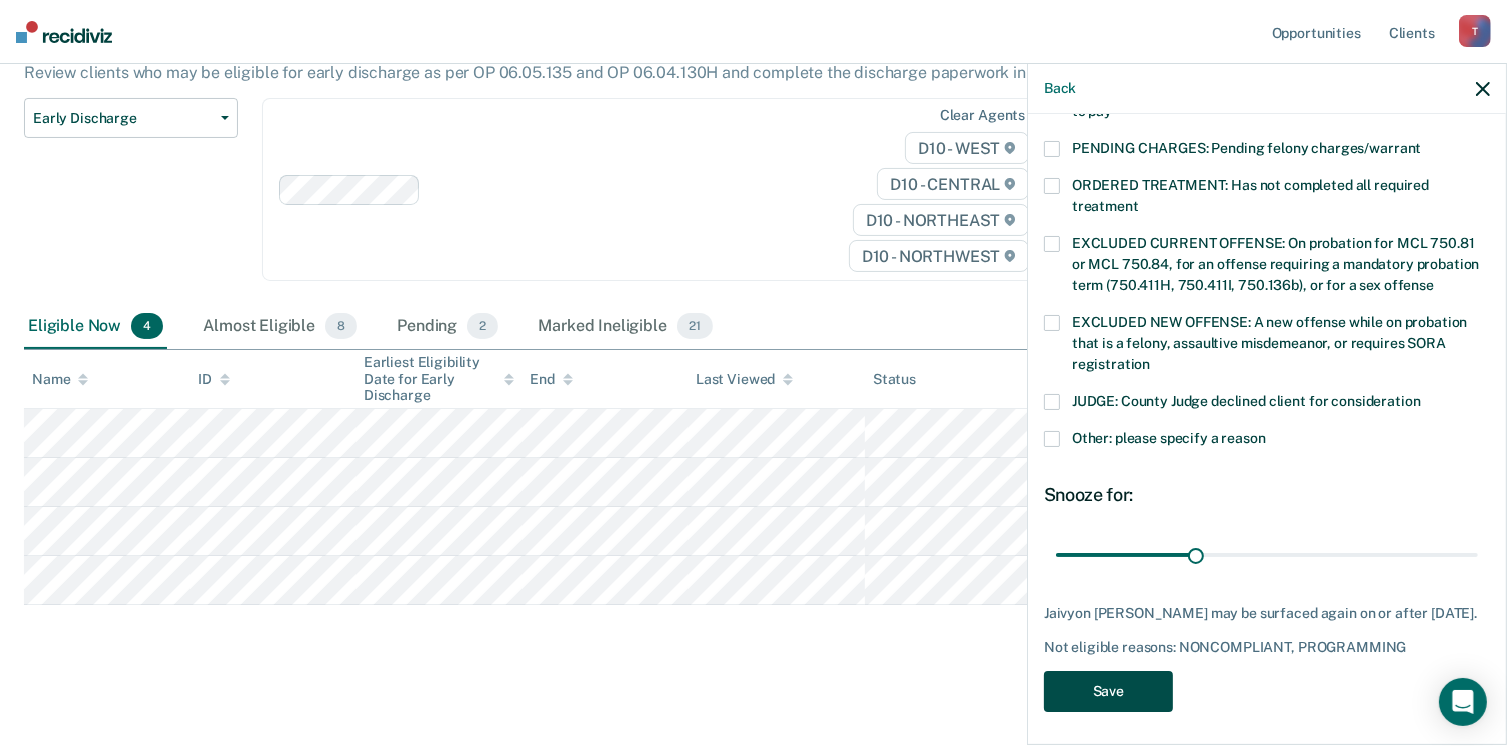 click on "Save" at bounding box center (1108, 691) 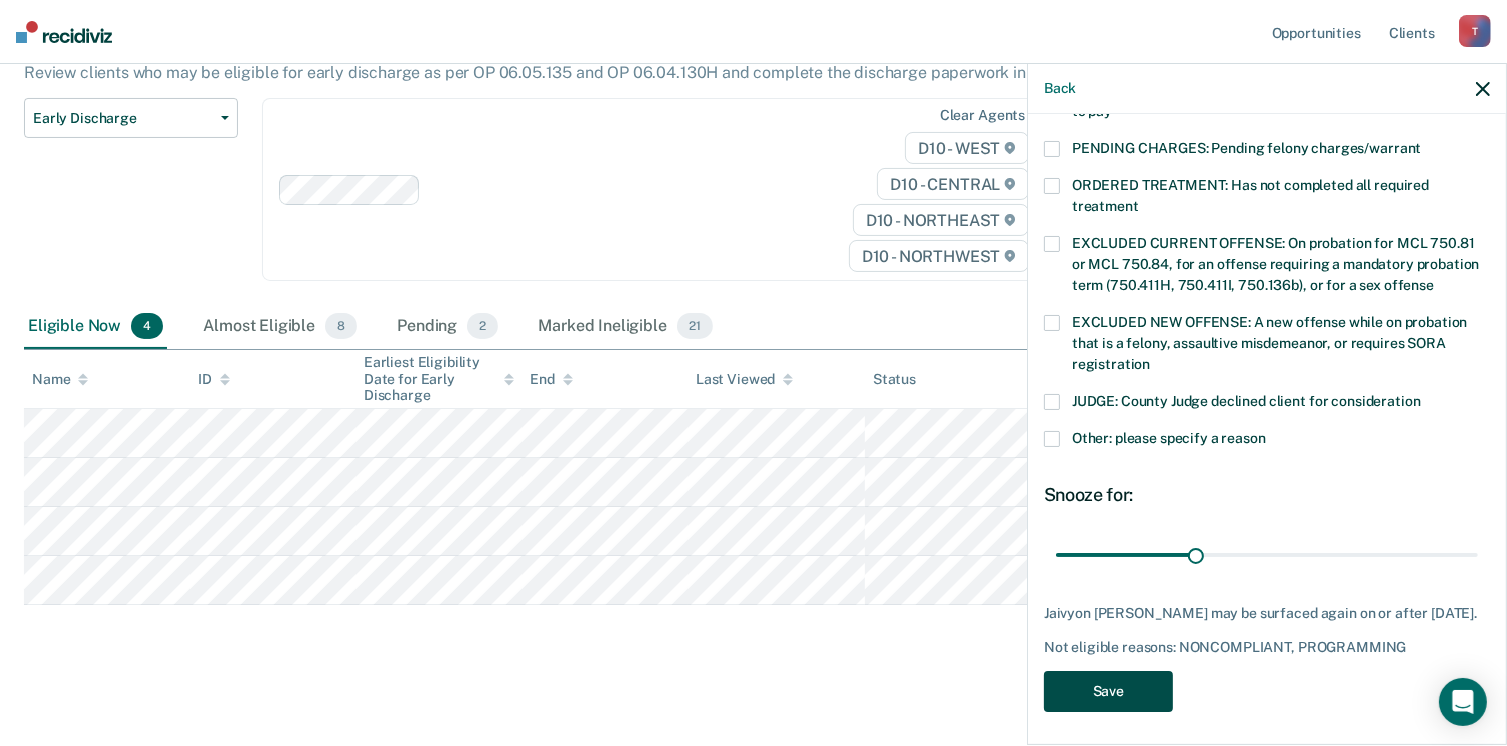 scroll, scrollTop: 140, scrollLeft: 0, axis: vertical 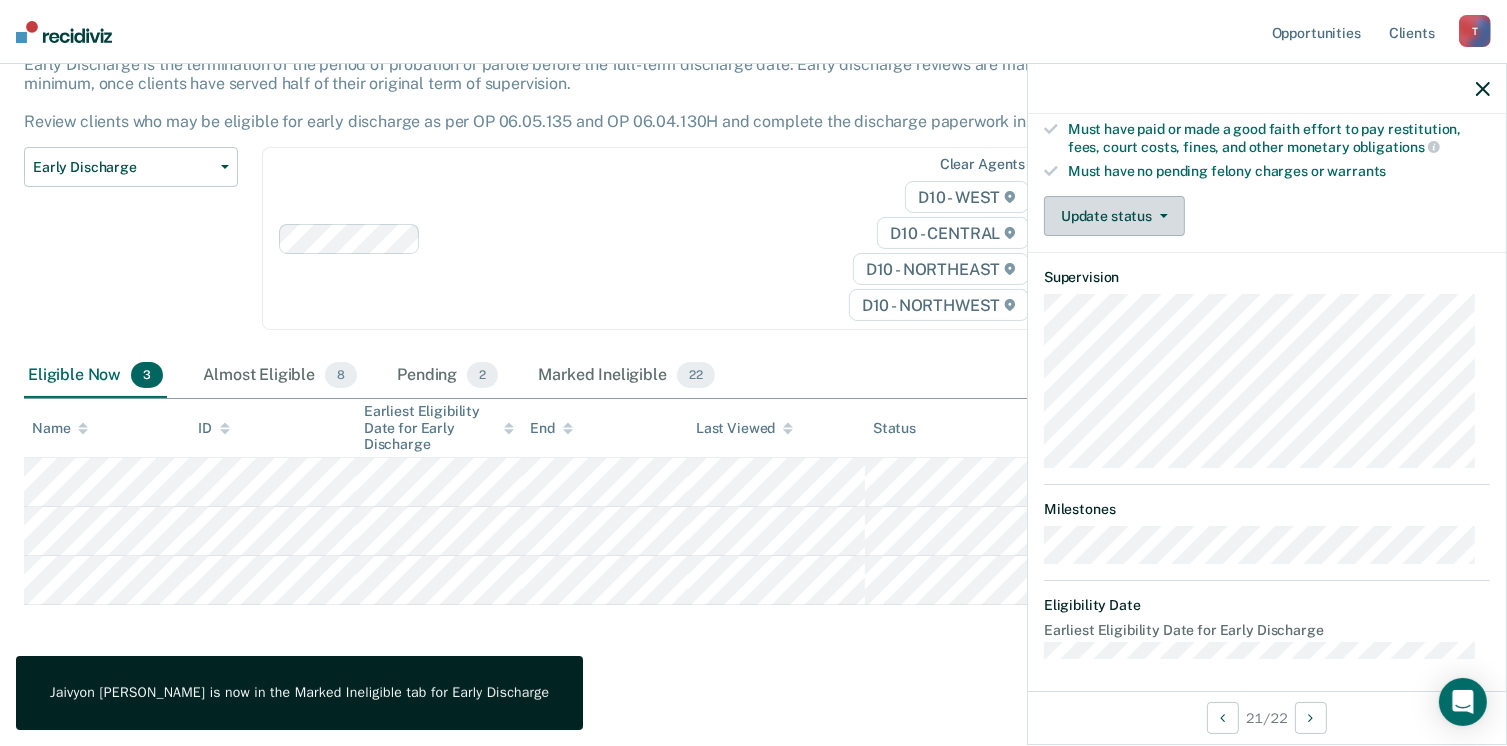 click on "Update status" at bounding box center (1114, 216) 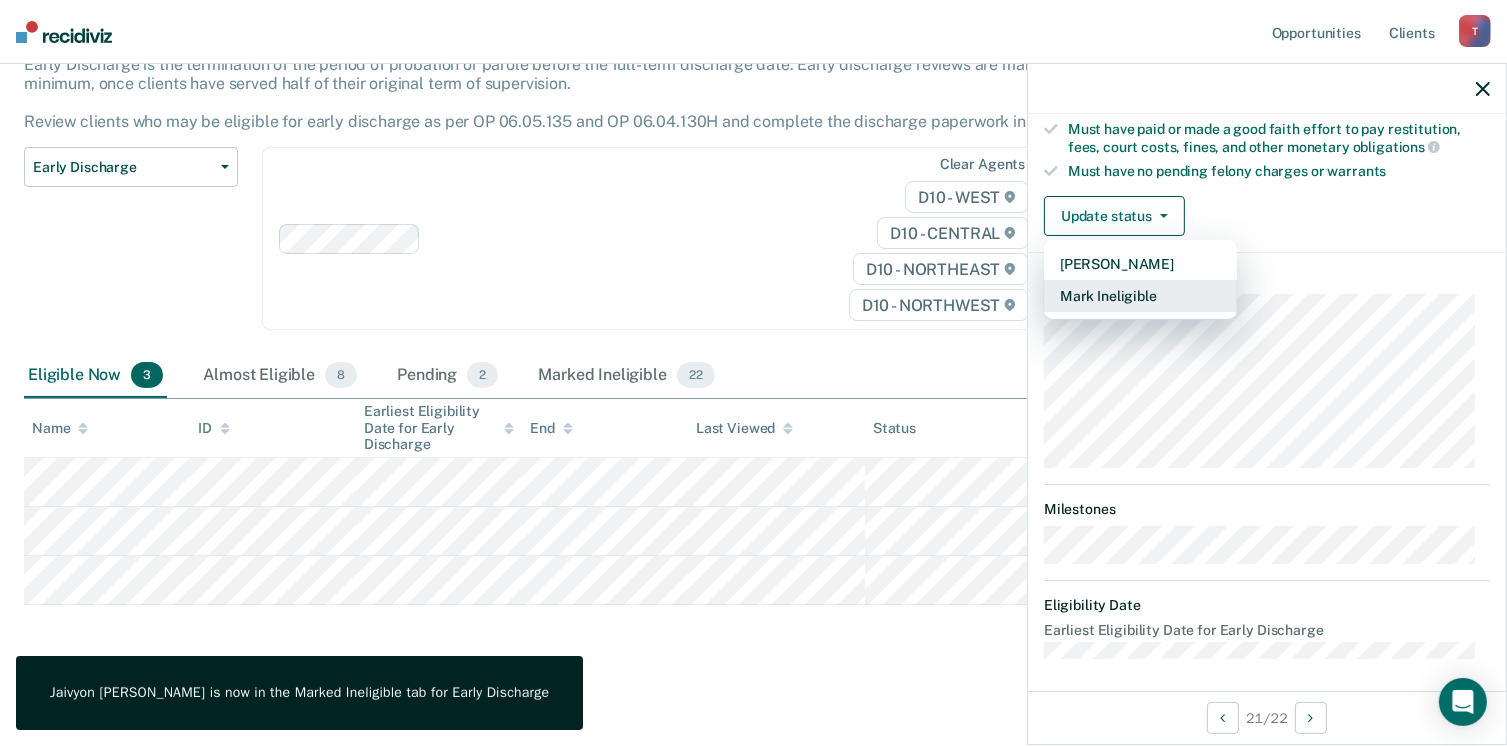 click on "Mark Ineligible" at bounding box center [1140, 296] 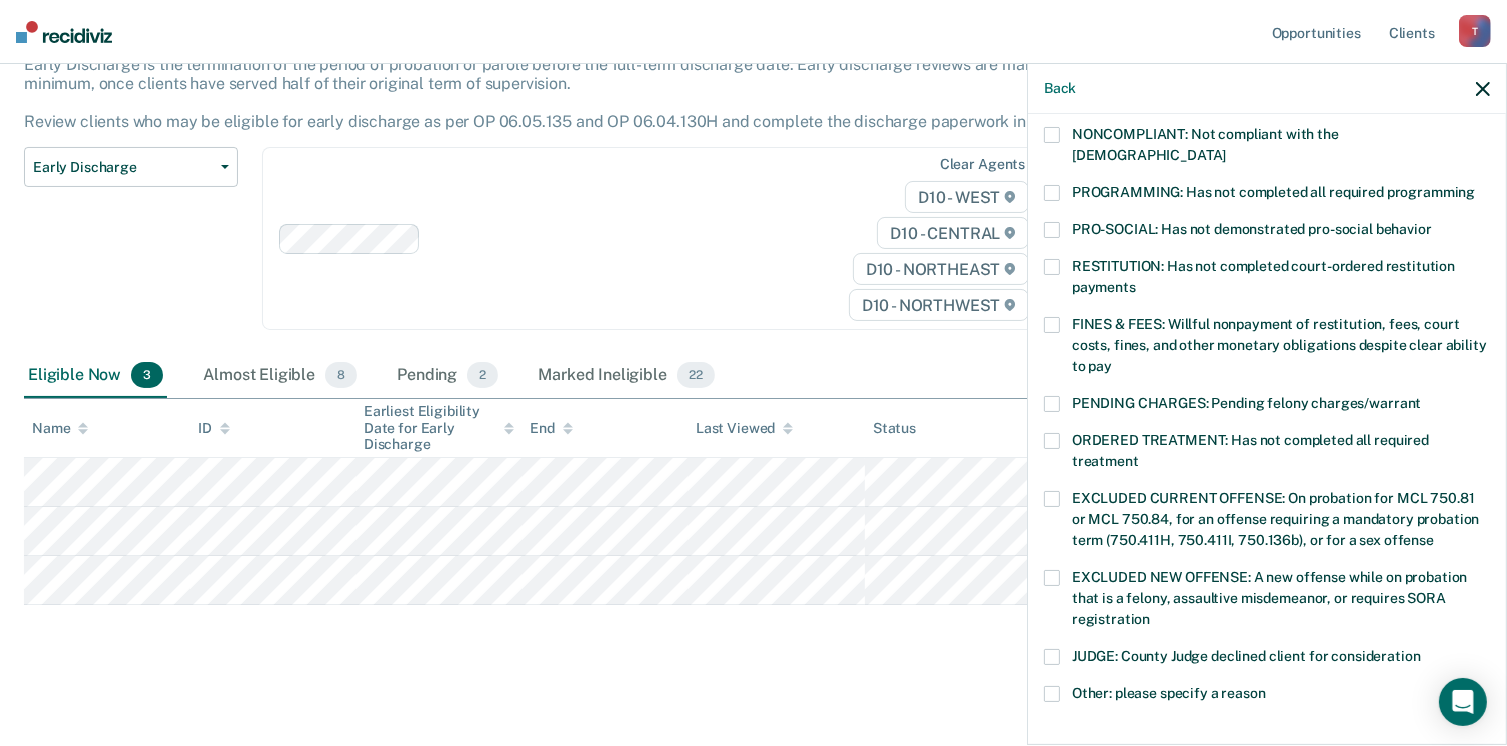 click on "NONCOMPLIANT: Not compliant with the [DEMOGRAPHIC_DATA]" at bounding box center (1267, 148) 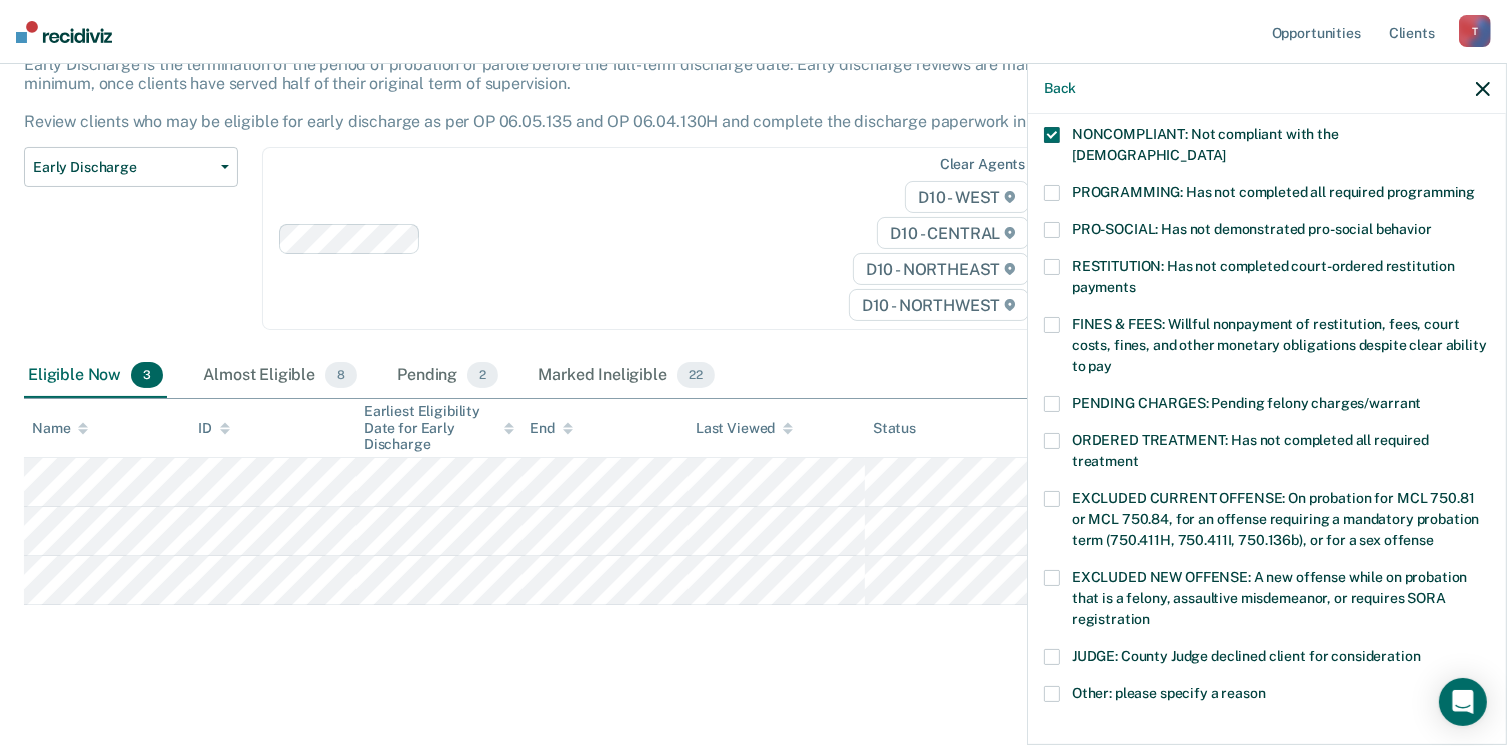 click at bounding box center [1052, 193] 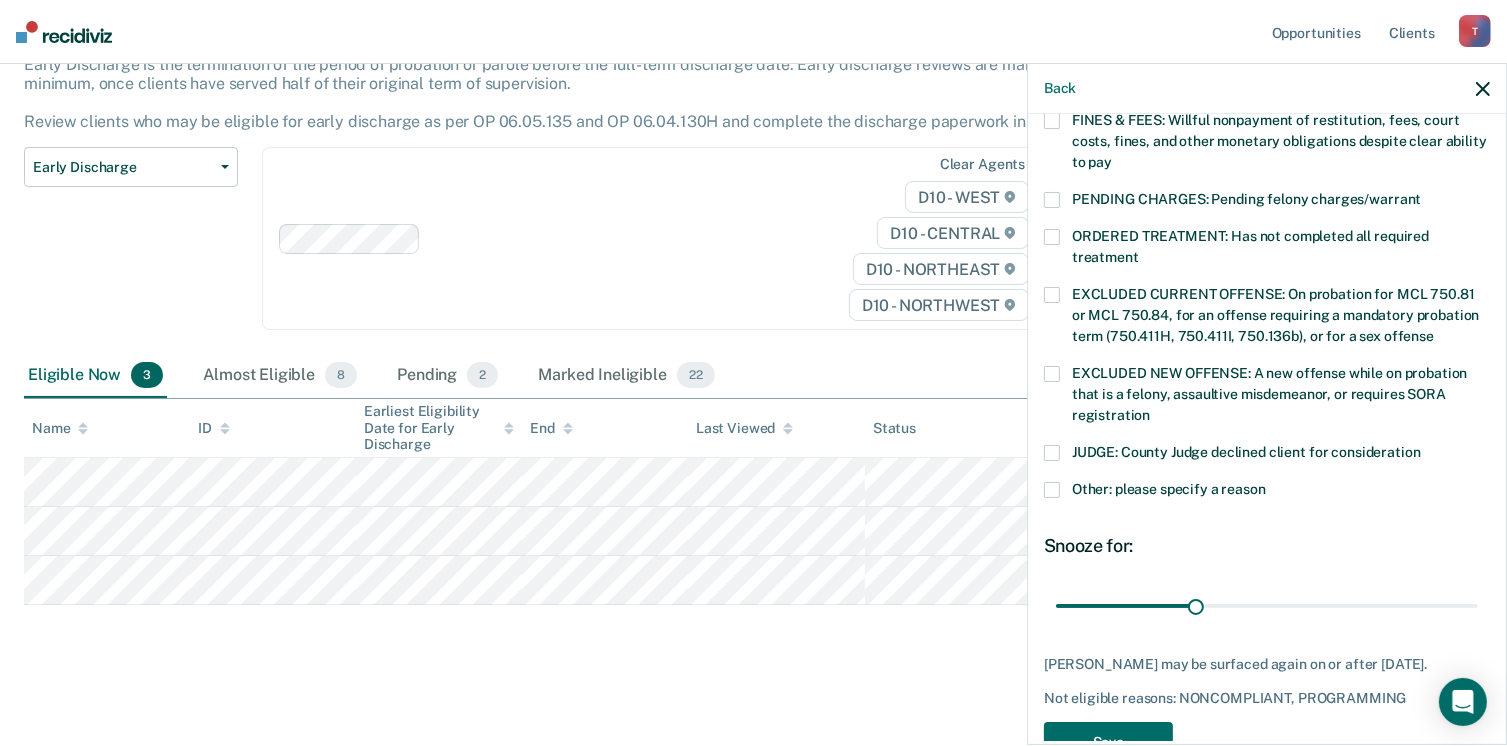 scroll, scrollTop: 647, scrollLeft: 0, axis: vertical 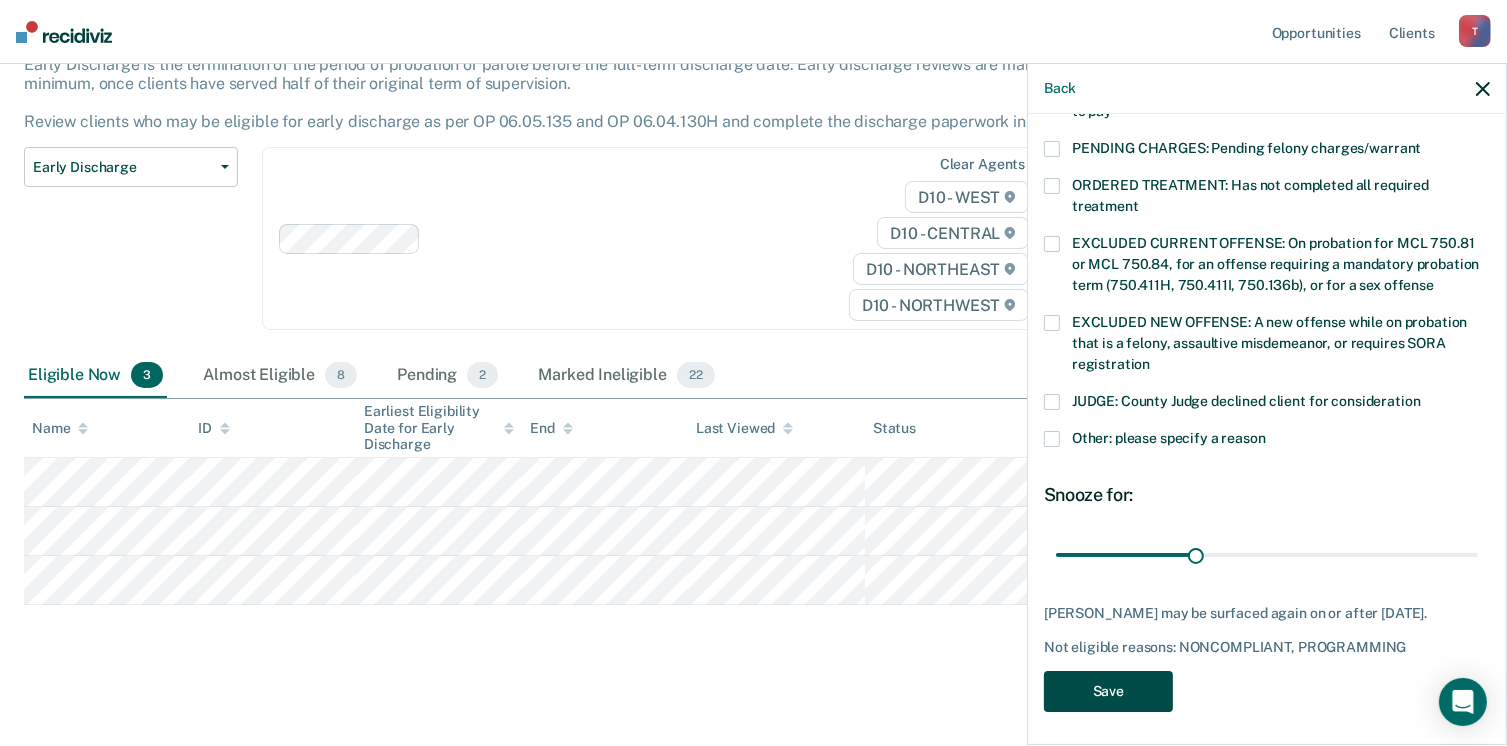 click on "Save" at bounding box center [1108, 691] 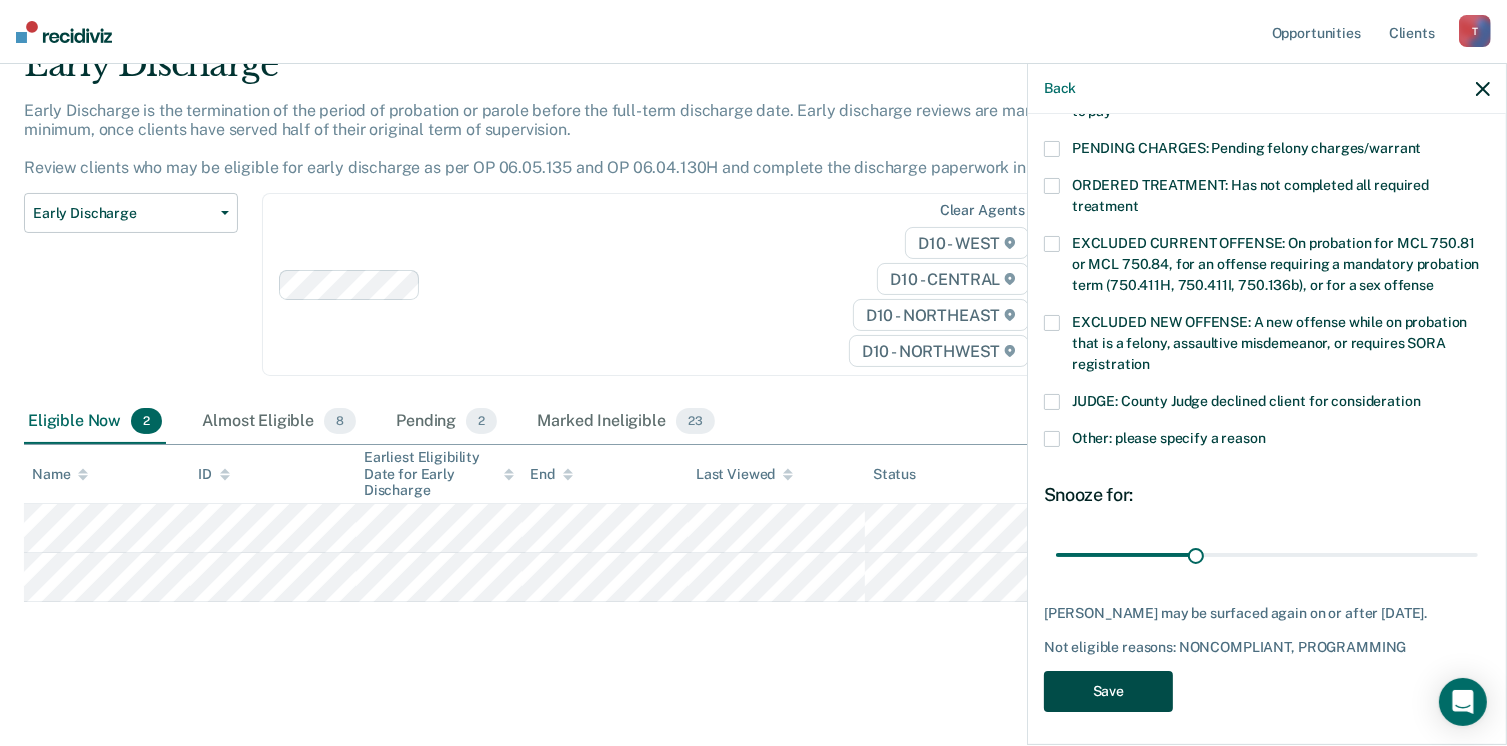 scroll, scrollTop: 92, scrollLeft: 0, axis: vertical 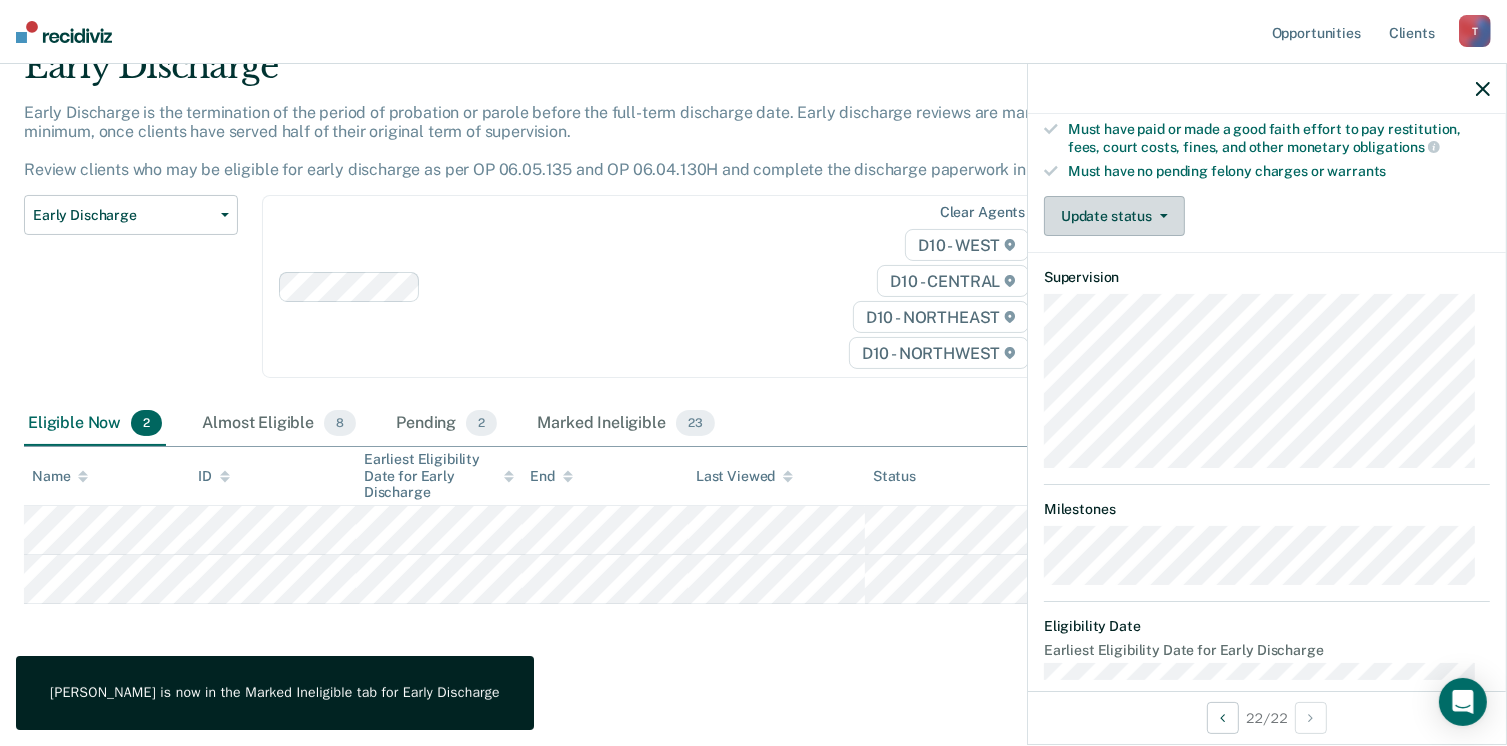 click 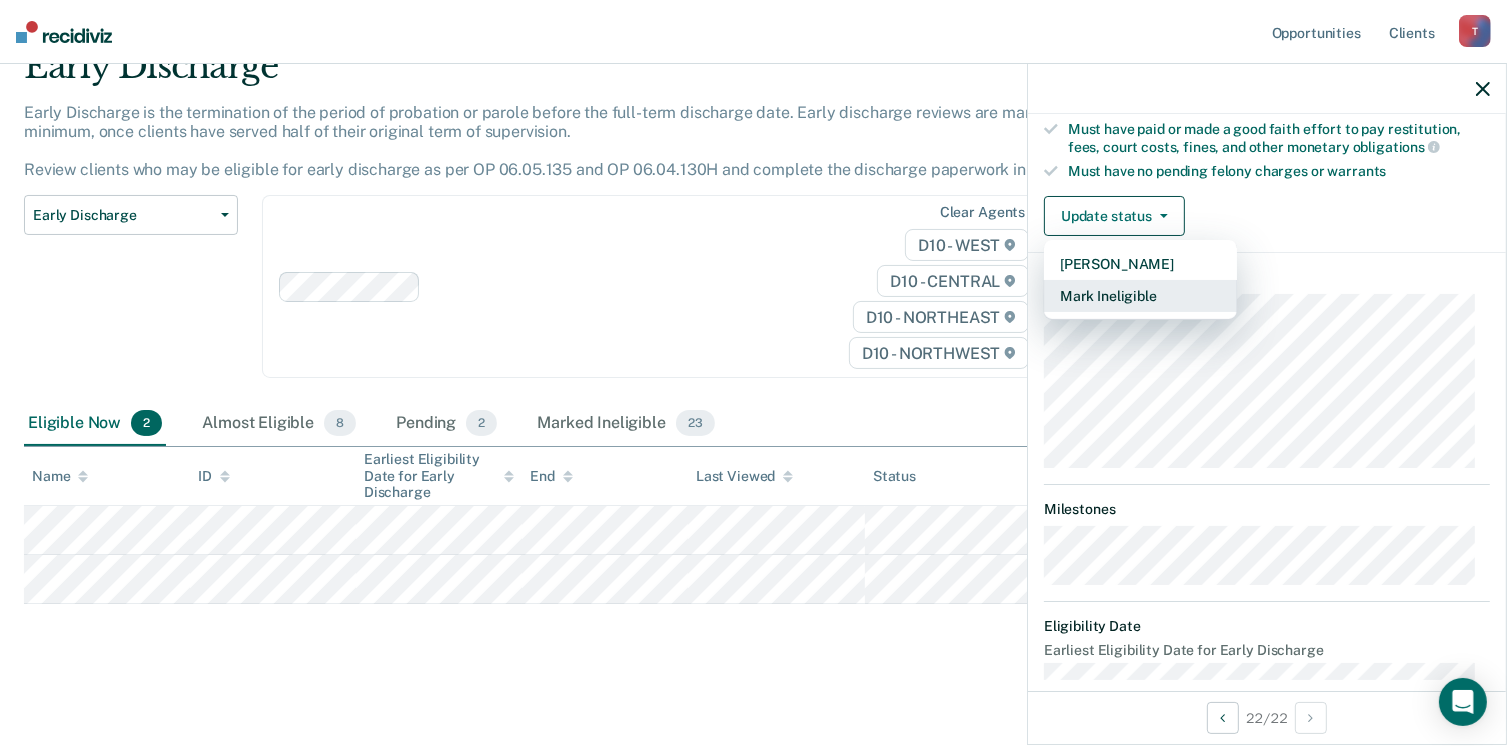 click on "Mark Ineligible" at bounding box center [1140, 296] 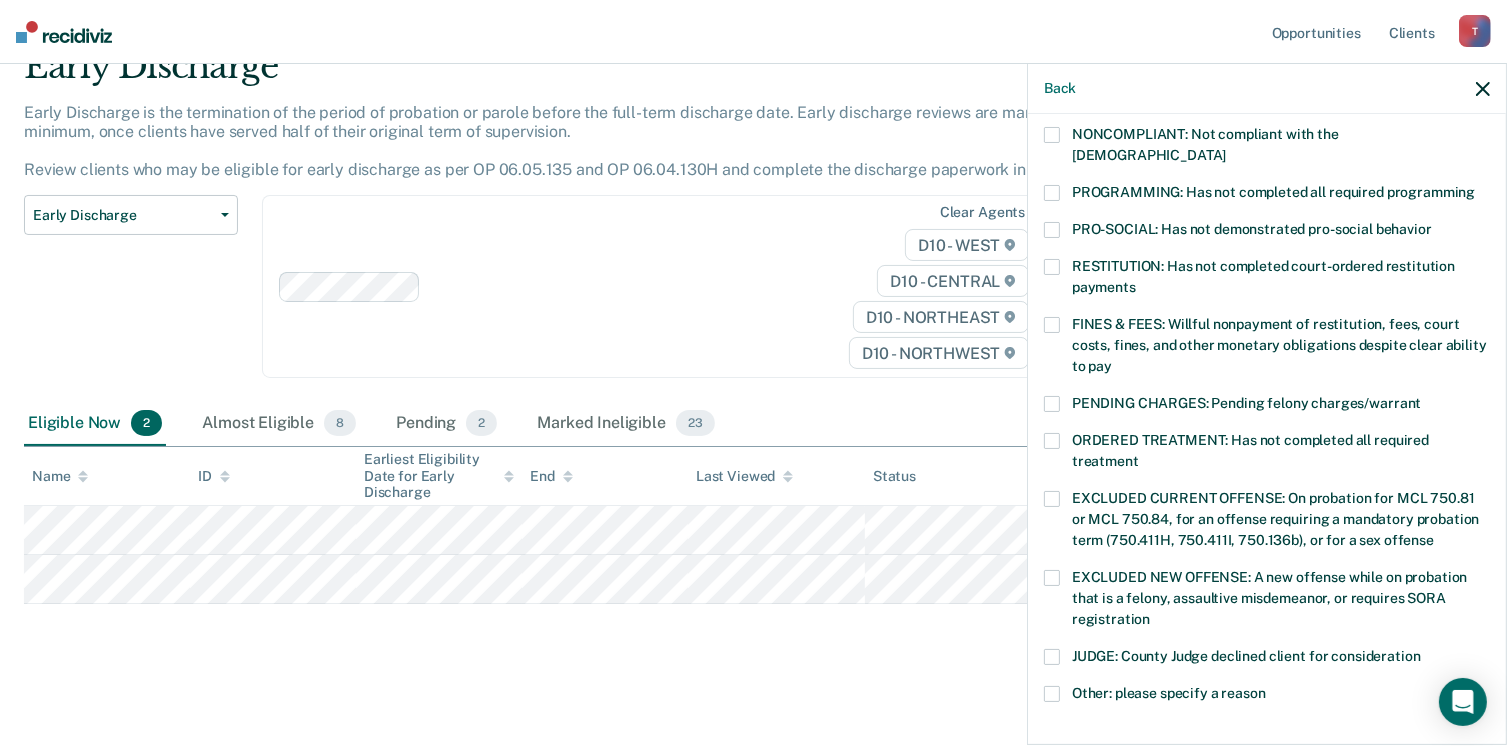 click at bounding box center (1052, 193) 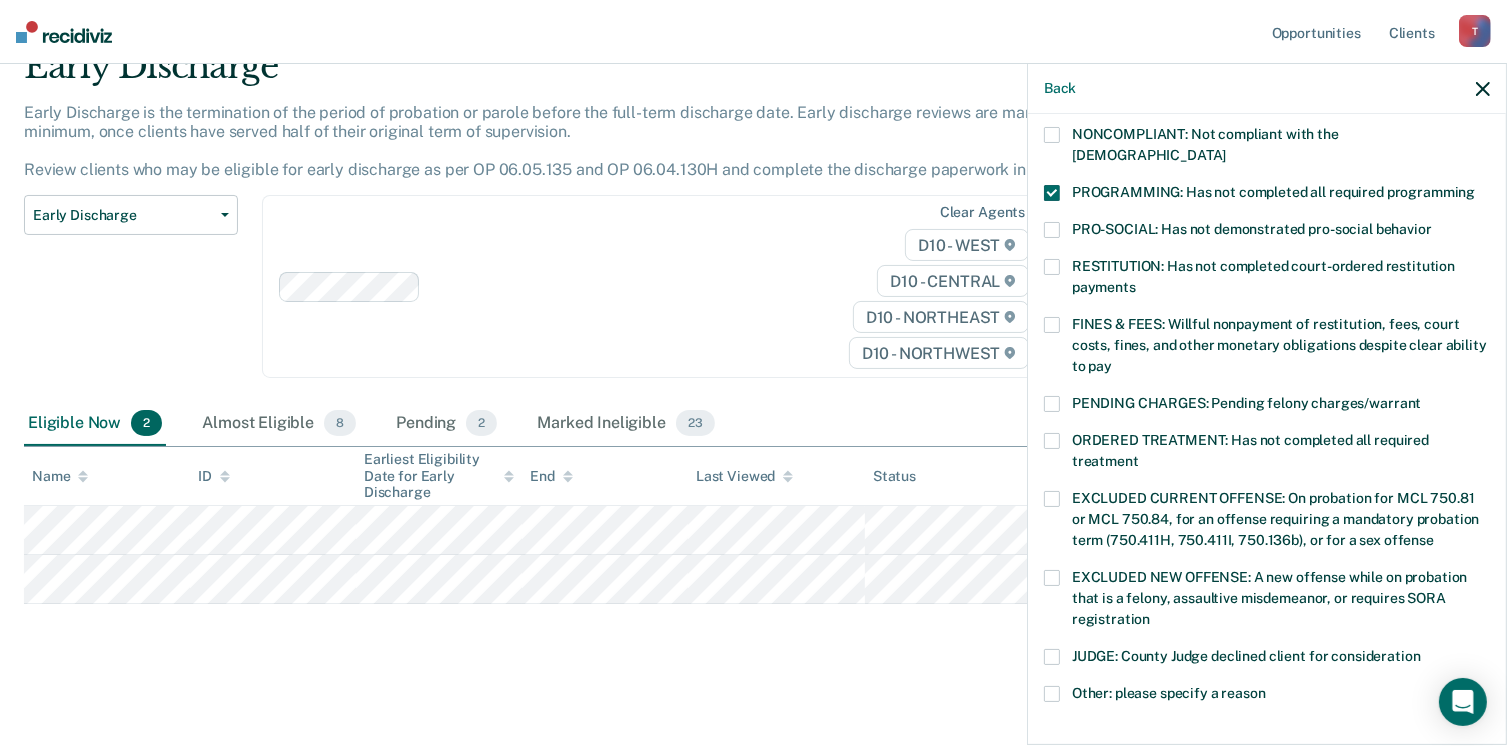 click at bounding box center (1052, 135) 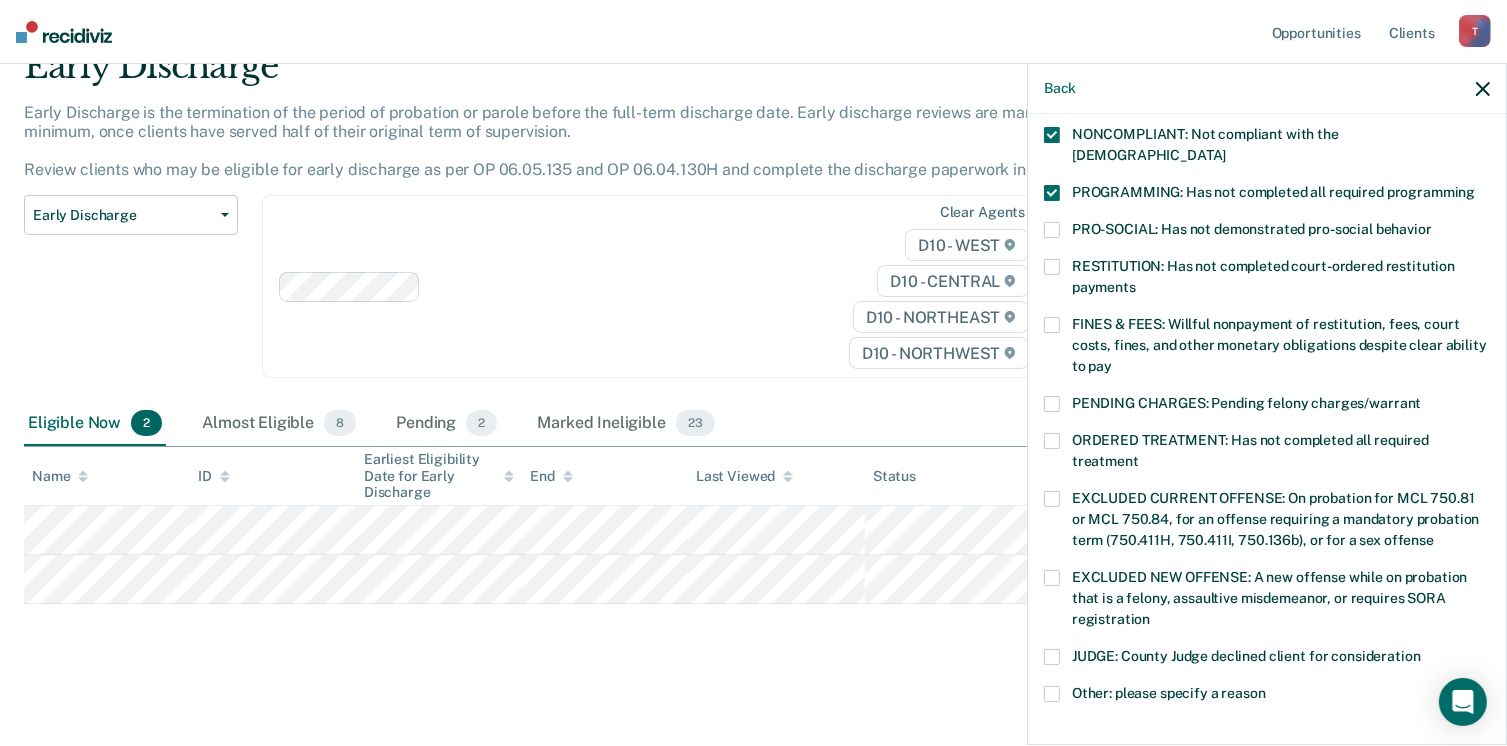 scroll, scrollTop: 630, scrollLeft: 0, axis: vertical 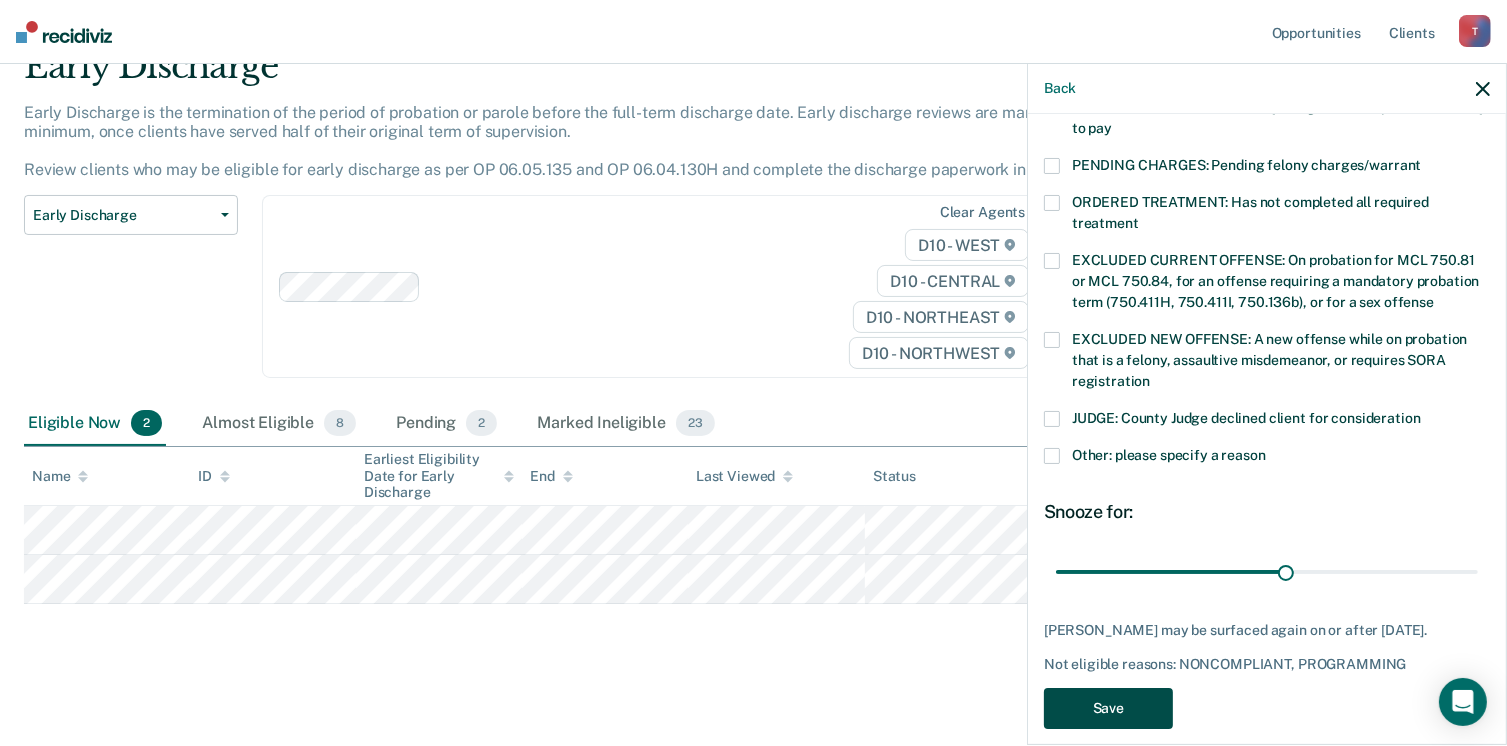 click on "Save" at bounding box center [1108, 708] 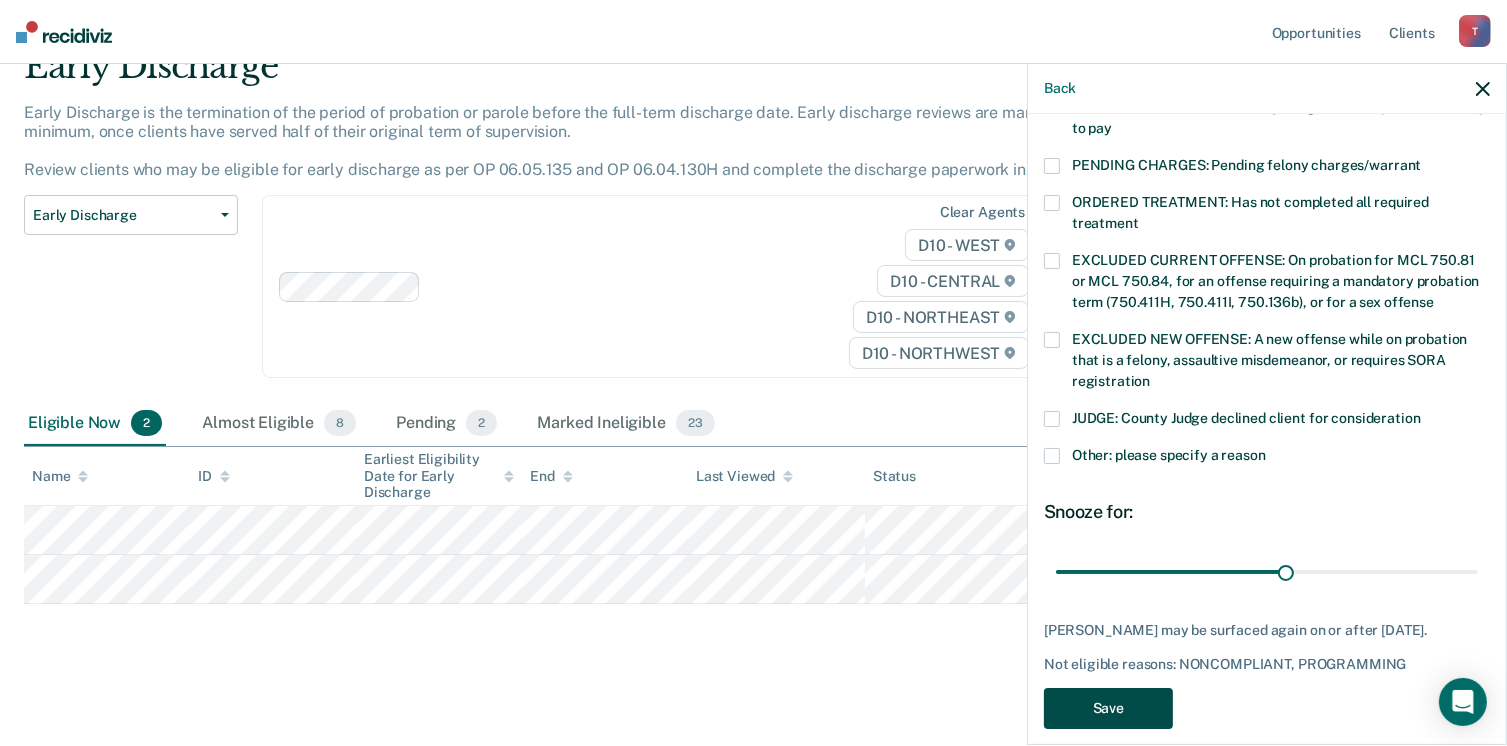 scroll, scrollTop: 42, scrollLeft: 0, axis: vertical 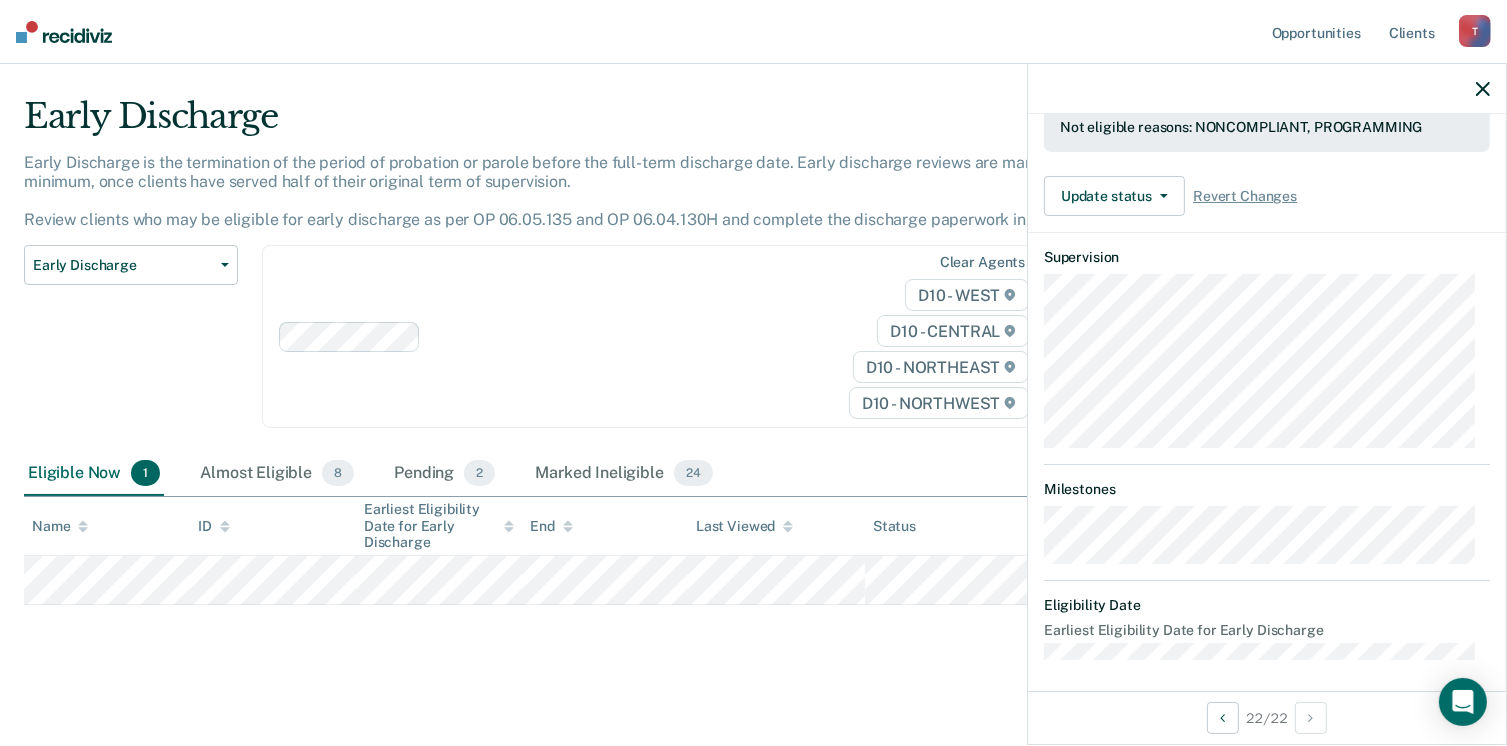 click on "T" at bounding box center (1475, 31) 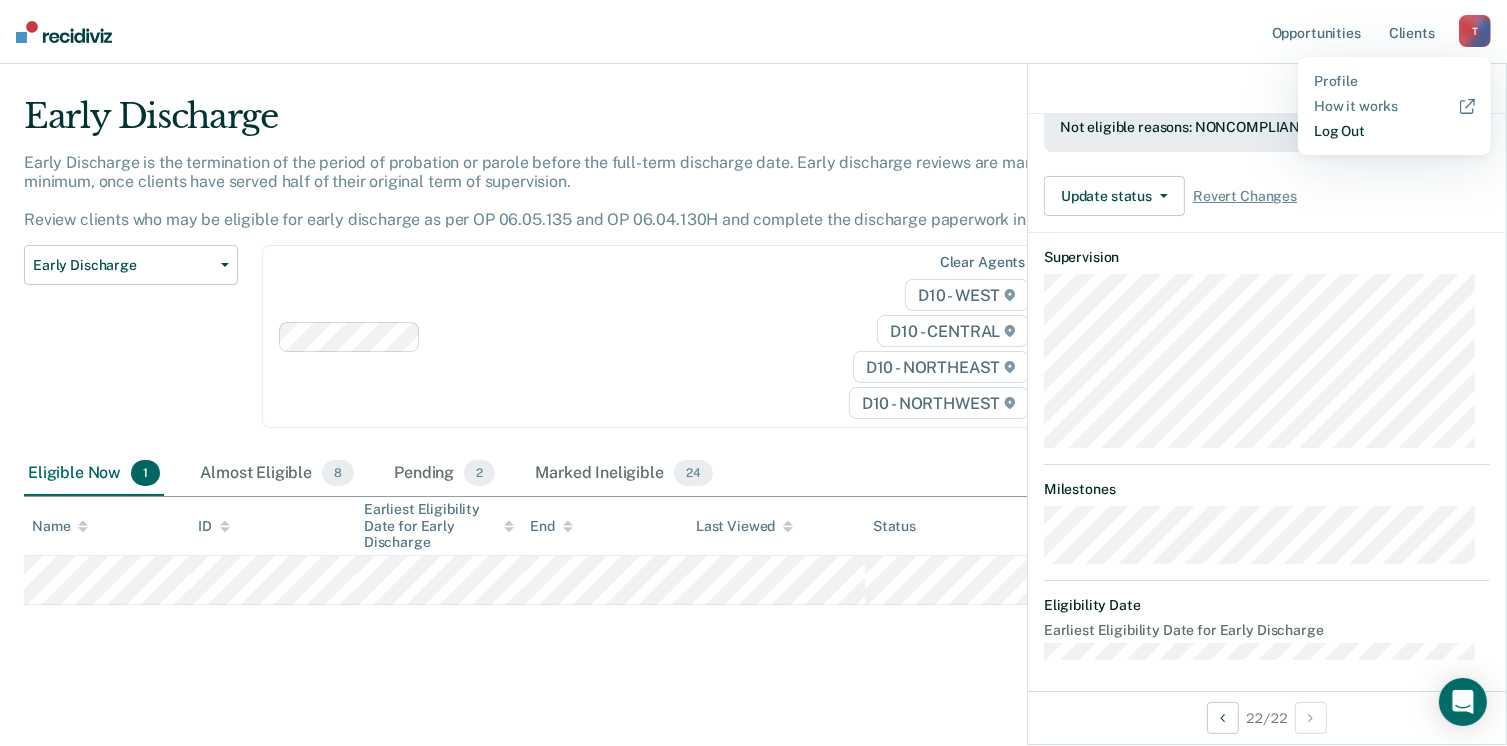 click on "Log Out" at bounding box center (1394, 131) 